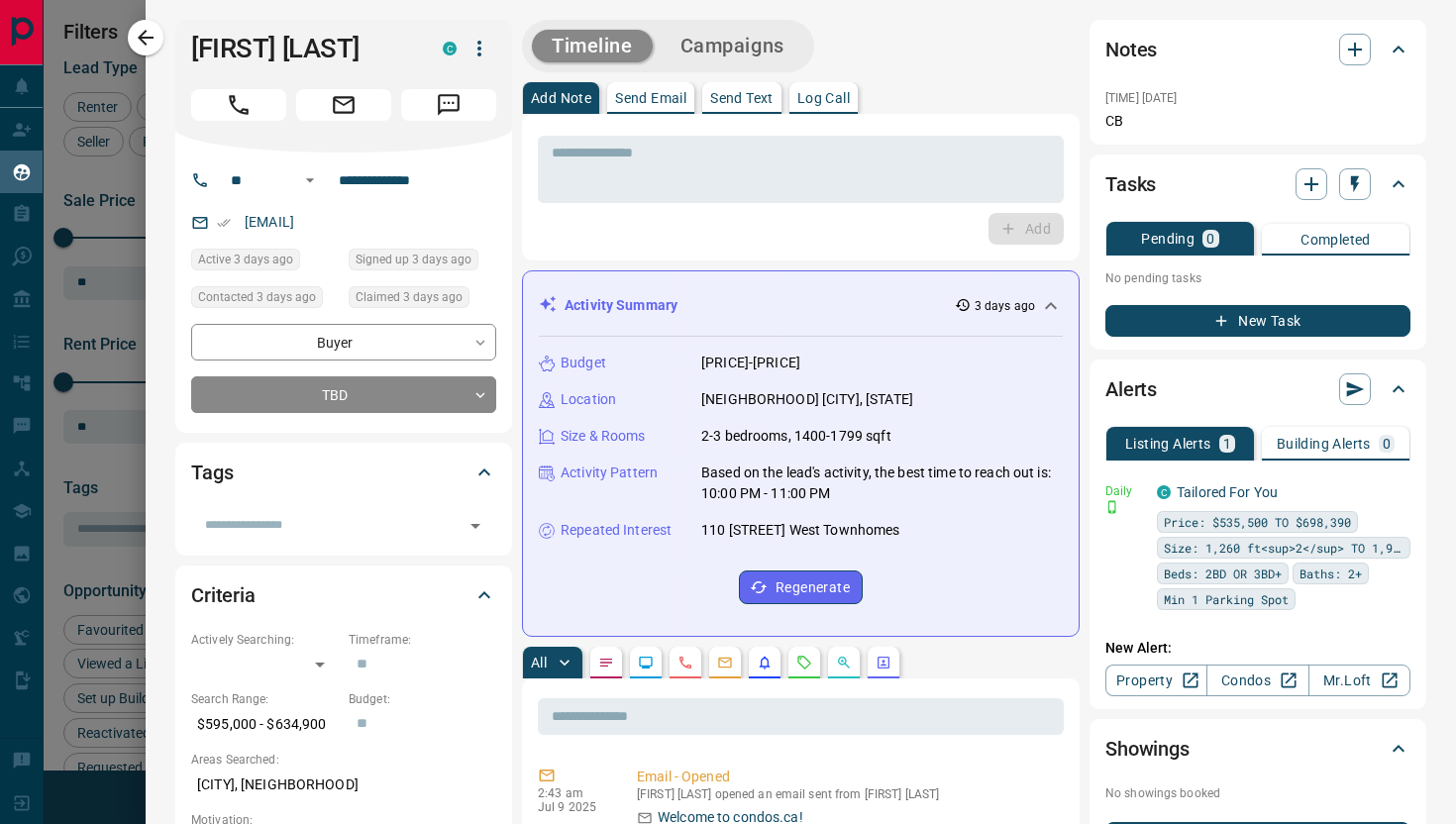 scroll, scrollTop: 0, scrollLeft: 0, axis: both 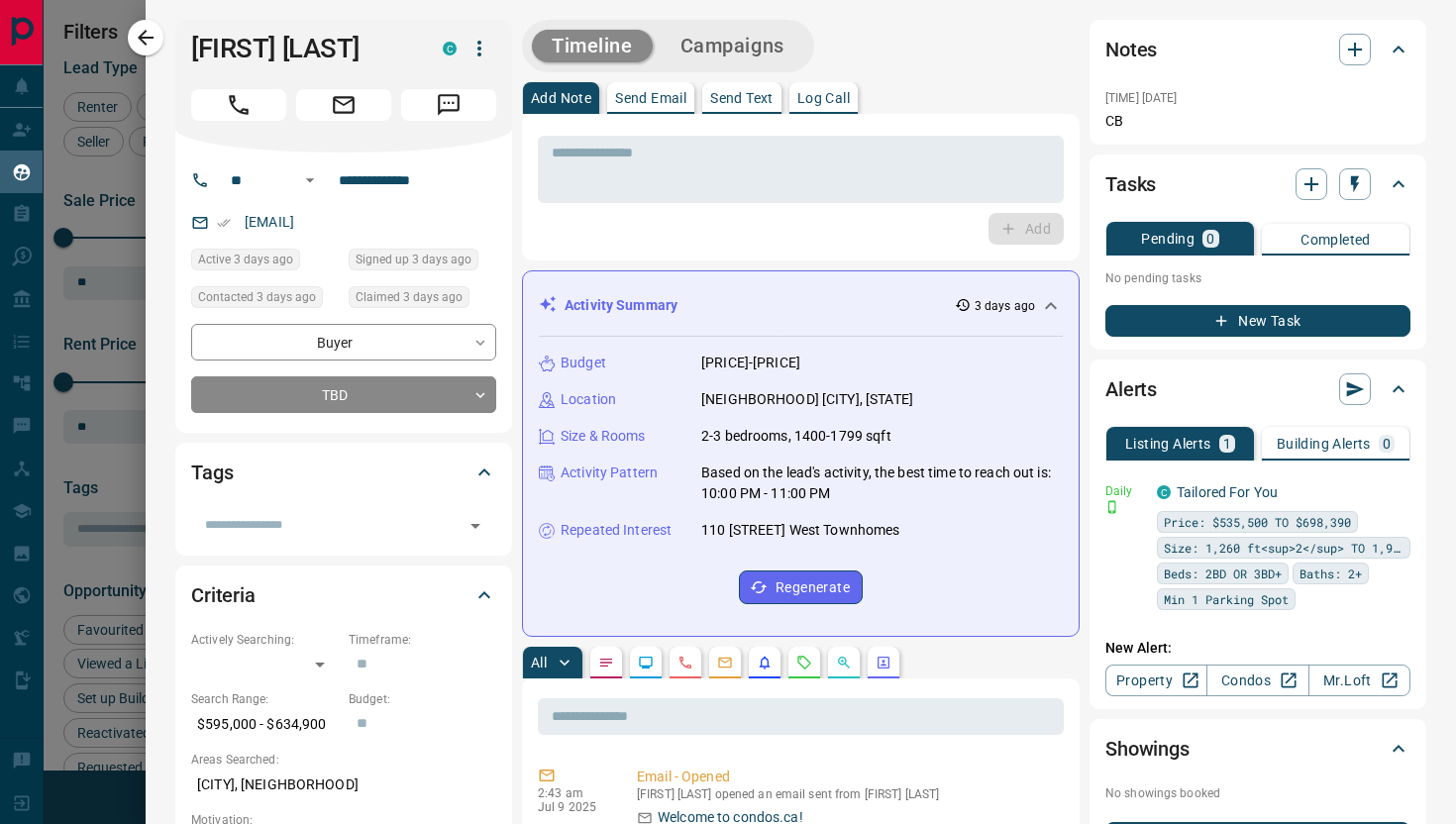 click on "**********" at bounding box center (800, 1179) 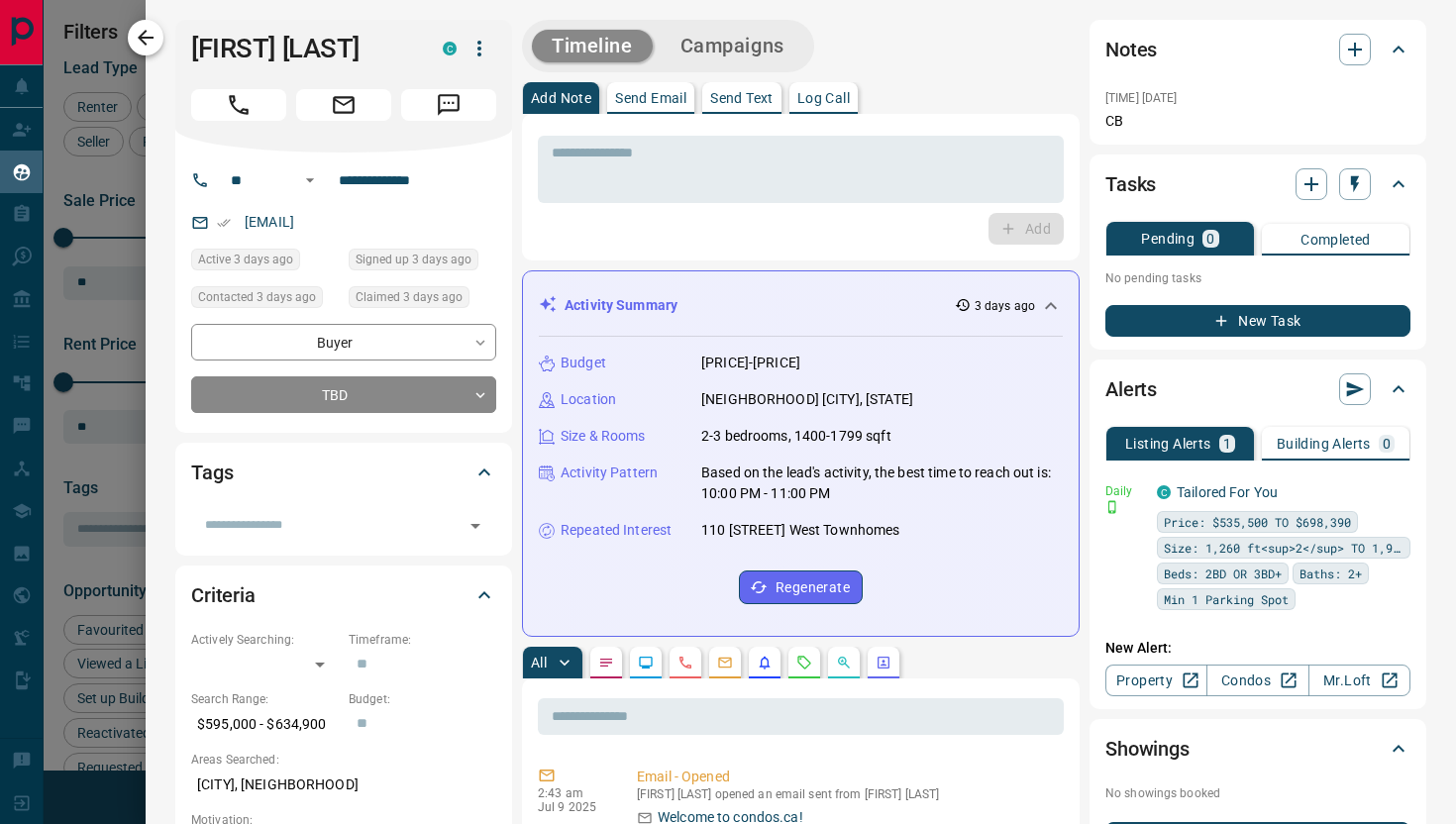 click 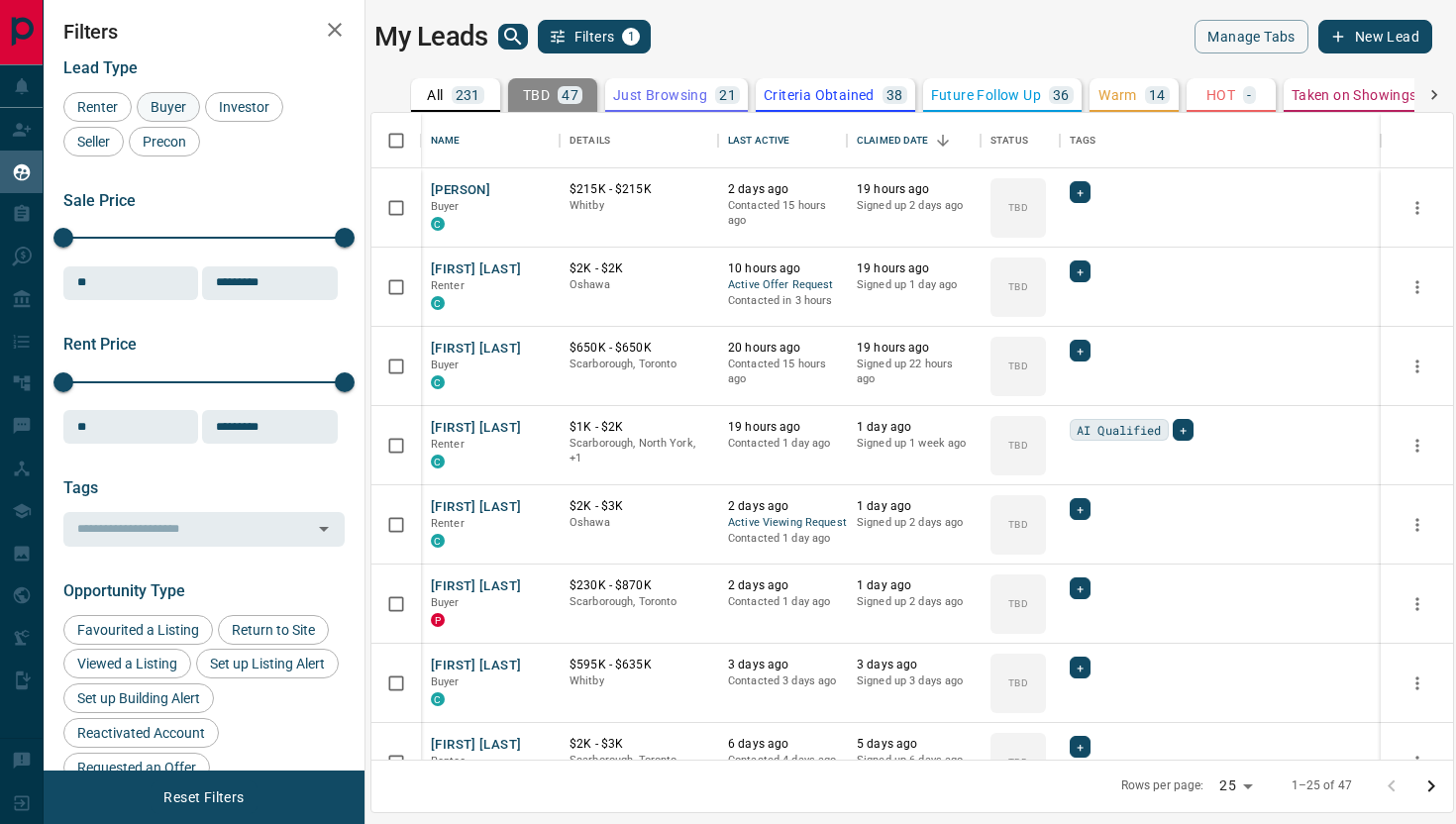 click on "Buyer" at bounding box center (168, 107) 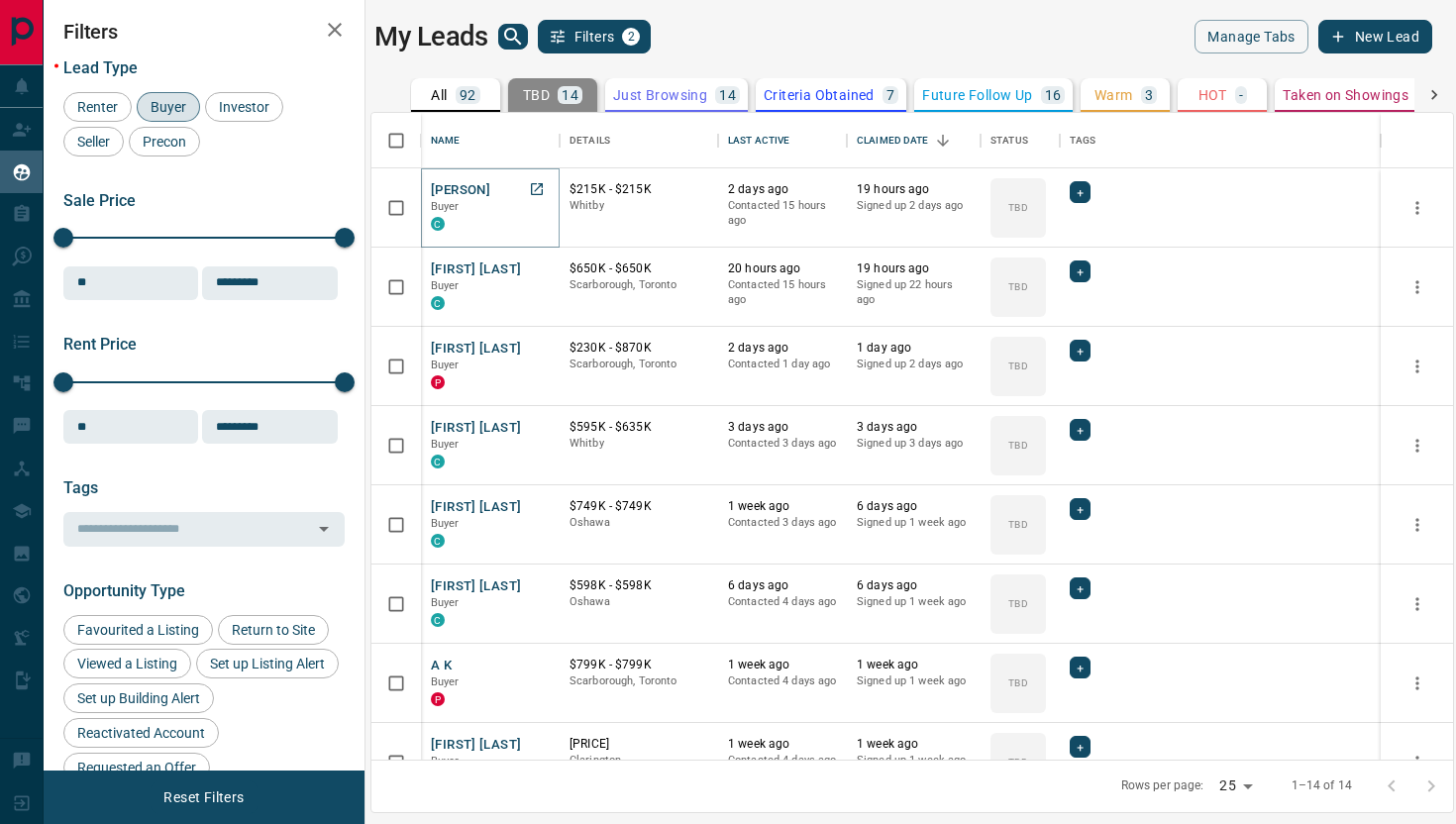 click on "[PERSON]" at bounding box center (461, 190) 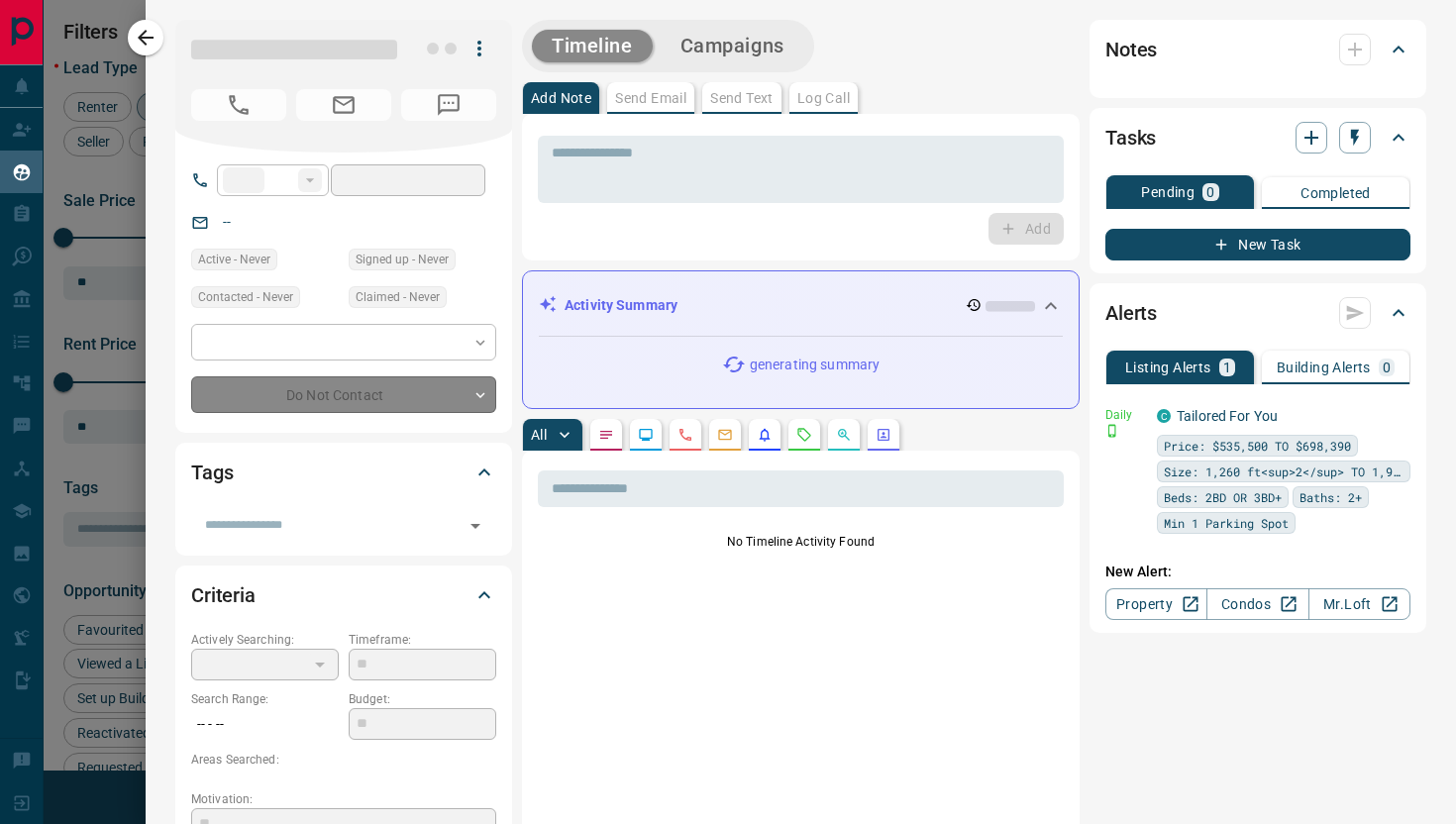 type on "**" 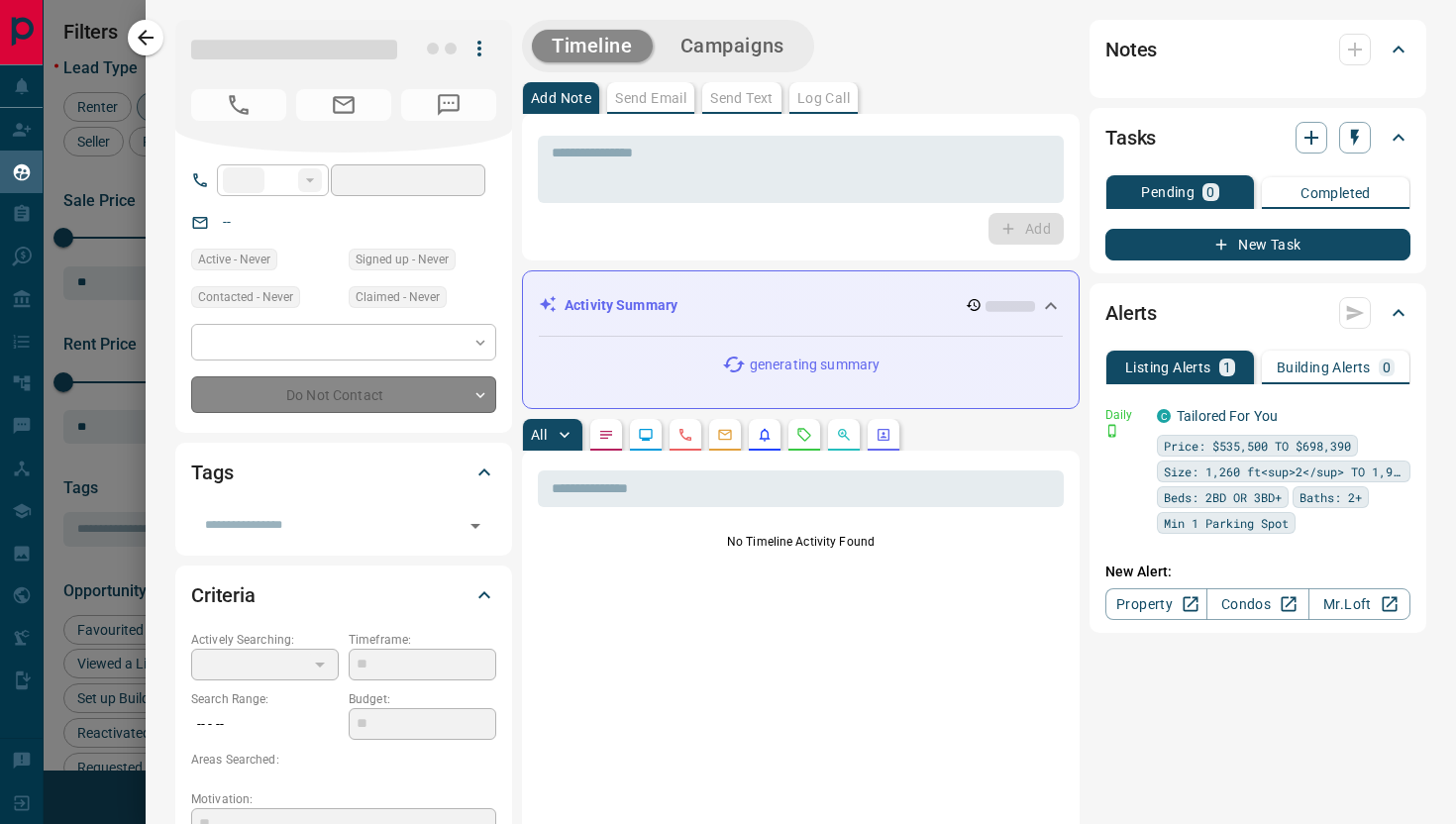 type on "**********" 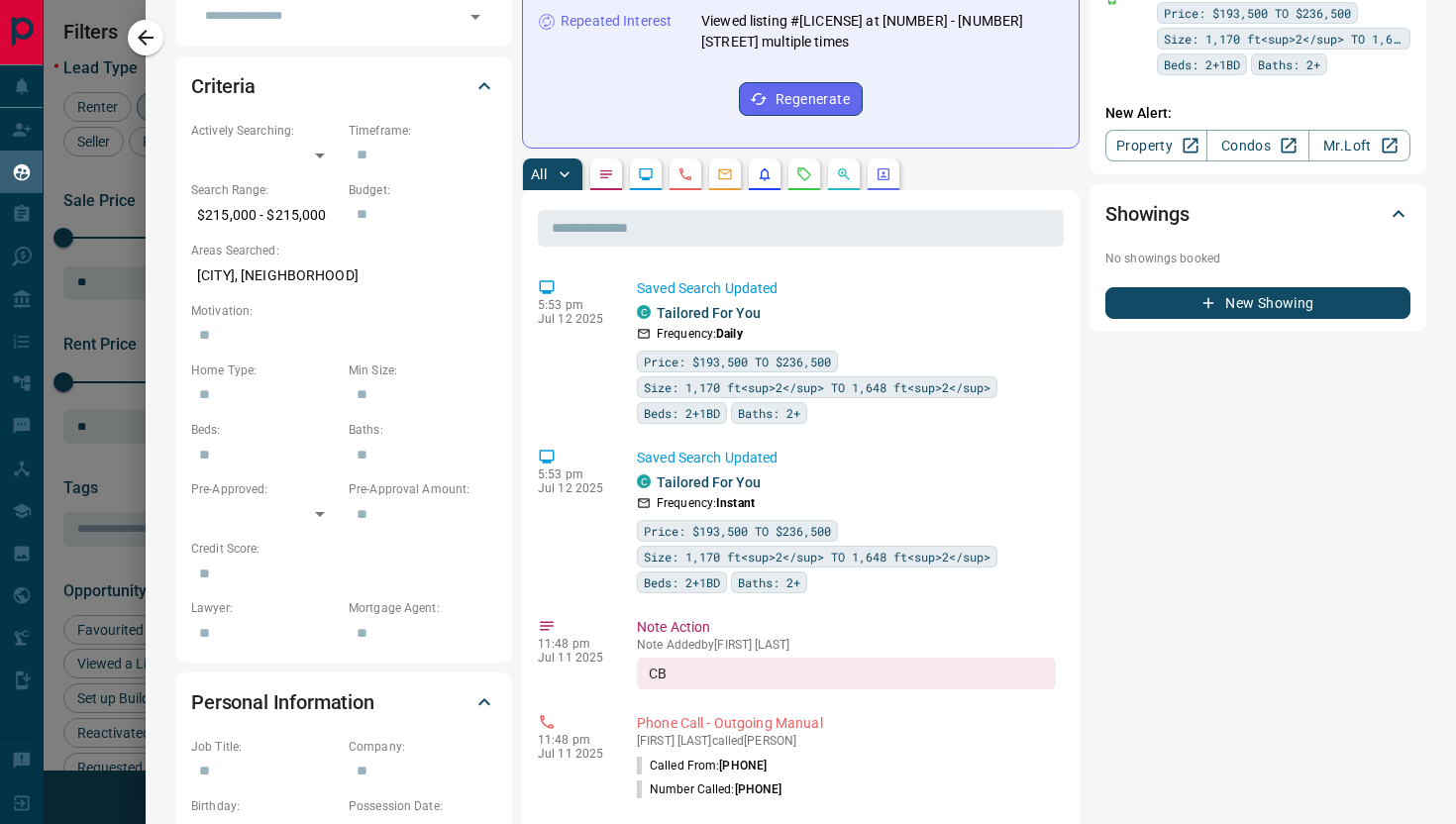scroll, scrollTop: 0, scrollLeft: 0, axis: both 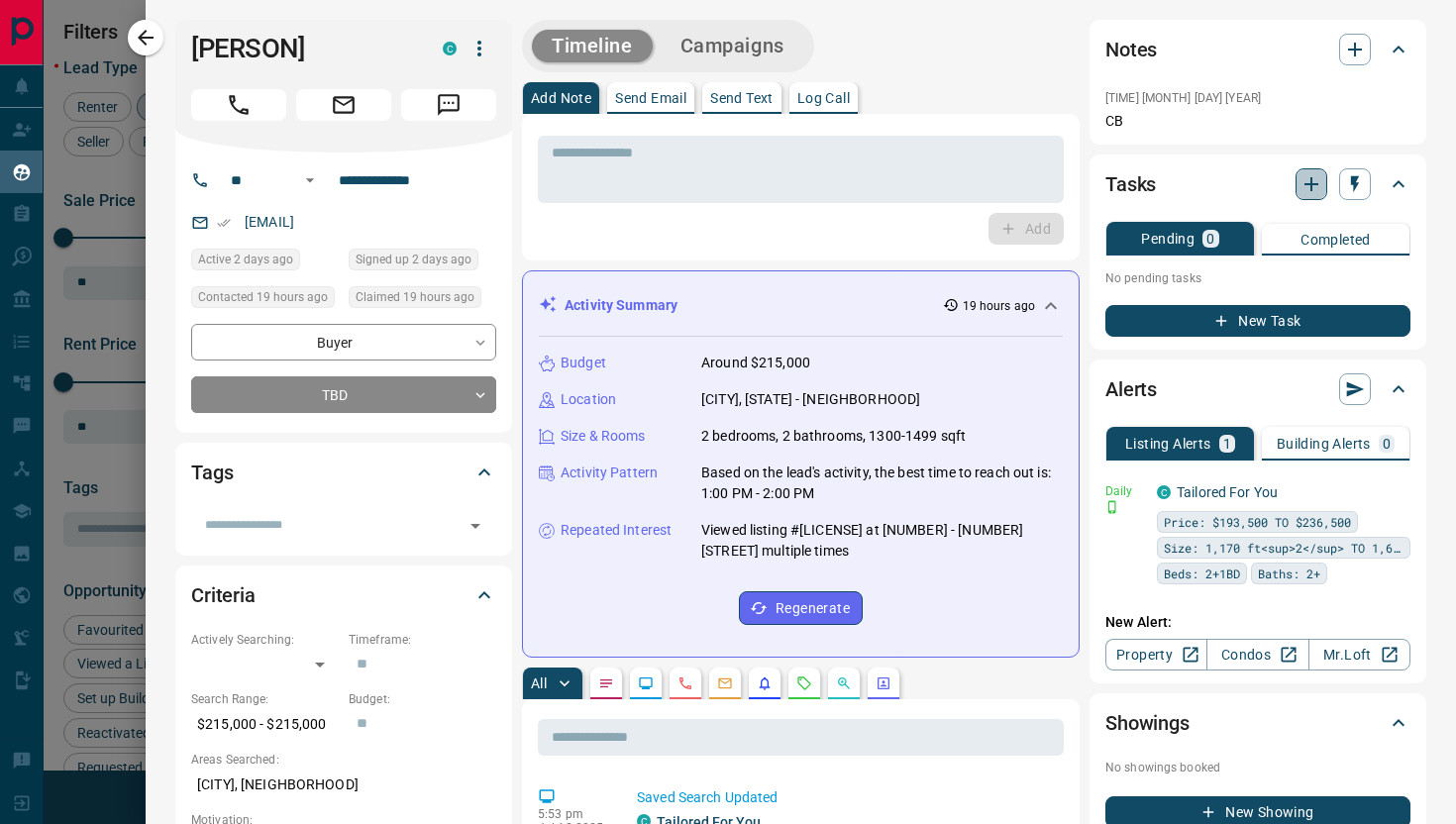 click at bounding box center [1311, 184] 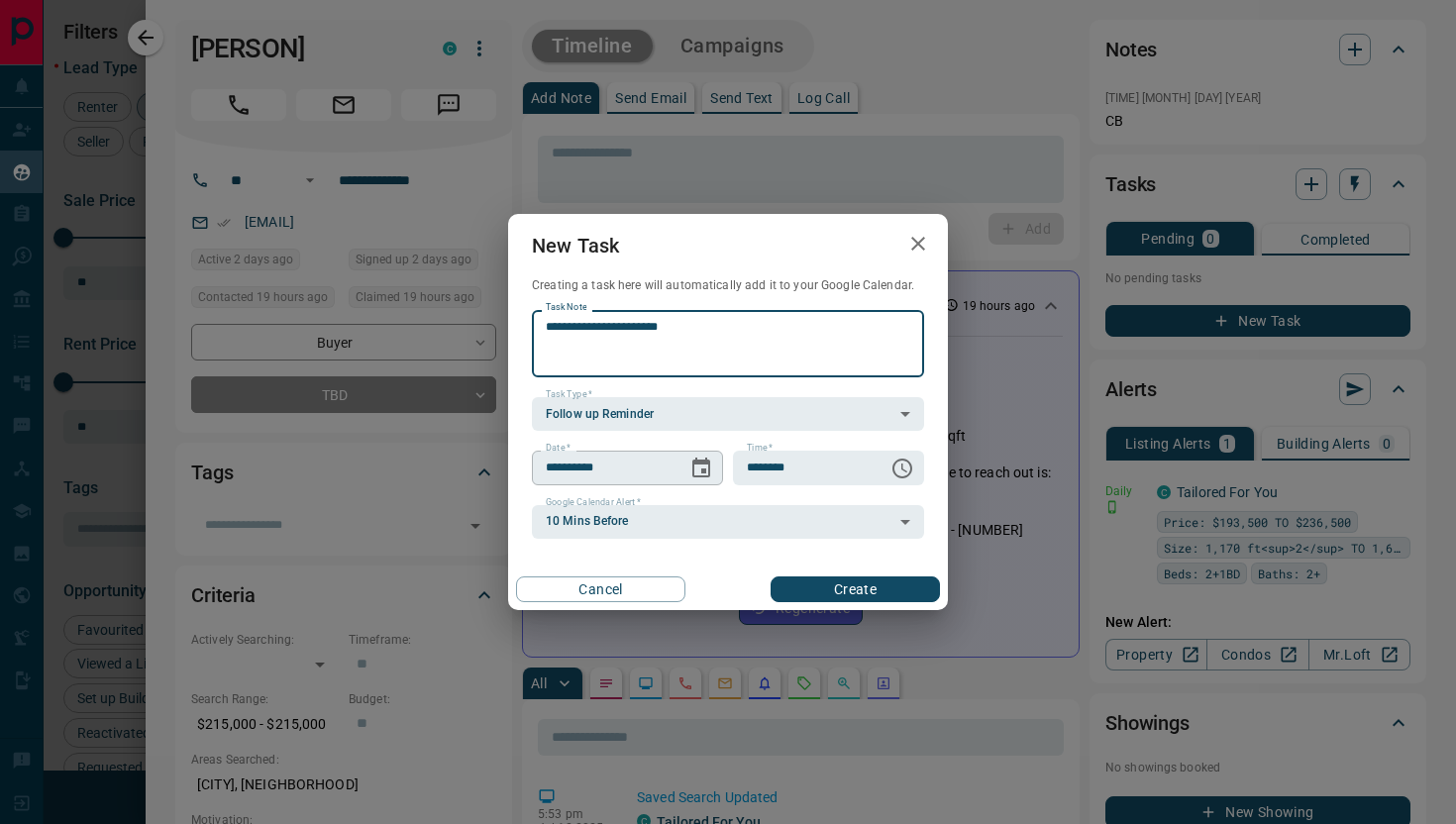 type on "**********" 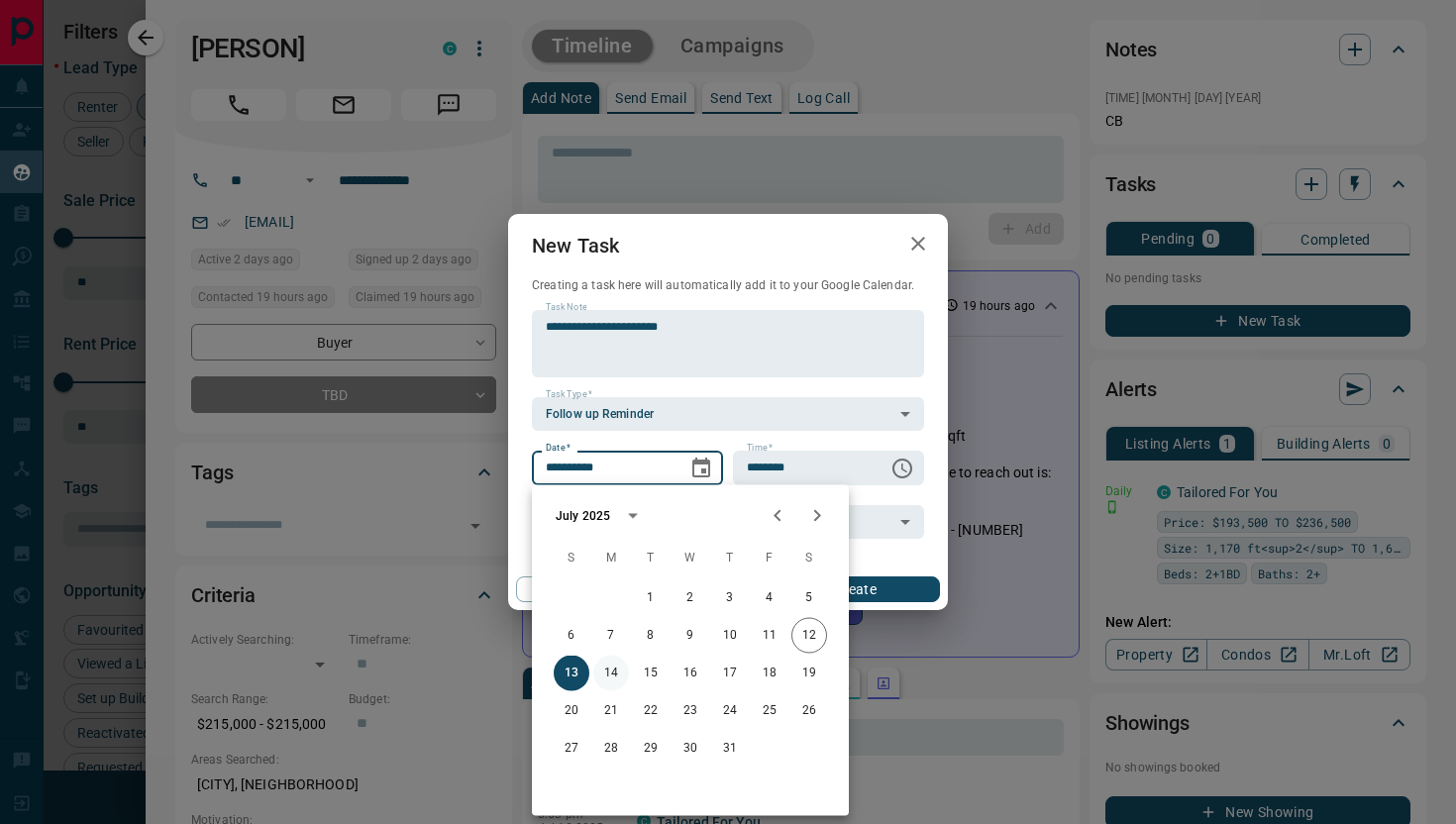 click on "14" at bounding box center [611, 673] 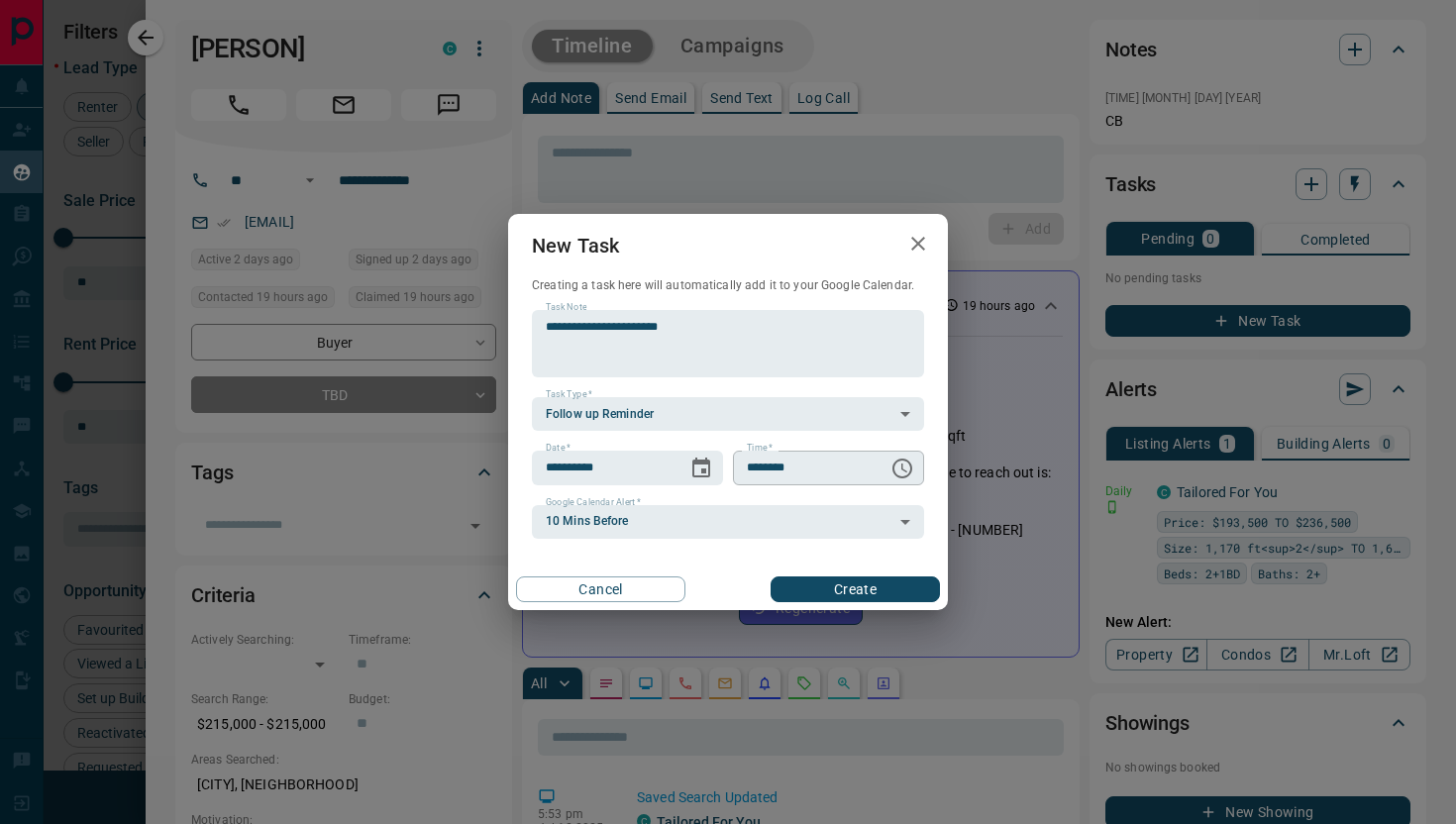 click on "********" at bounding box center [803, 467] 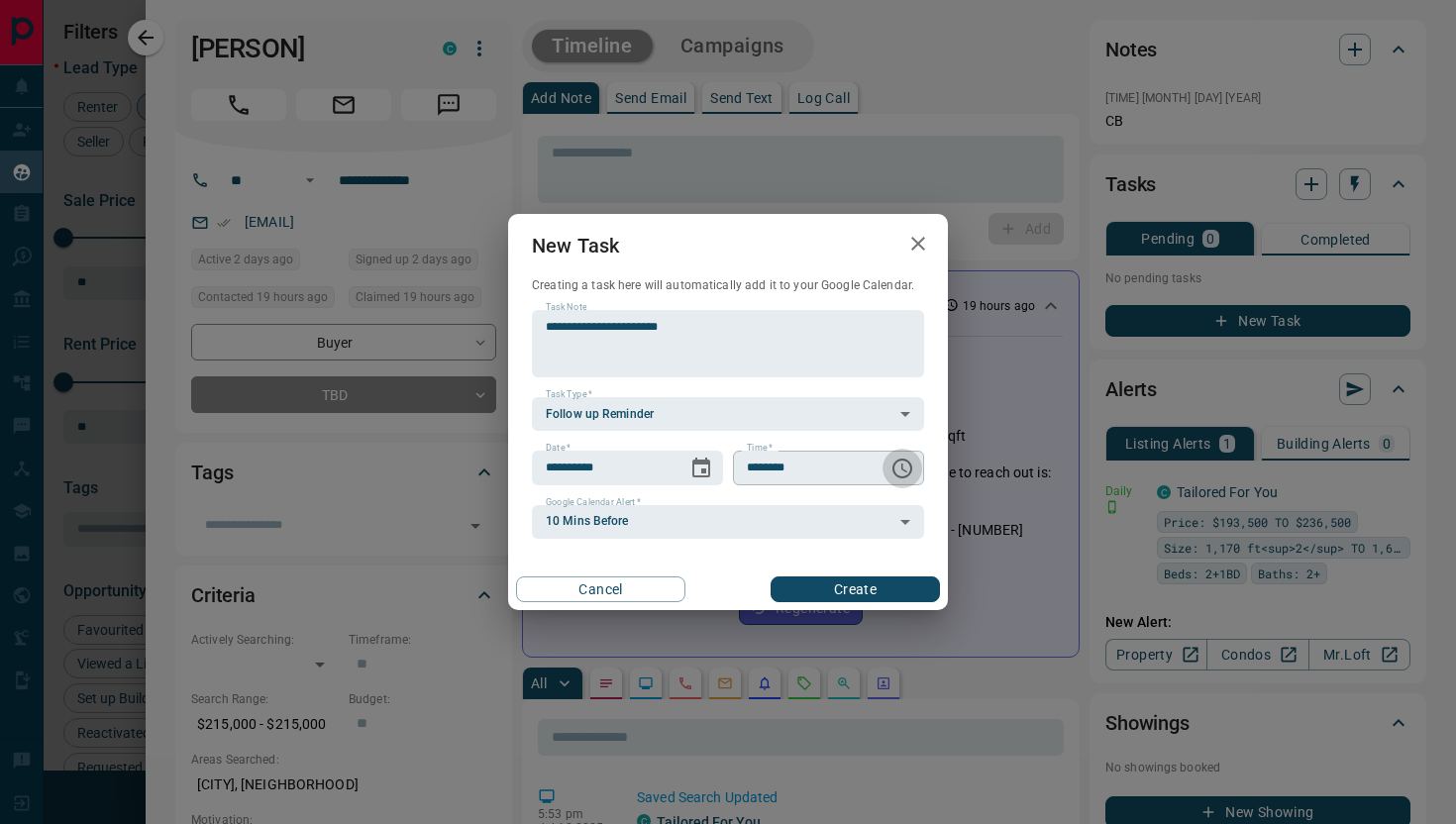 click 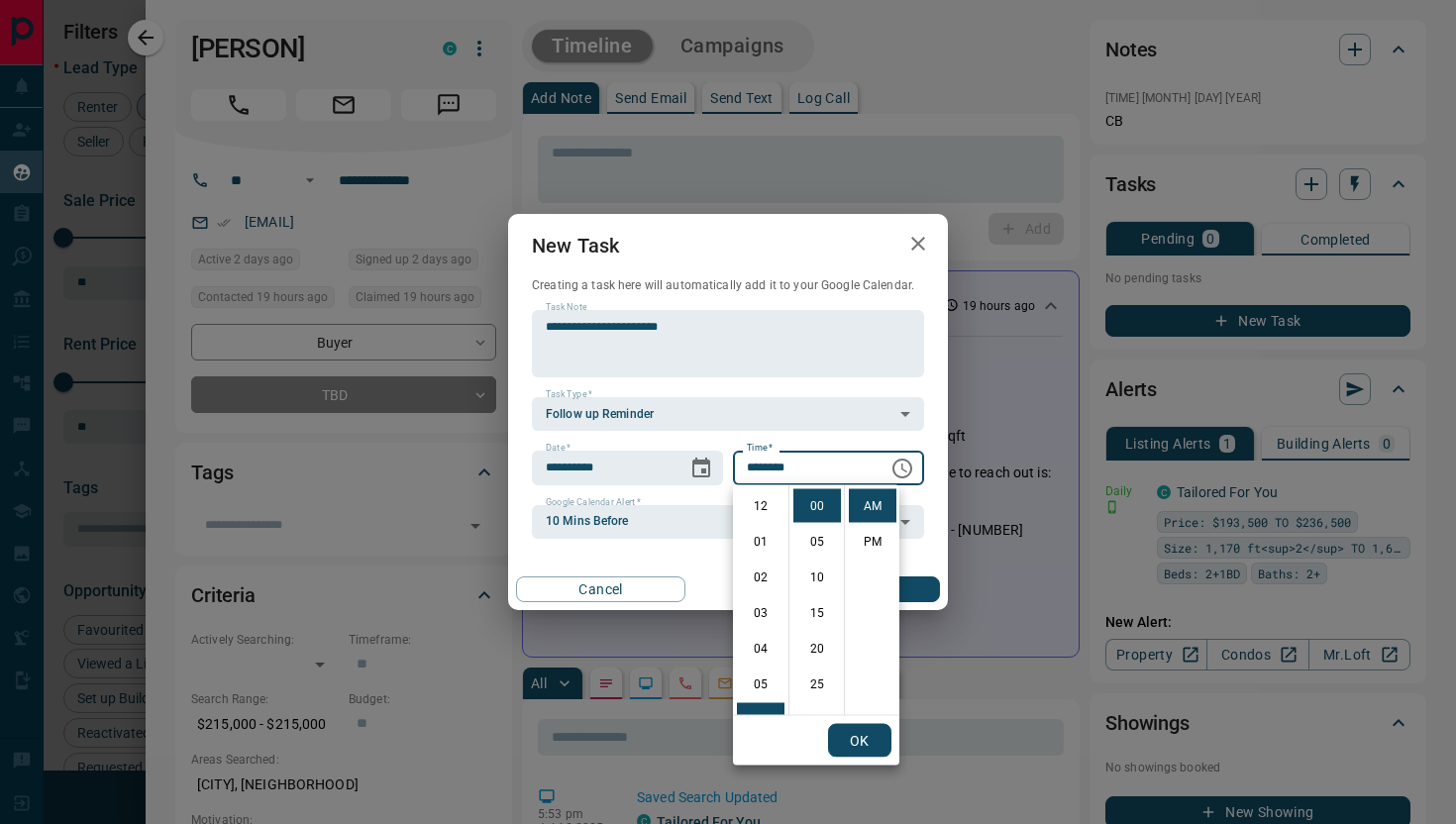 scroll, scrollTop: 214, scrollLeft: 0, axis: vertical 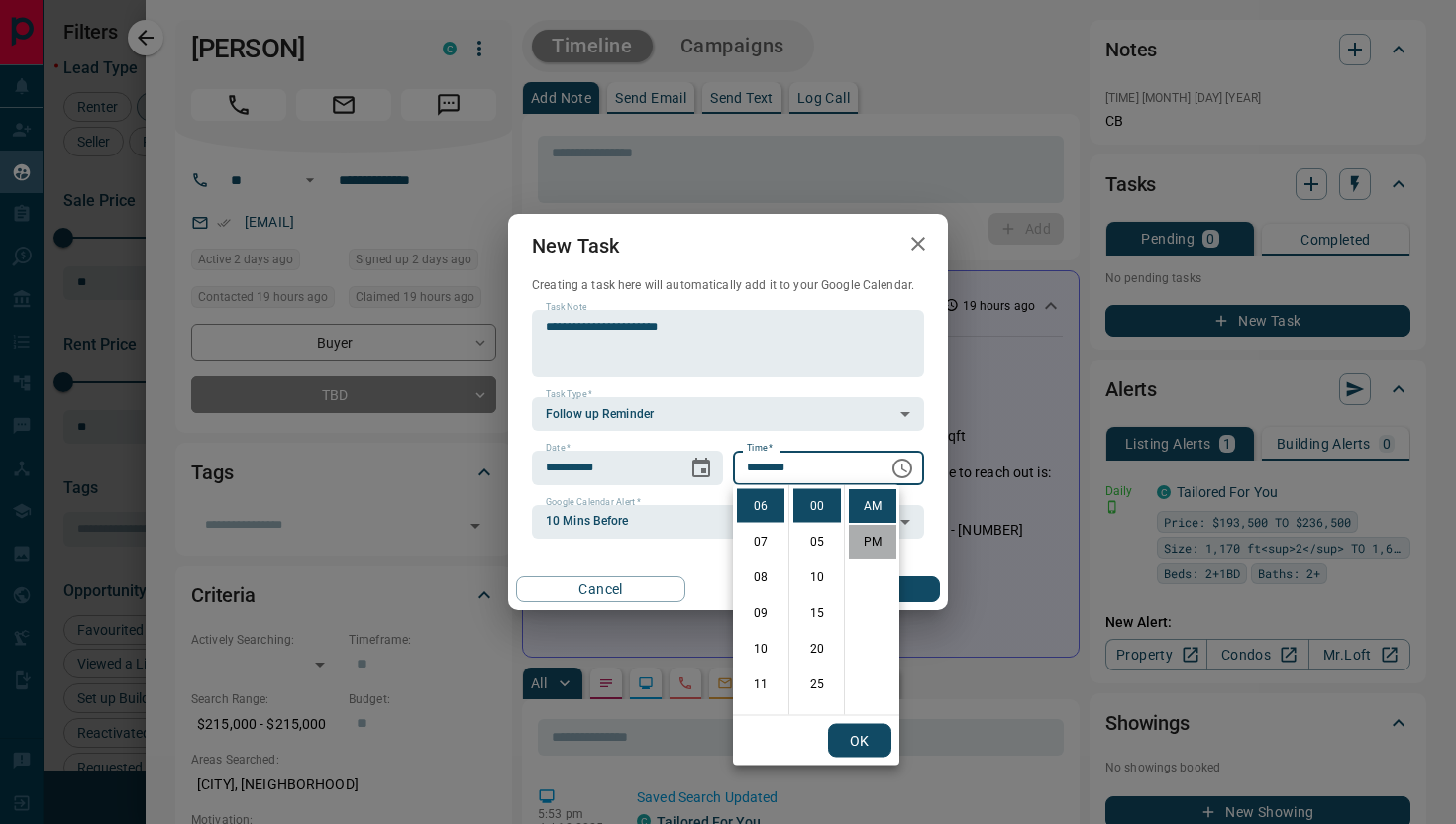 click on "PM" at bounding box center [873, 542] 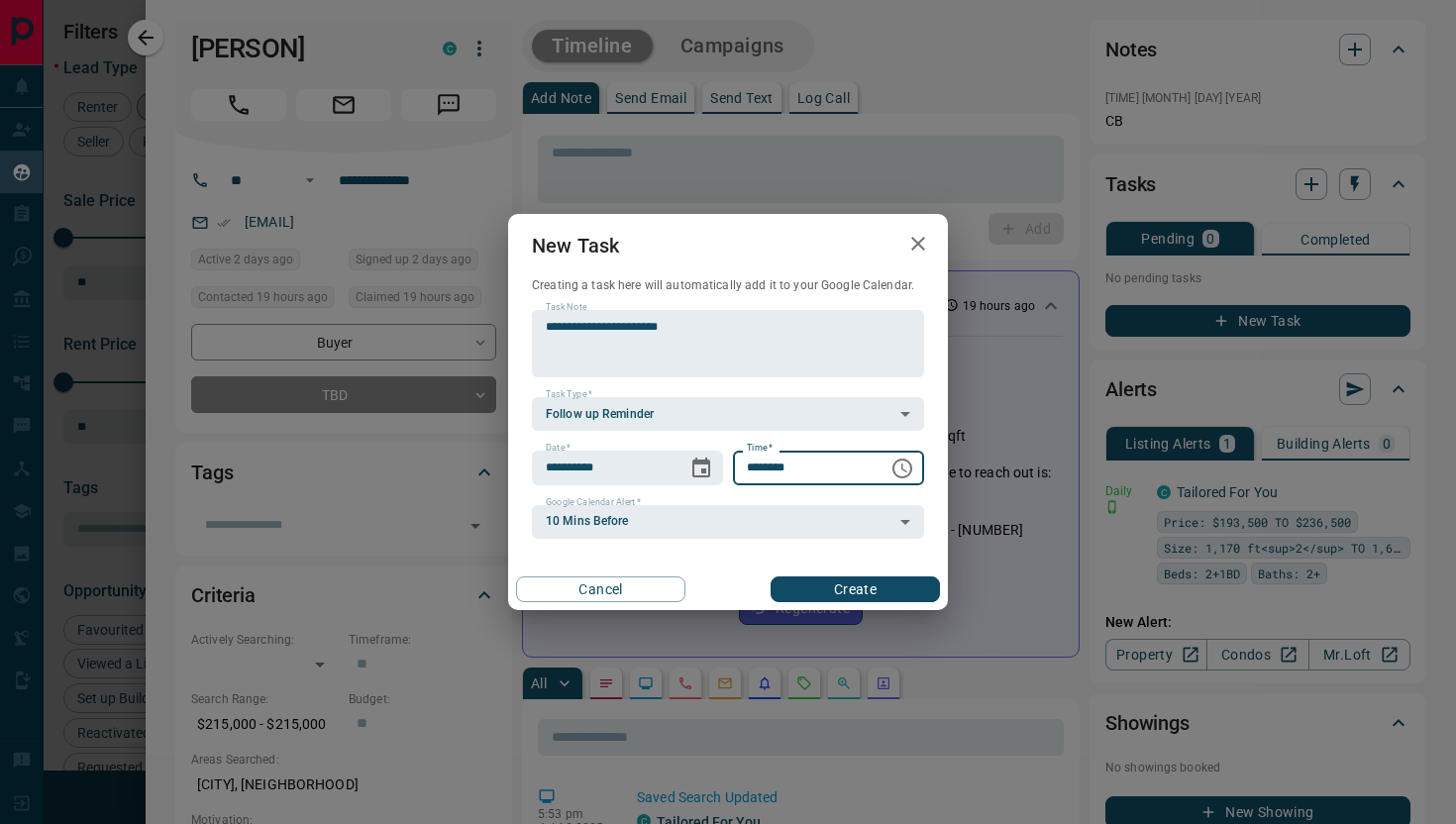 click on "********" at bounding box center (803, 467) 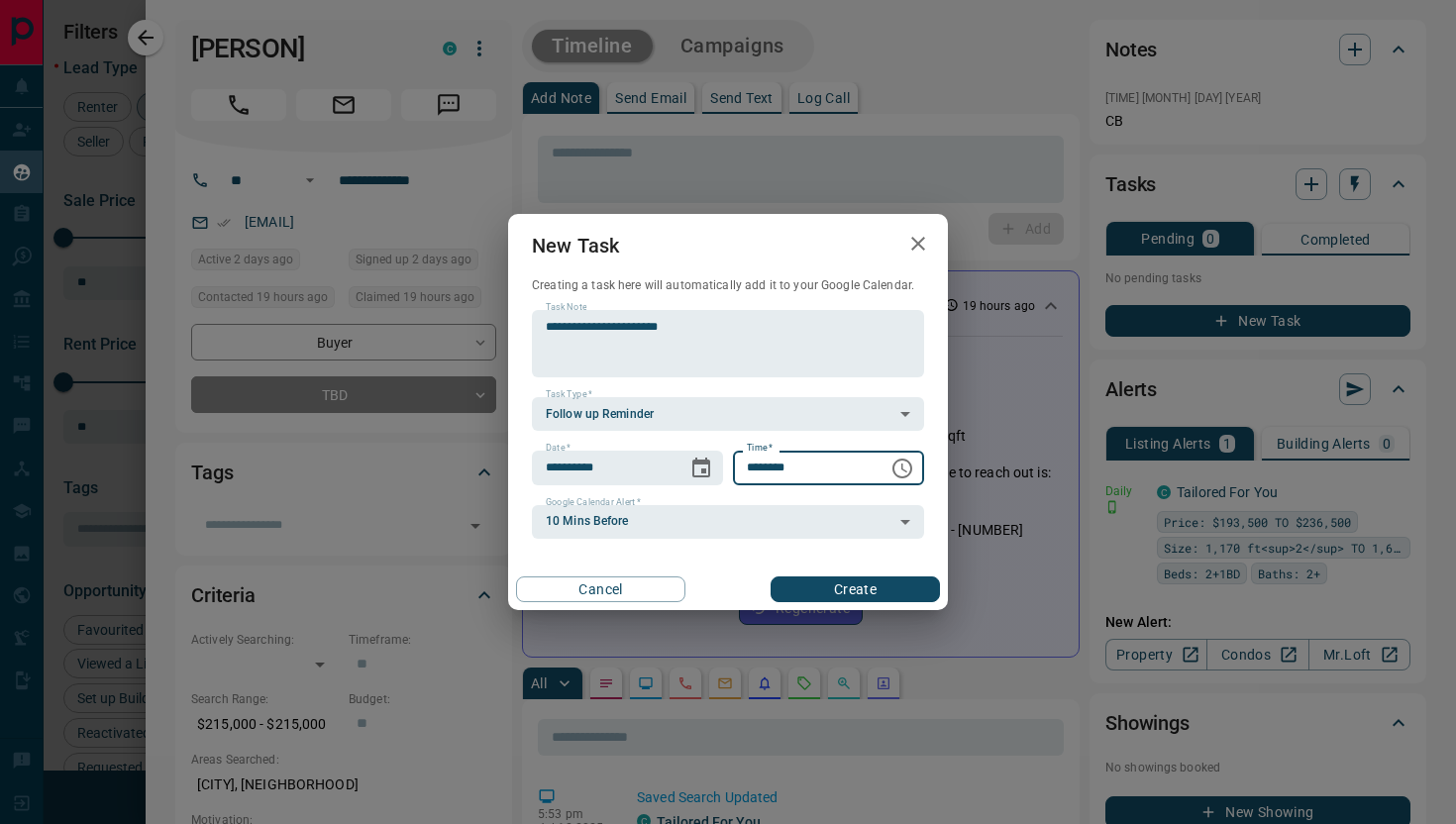 type on "********" 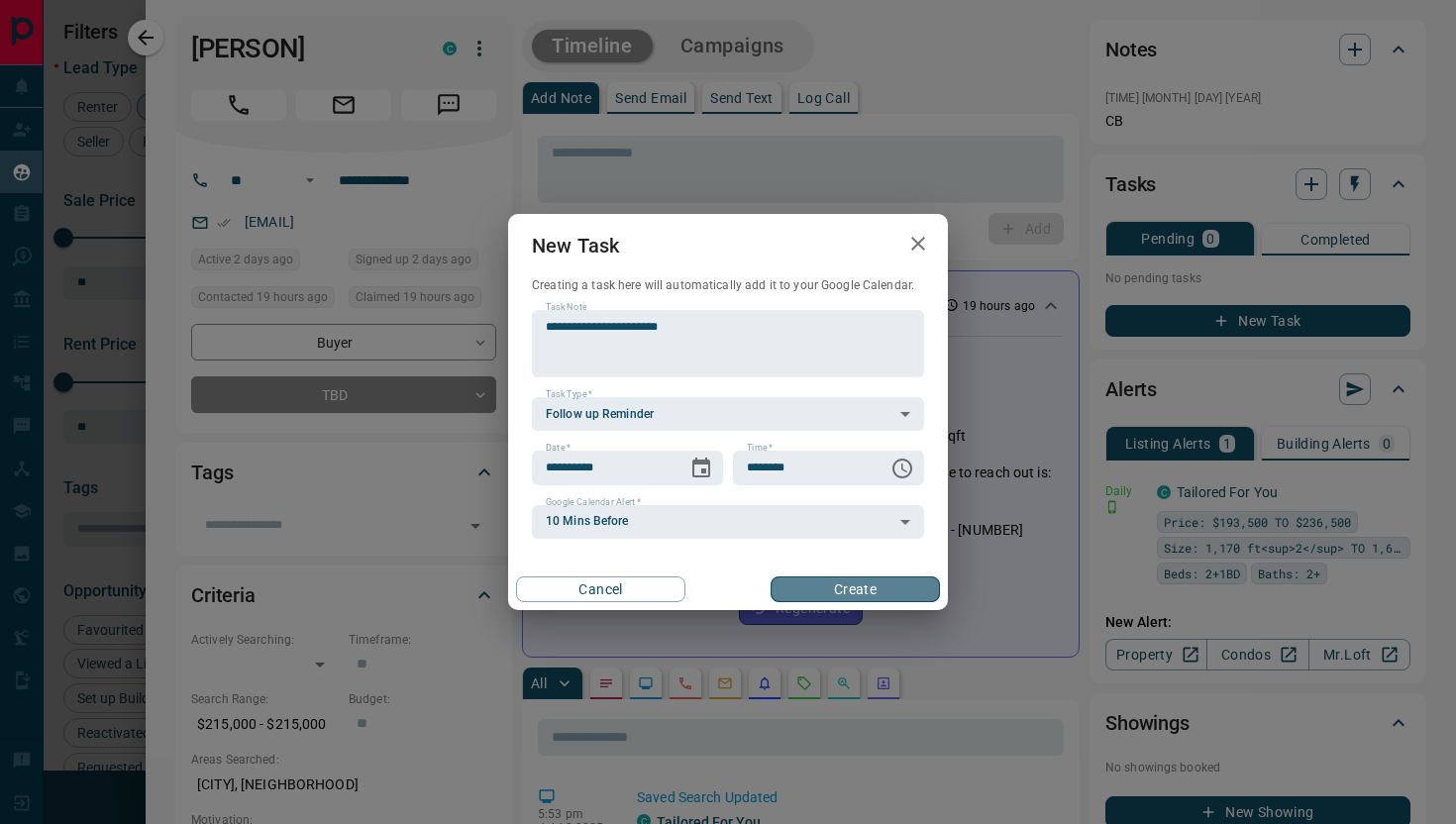 click on "Create" at bounding box center (855, 589) 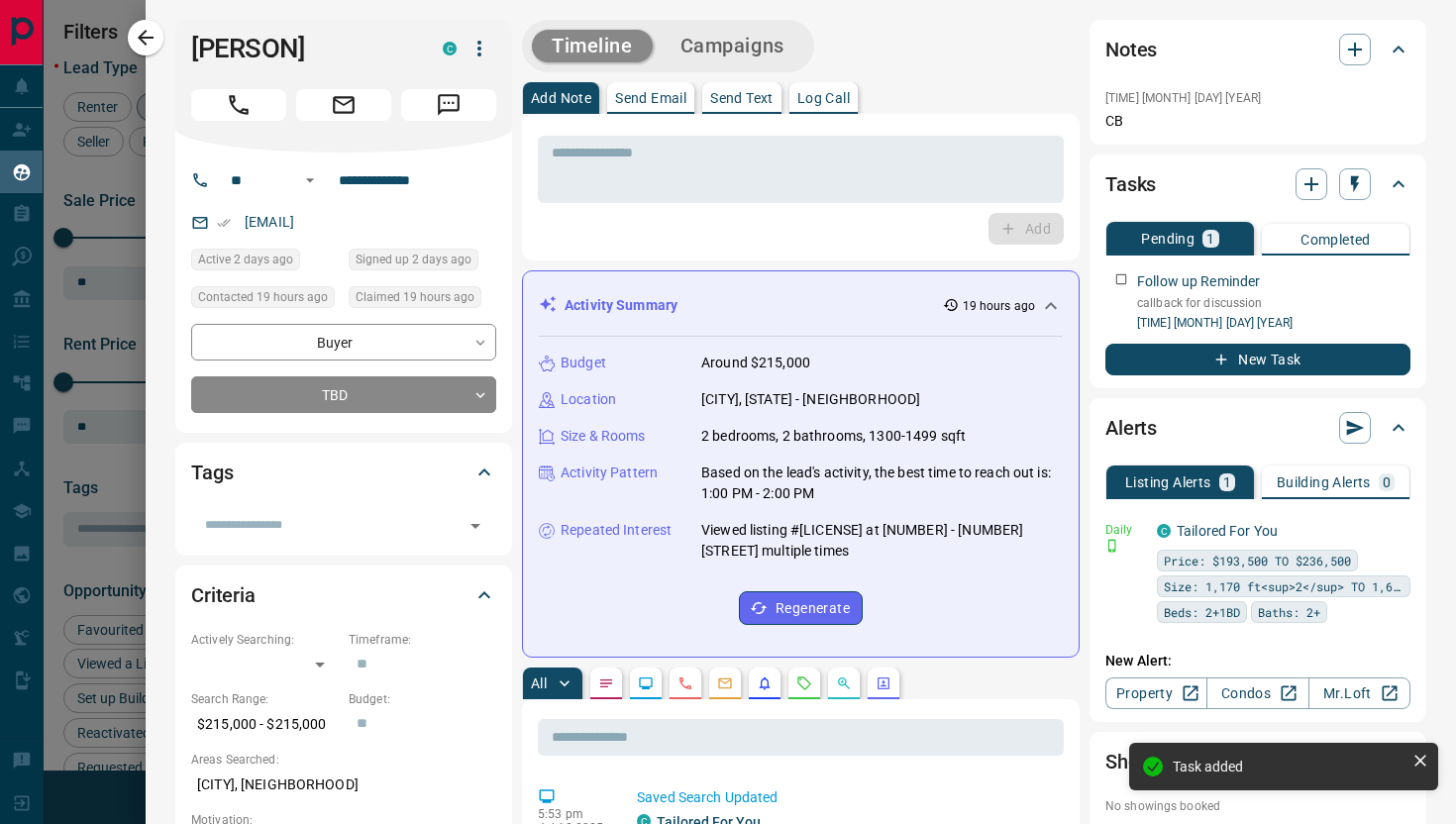 click on "Log Call" at bounding box center [823, 98] 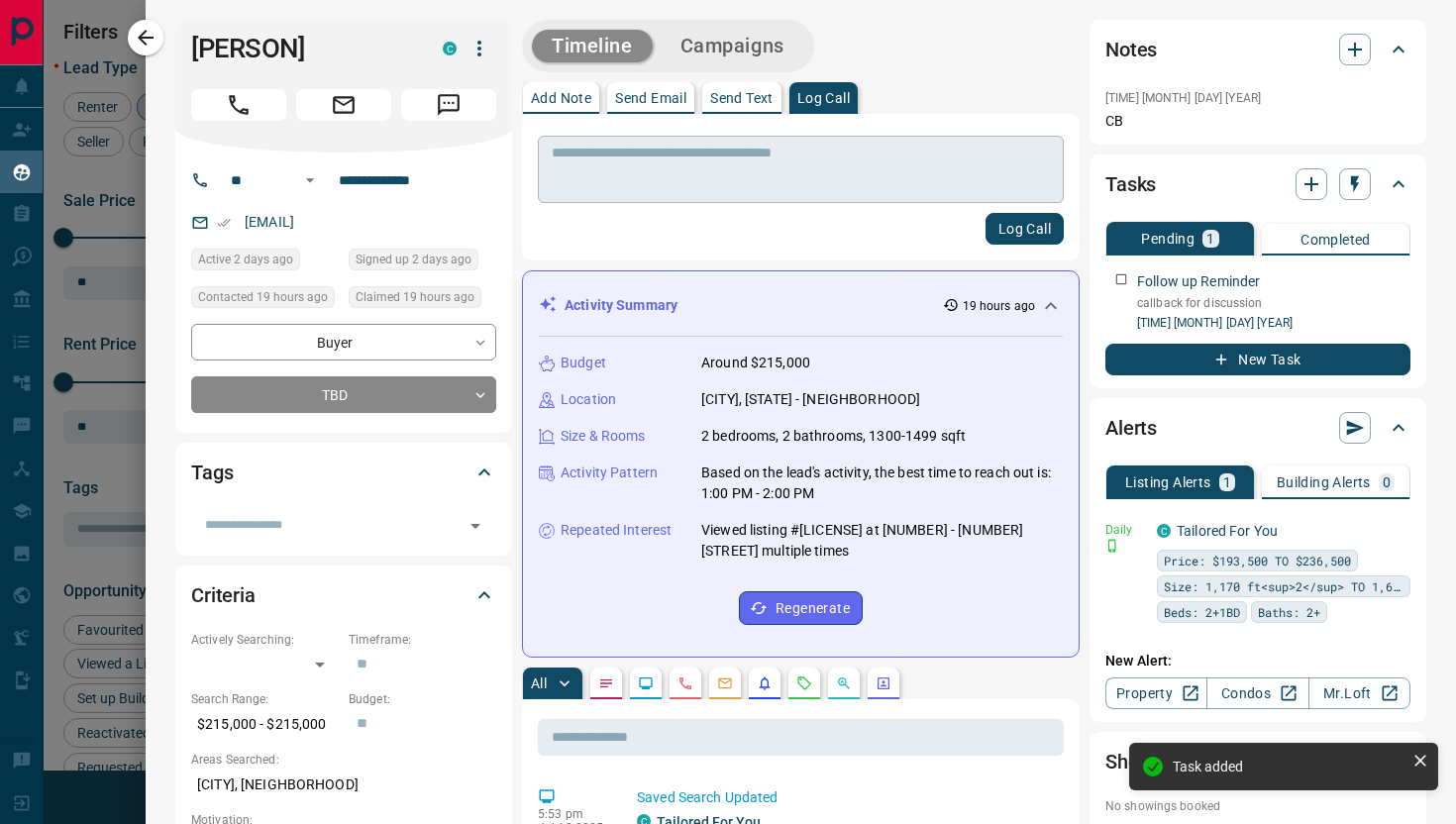 click on "* ​" at bounding box center [800, 169] 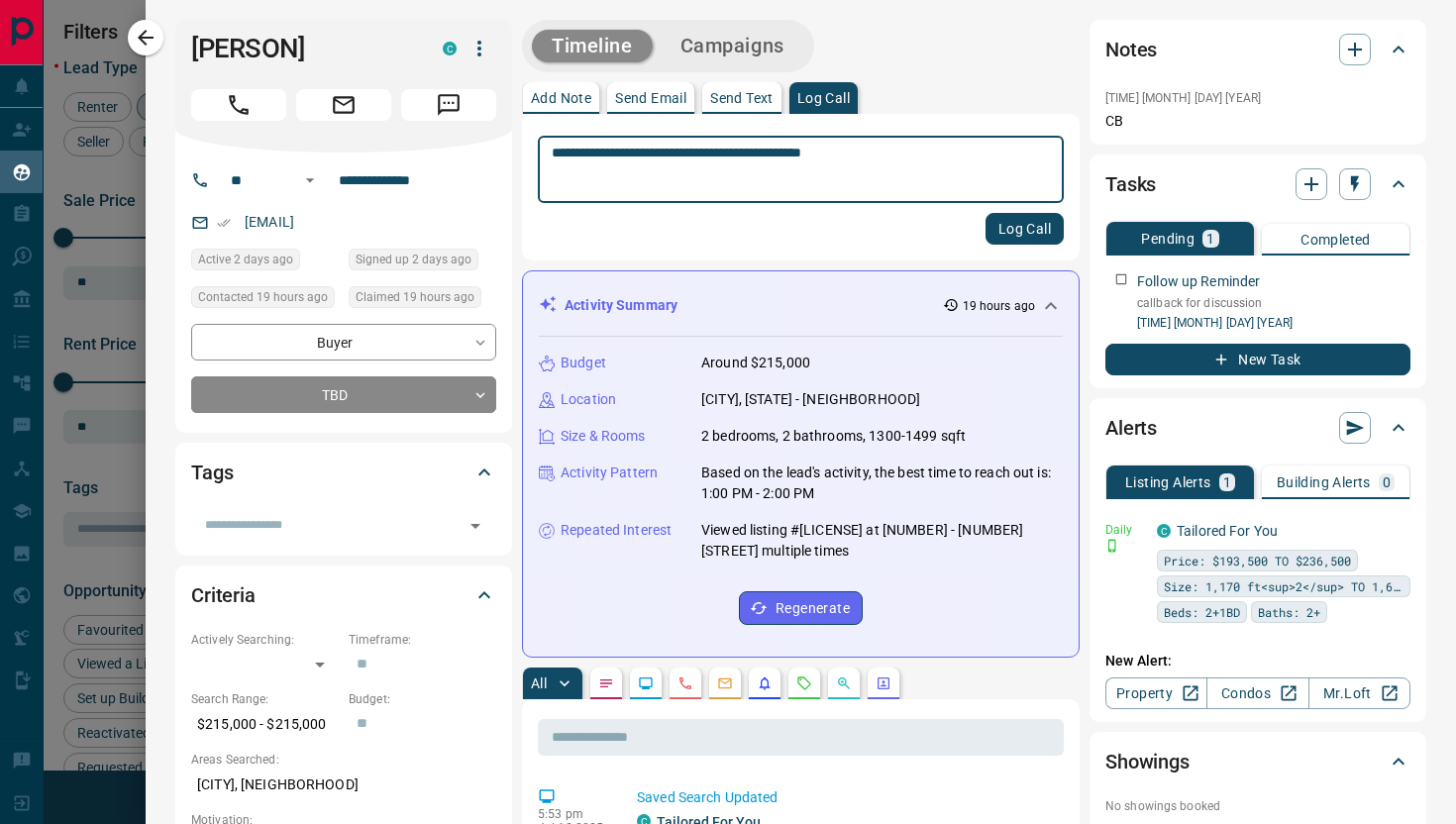 click on "**********" at bounding box center (800, 169) 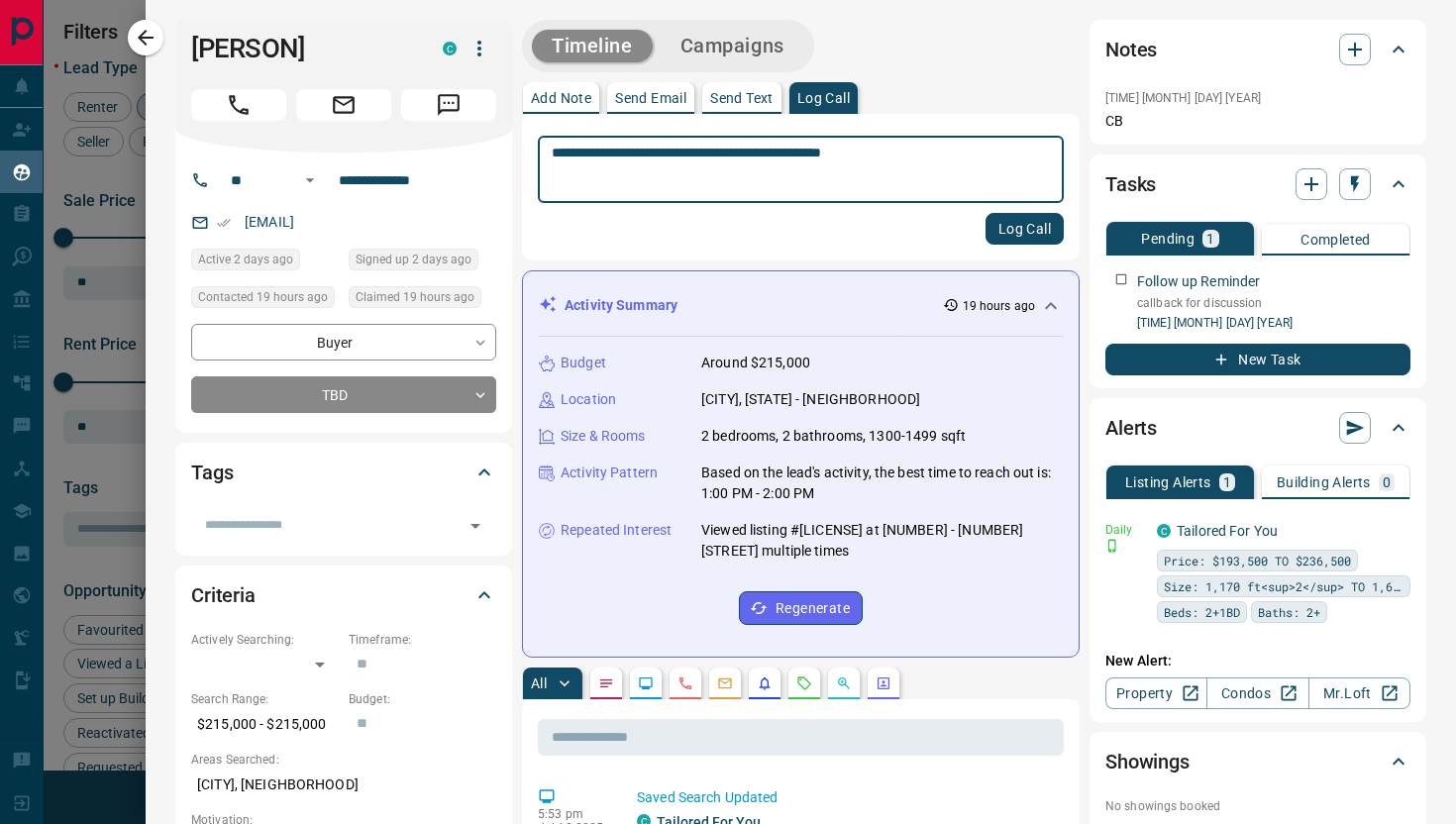 click on "**********" at bounding box center (800, 169) 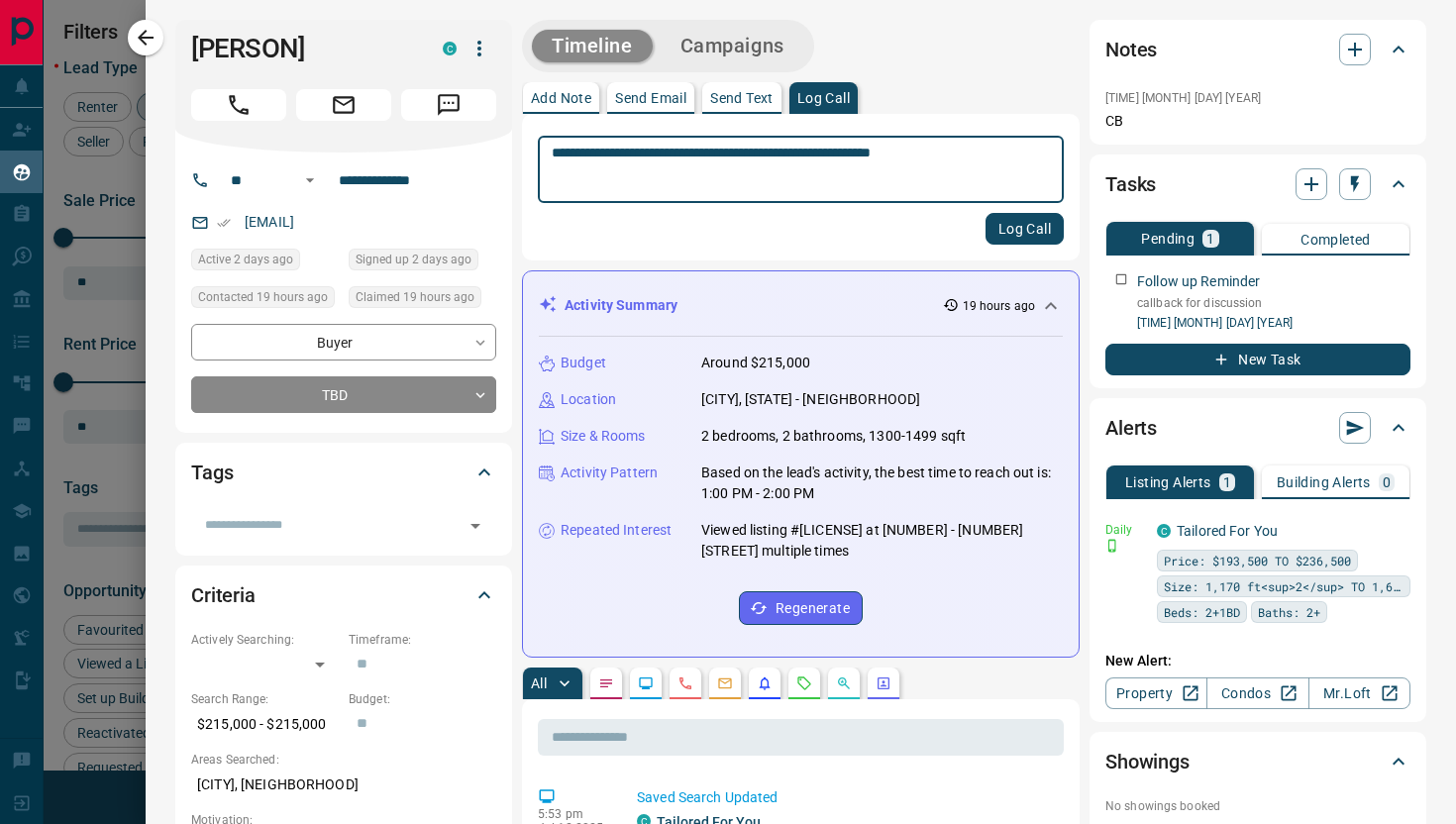 click on "**********" at bounding box center (800, 169) 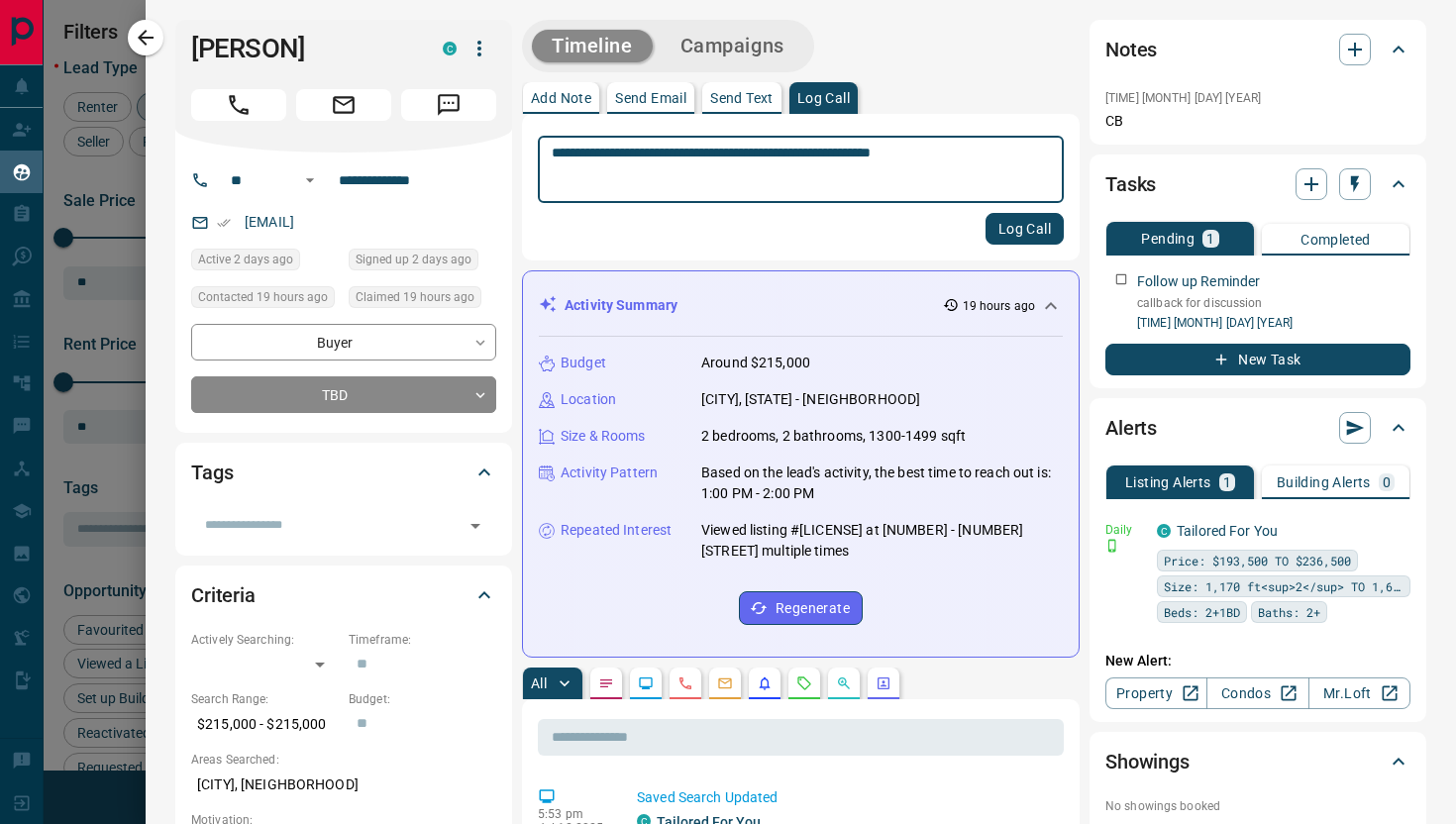 click on "**********" at bounding box center [800, 169] 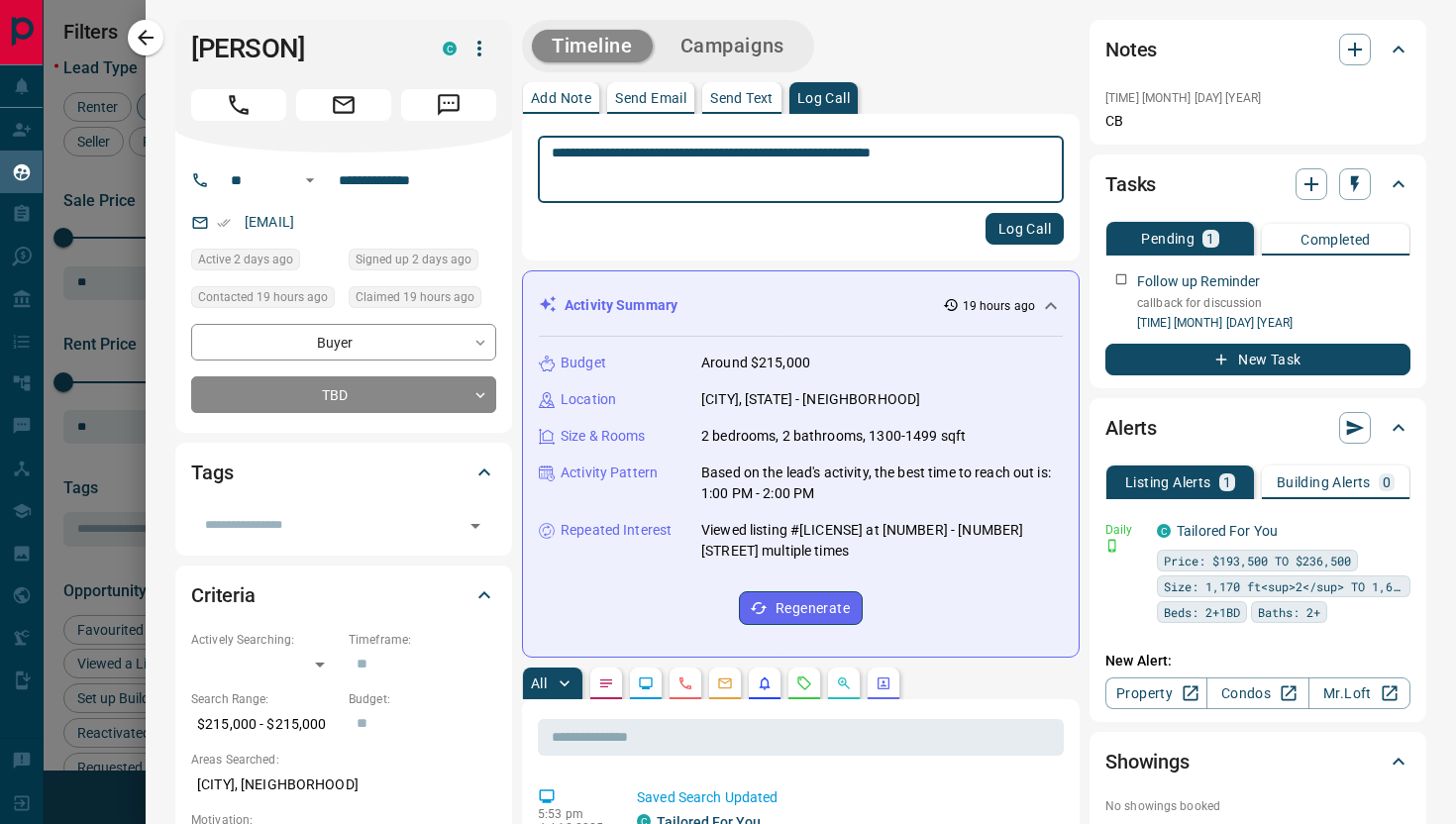 click on "Log Call" at bounding box center [1024, 229] 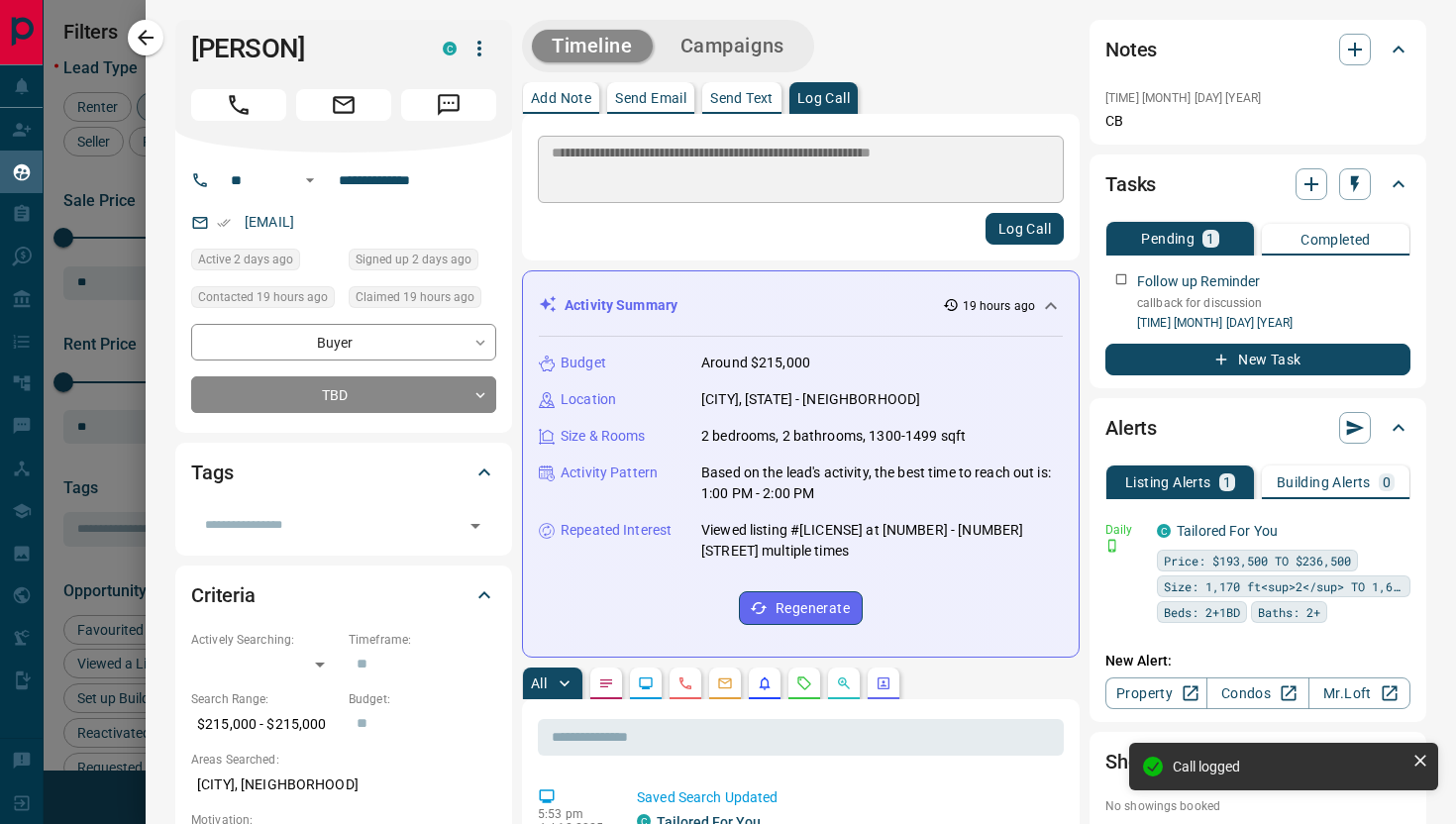 type 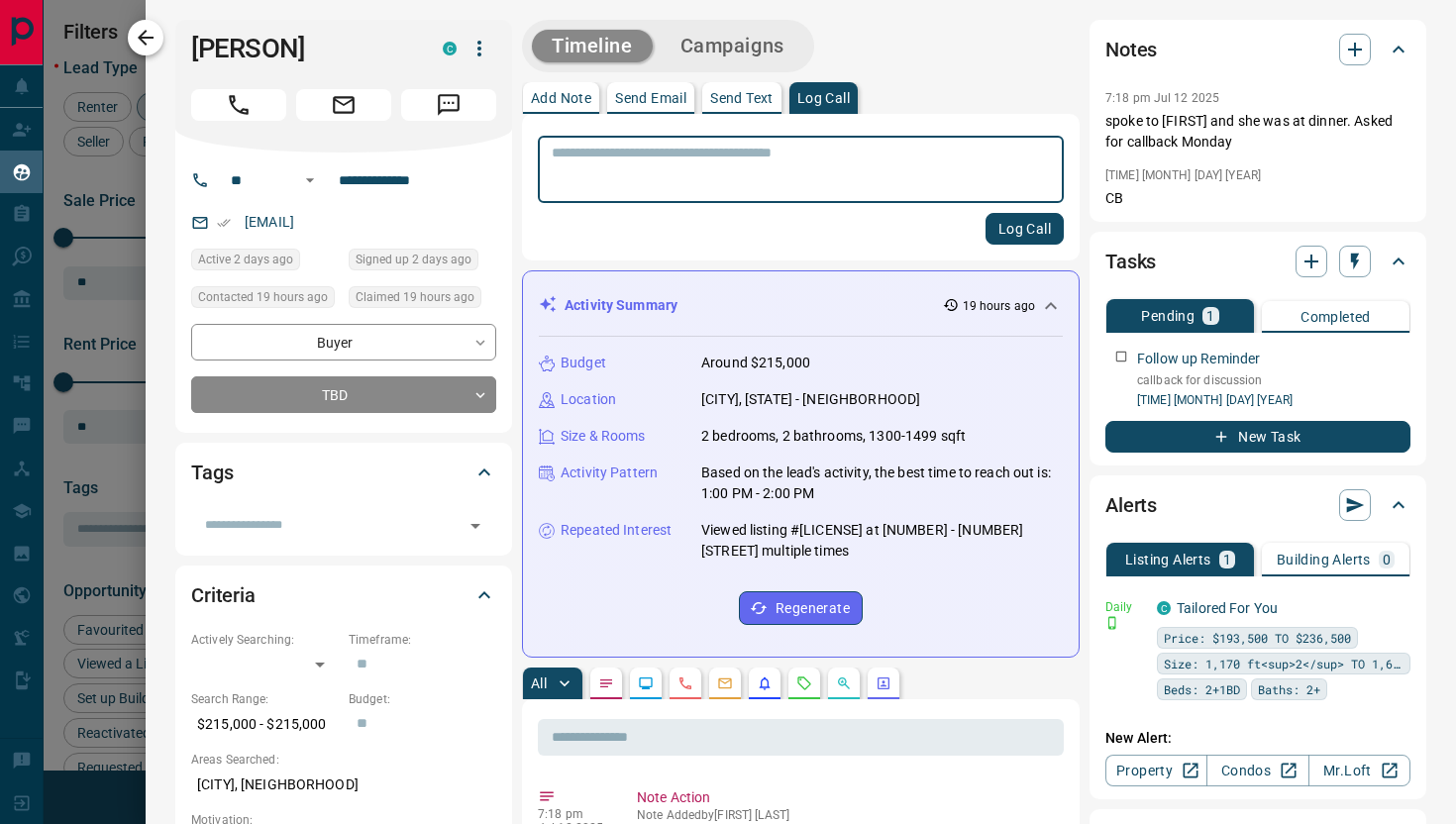 click 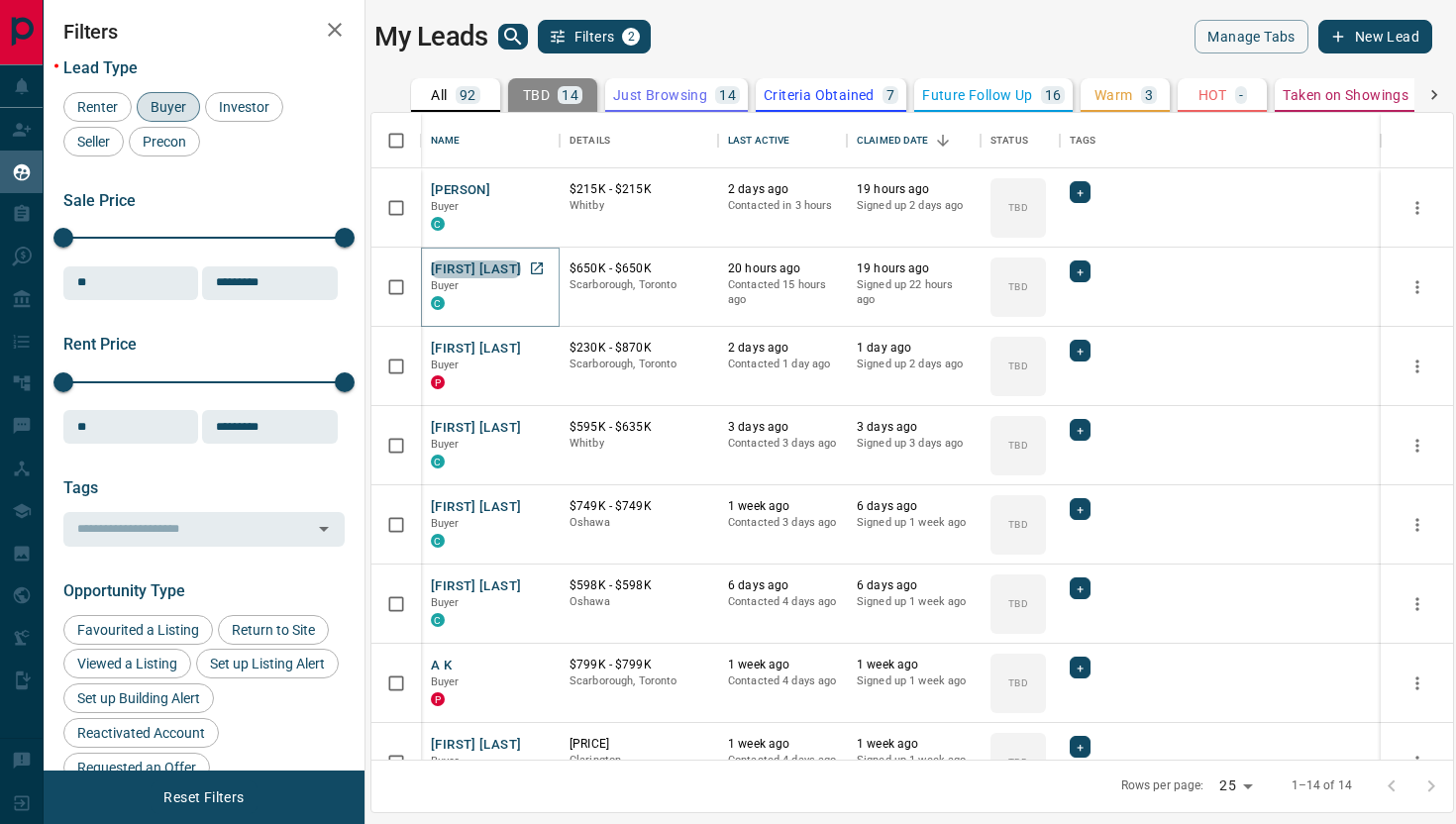 click on "[FIRST] [LAST]" at bounding box center (475, 269) 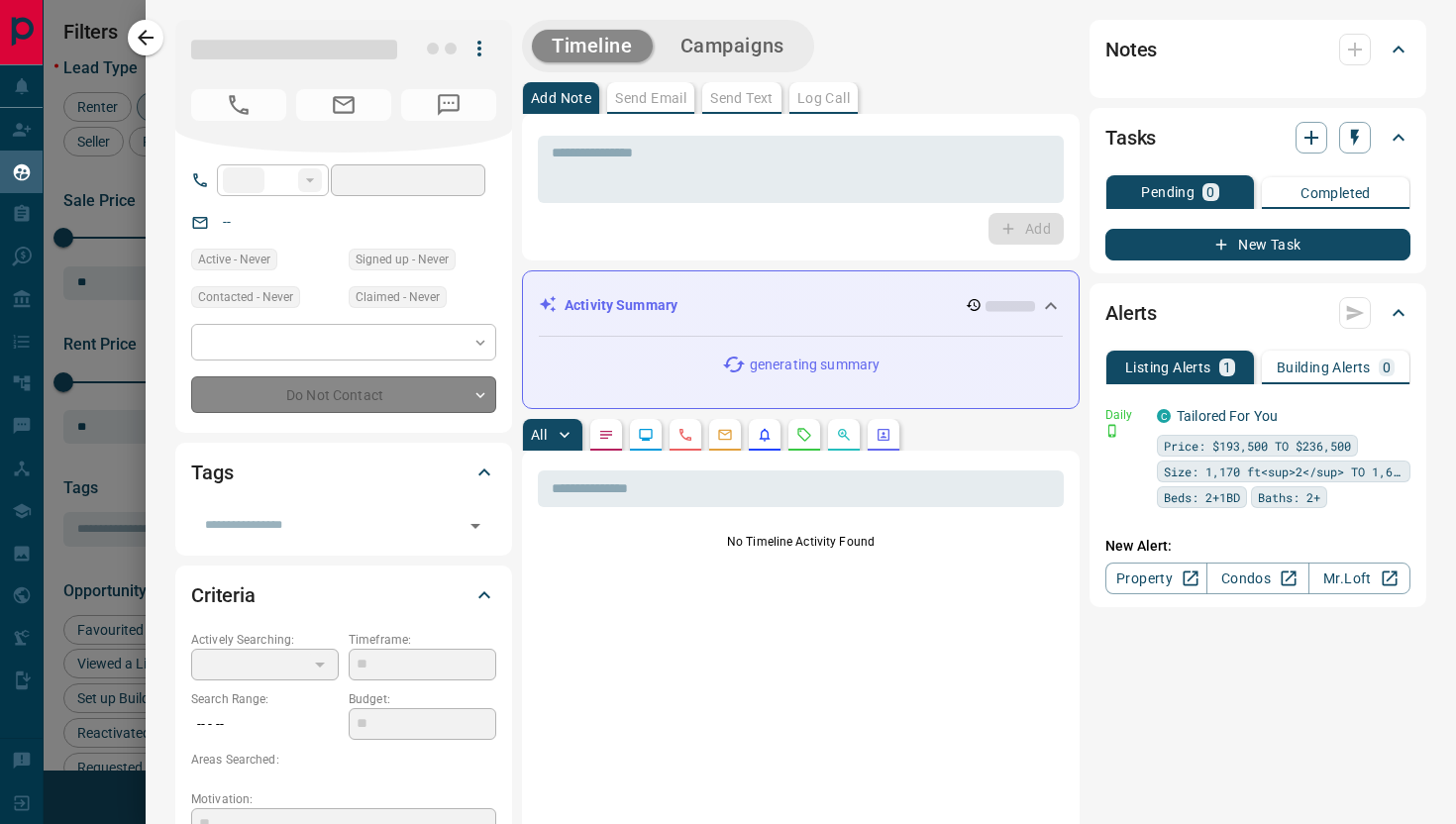 type on "**" 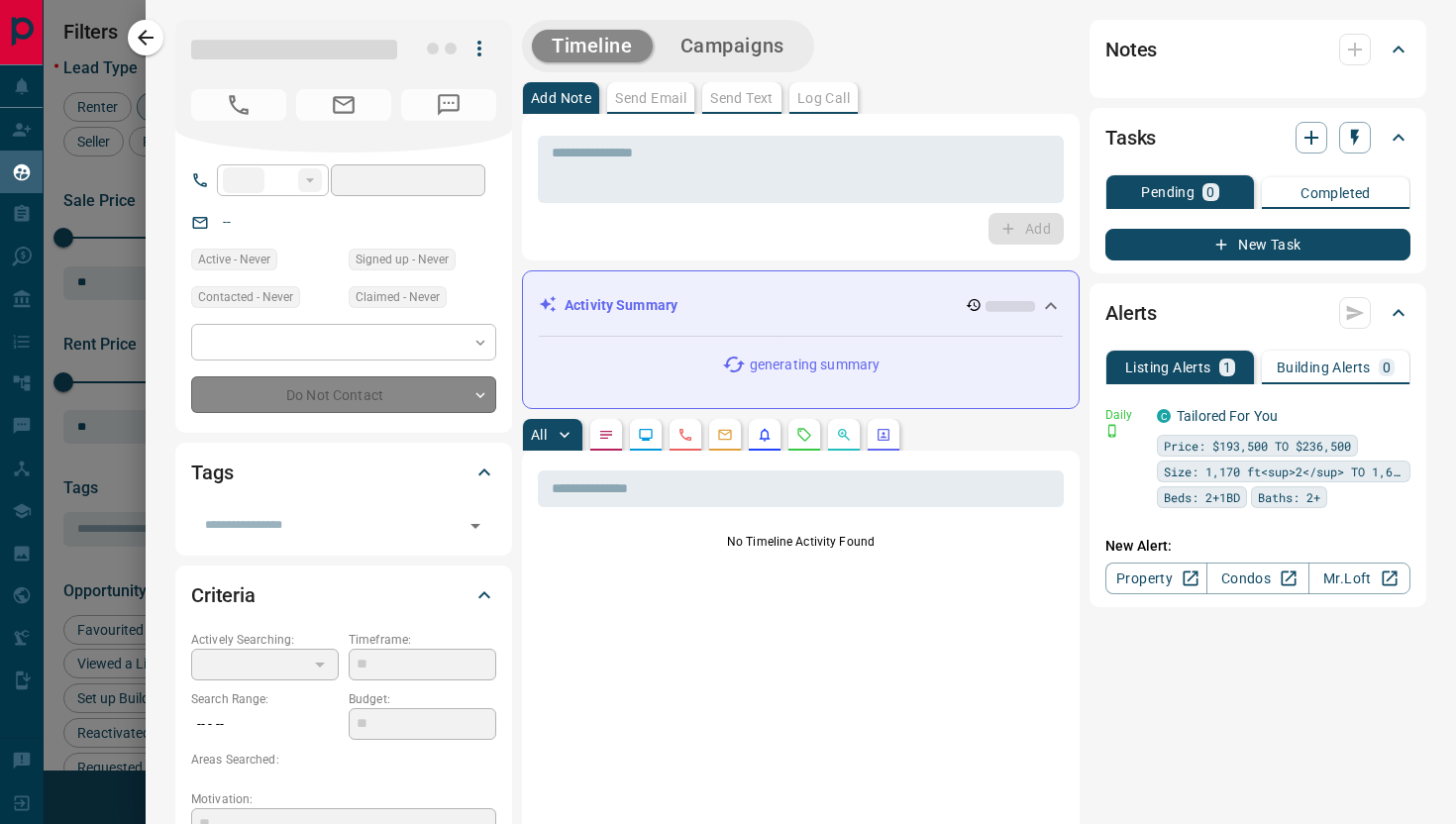 type on "**********" 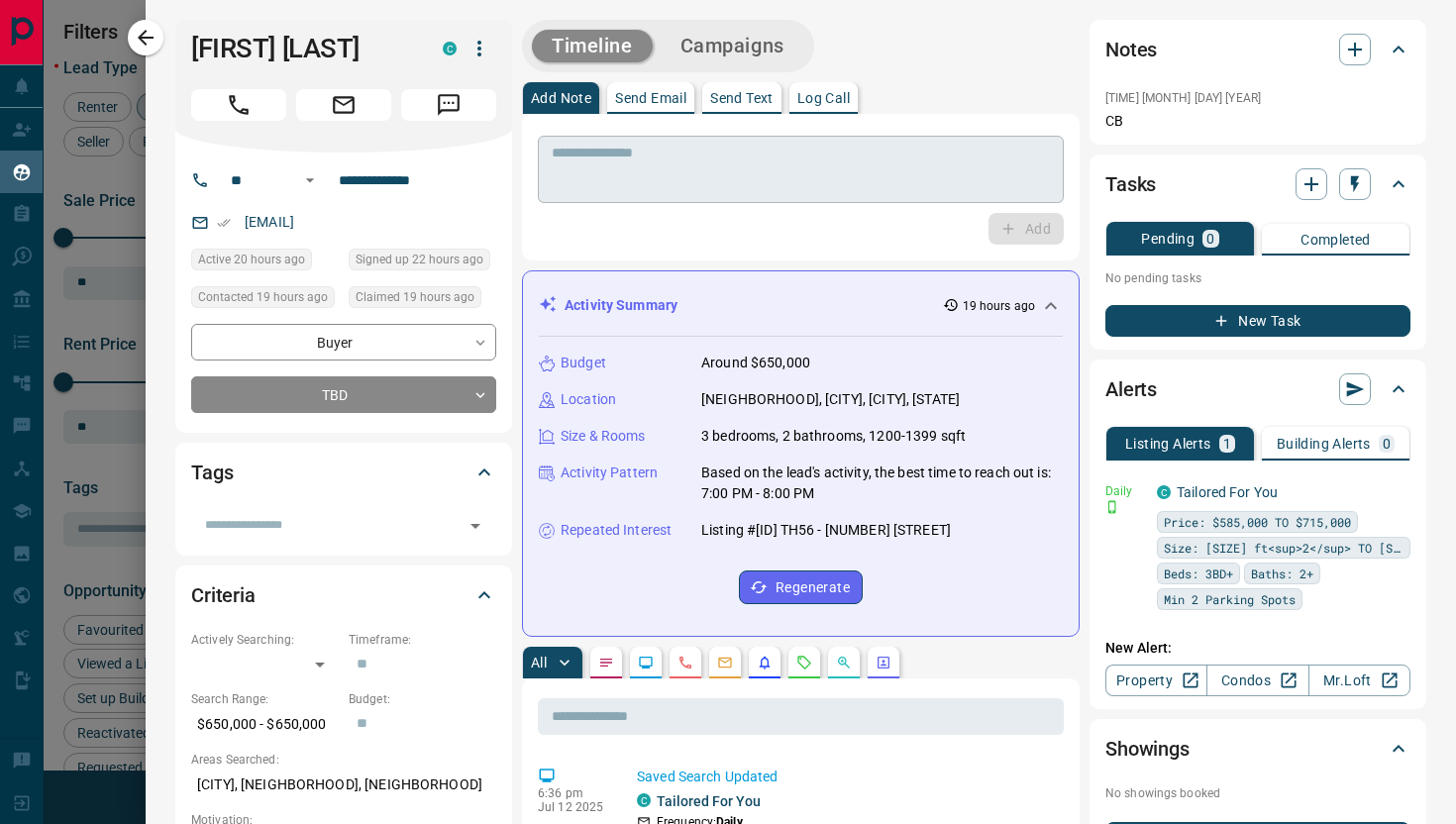 click at bounding box center [800, 169] 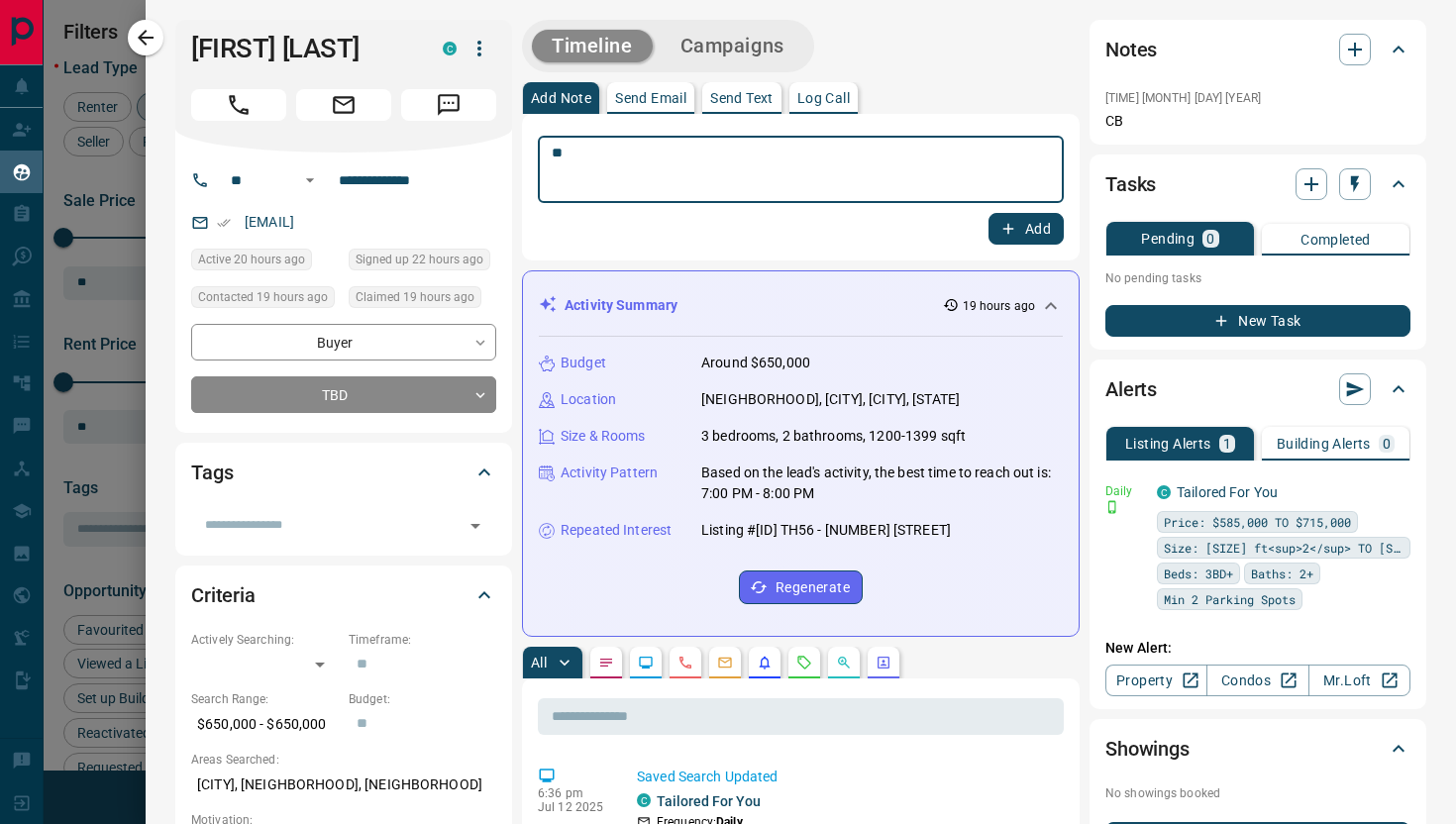 type on "**" 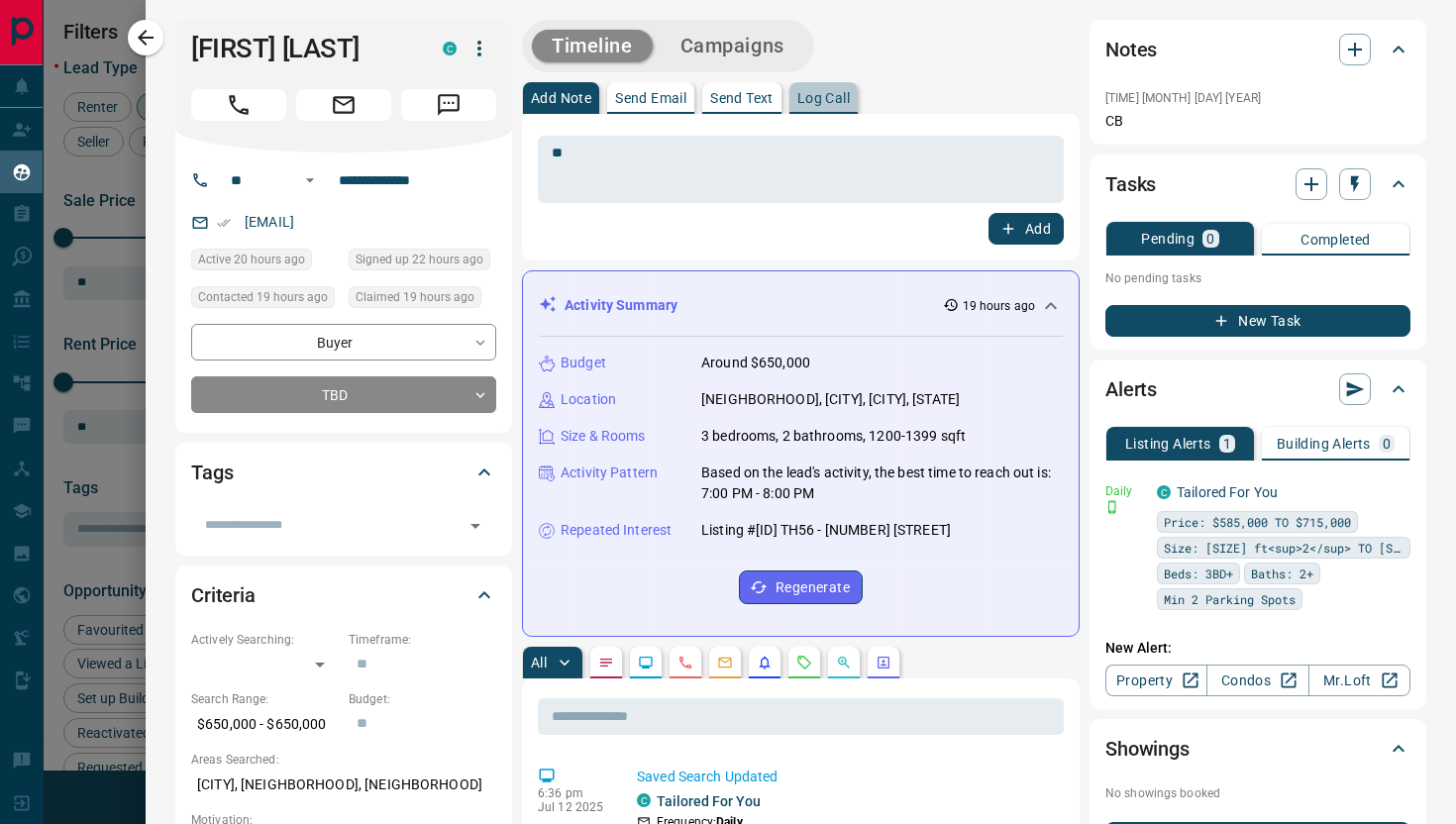 click on "Log Call" at bounding box center (823, 98) 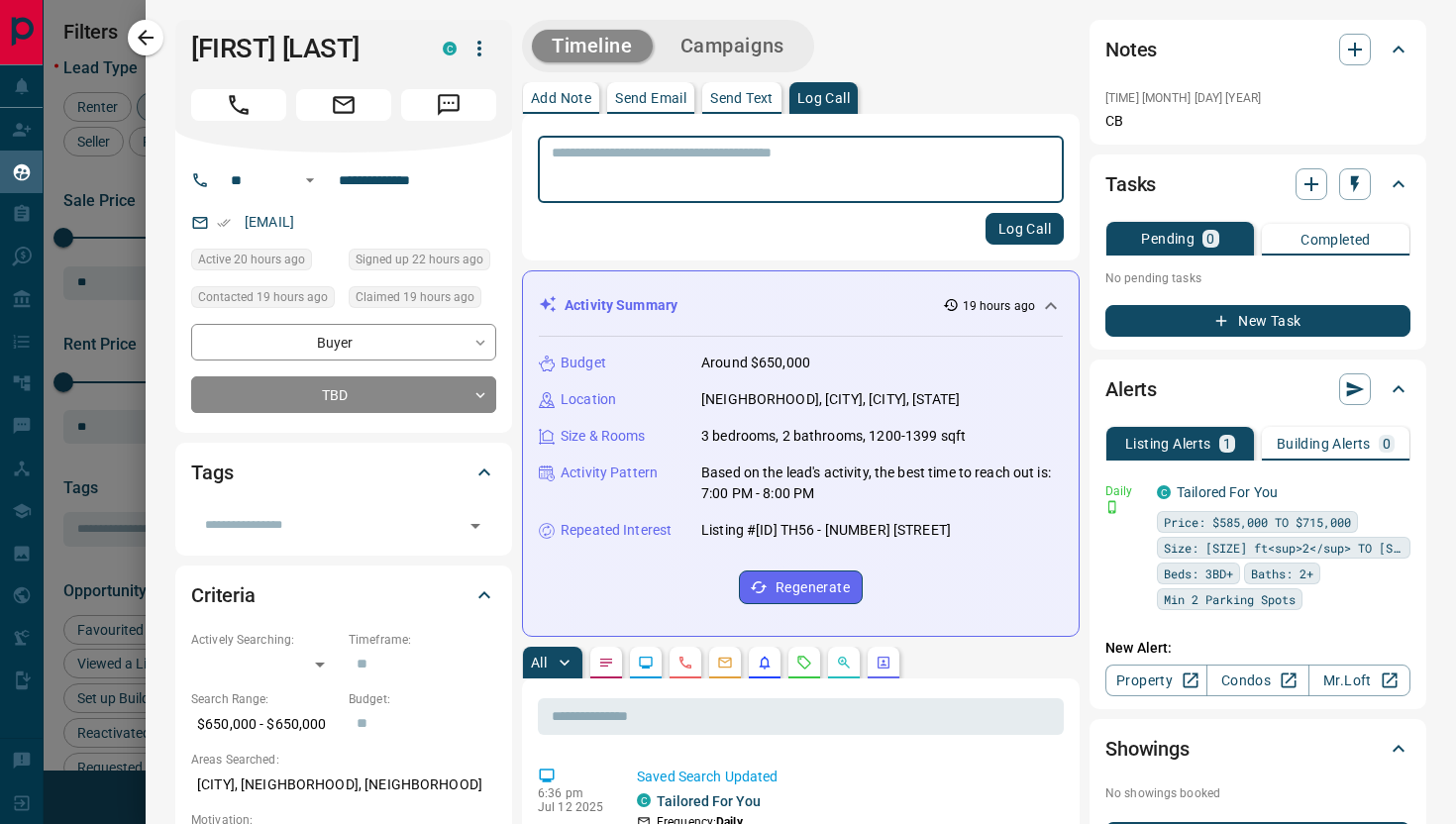 click at bounding box center (800, 169) 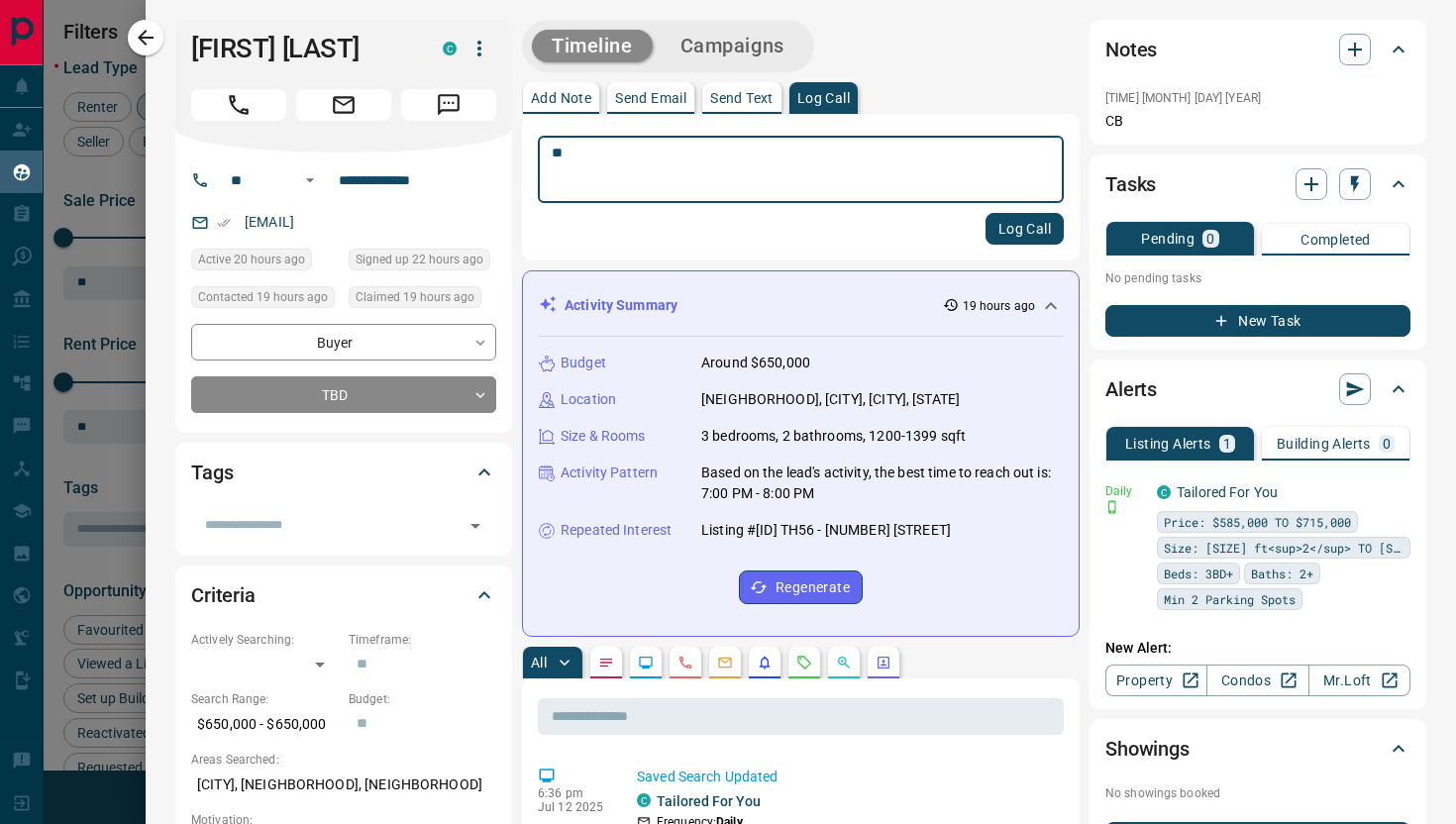 type on "**" 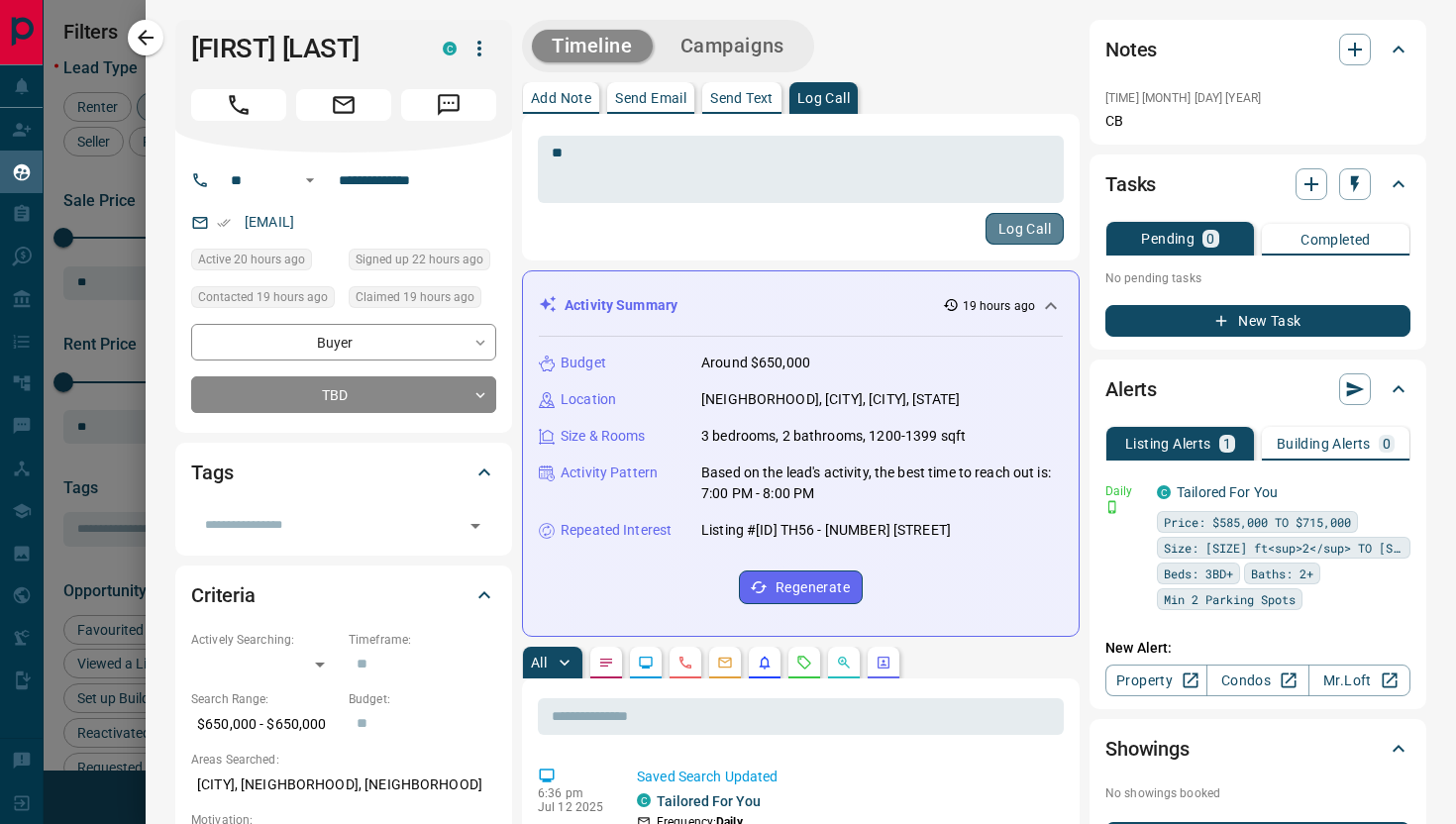 click on "Log Call" at bounding box center [1024, 229] 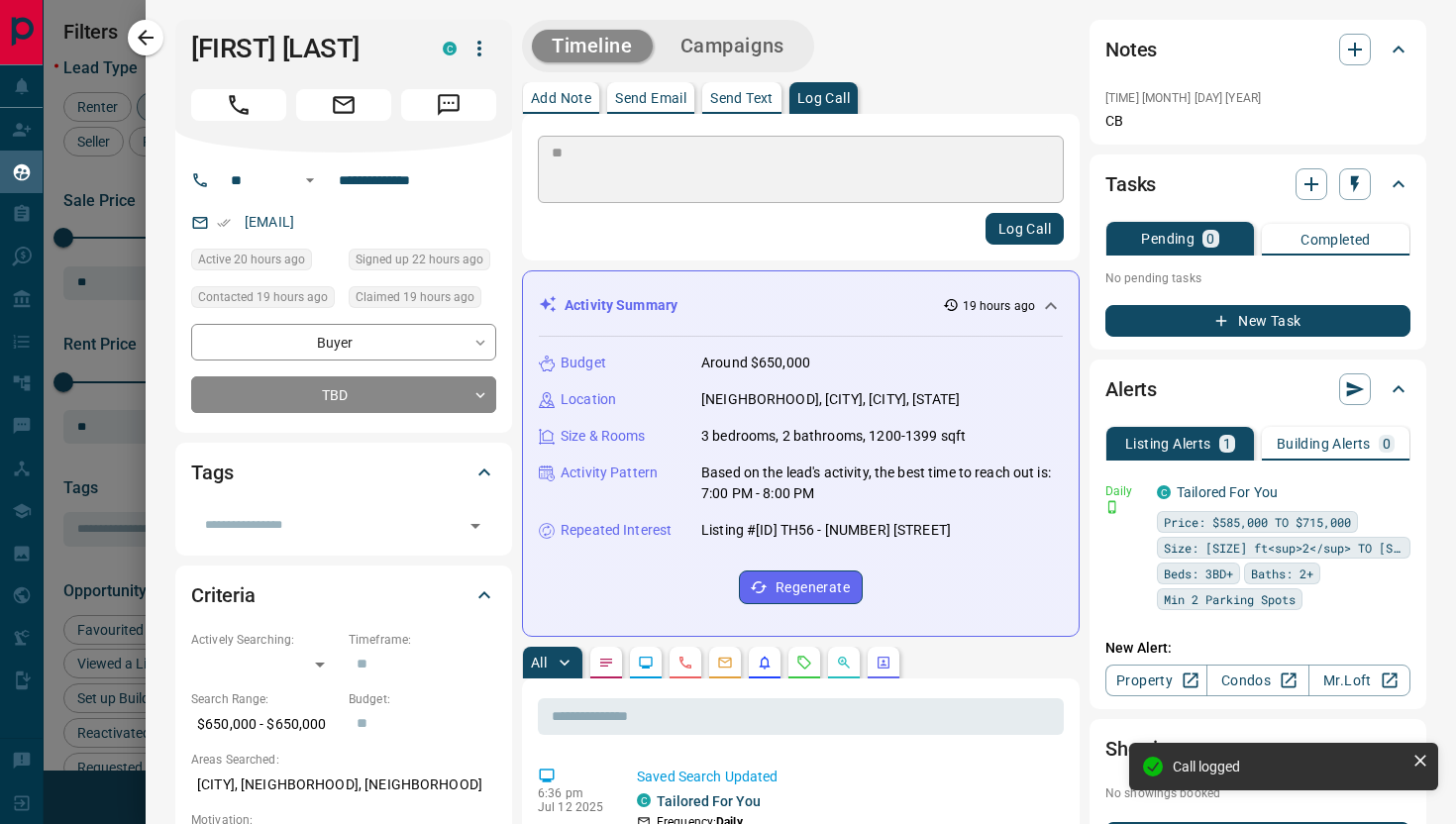 type 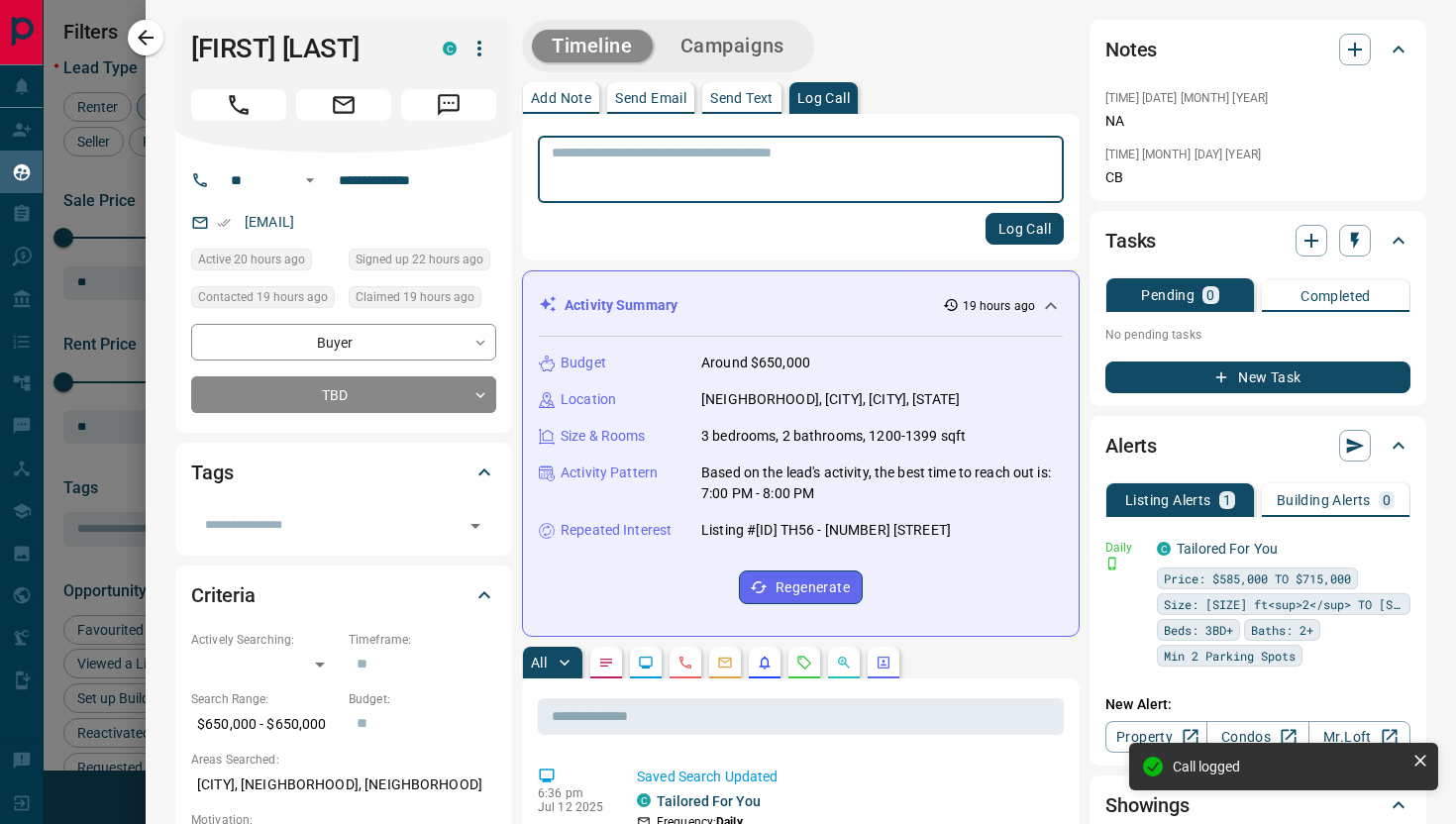 click on "**********" at bounding box center [800, 1202] 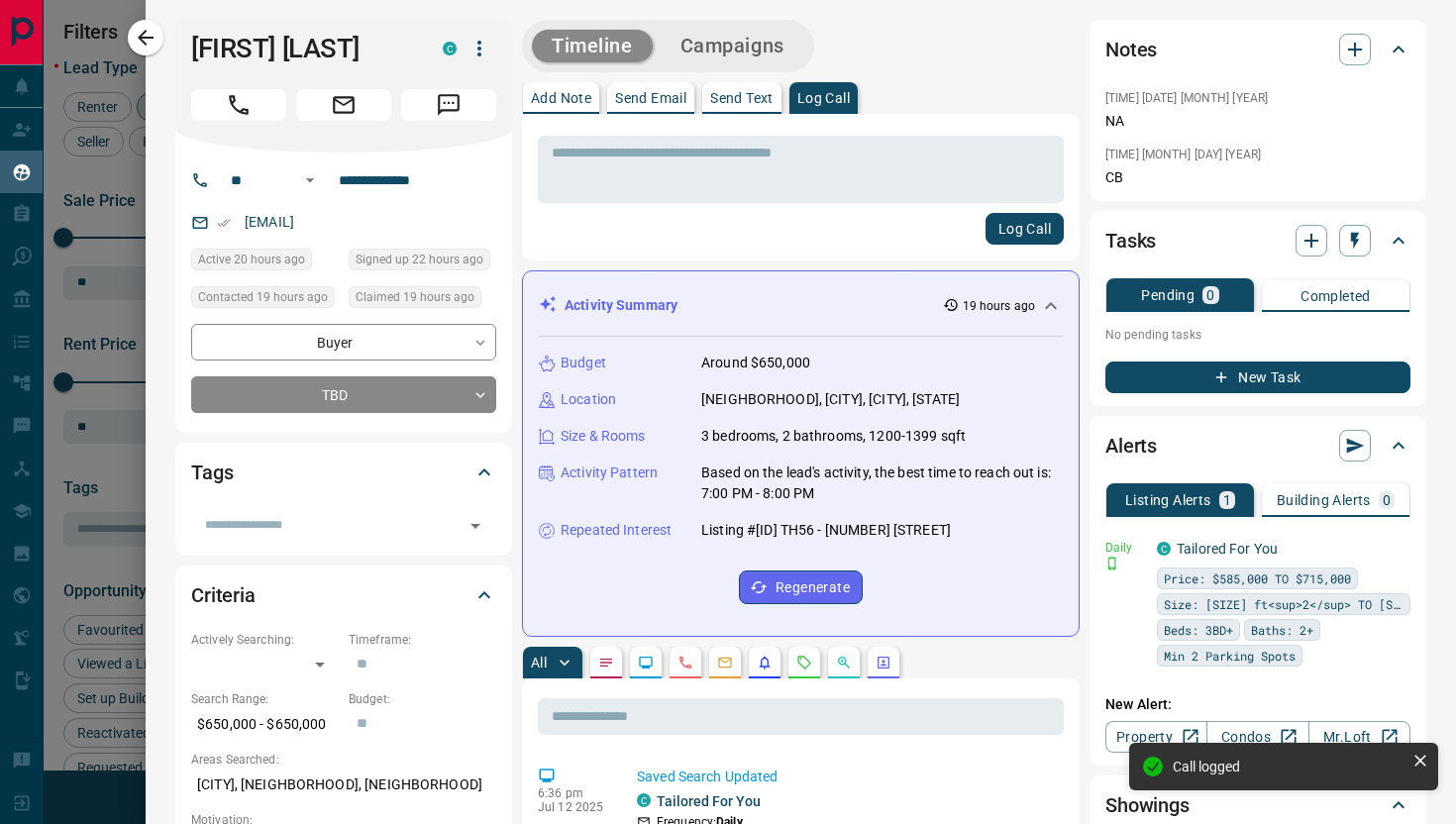 click 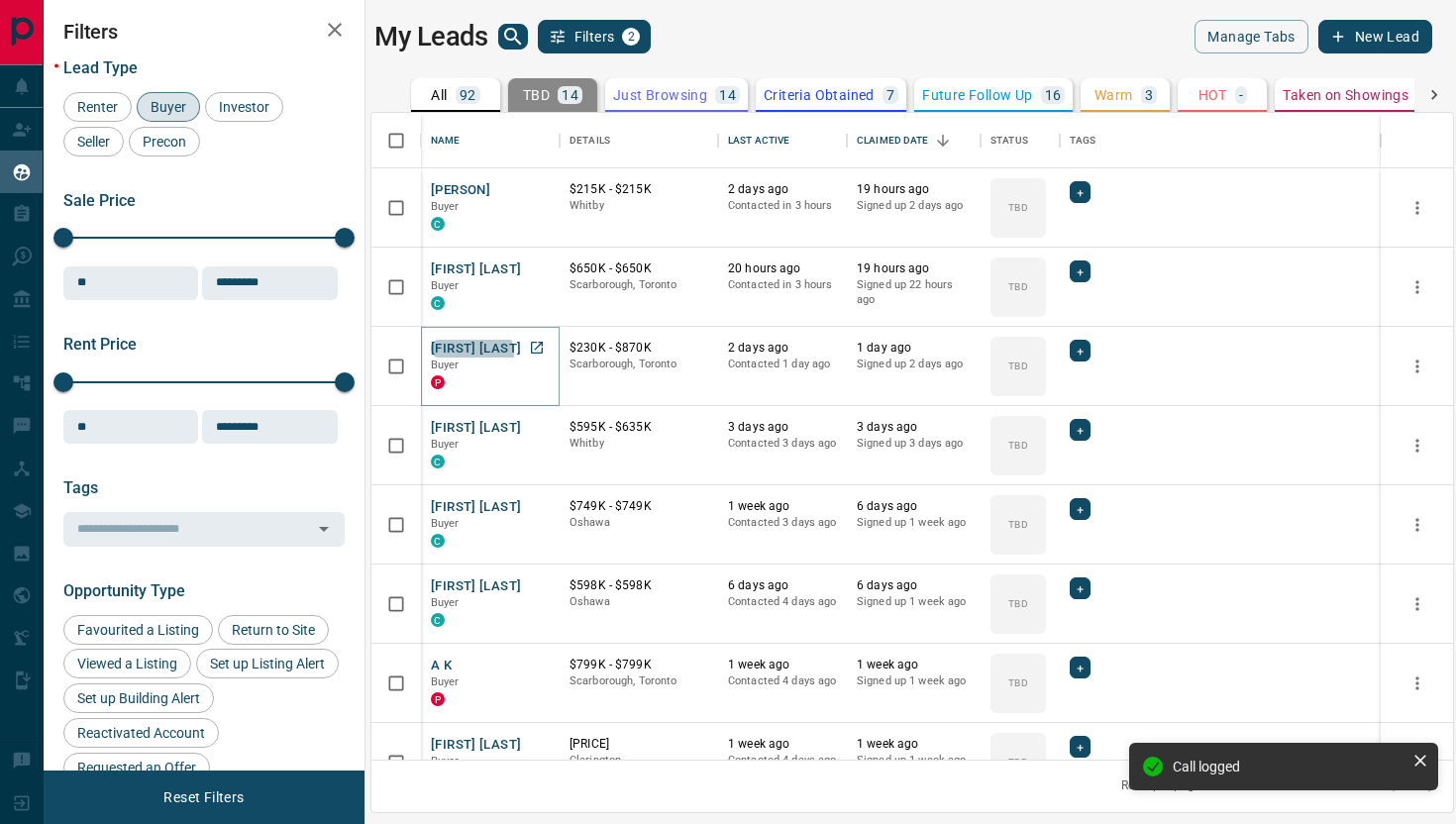 click on "[FIRST] [LAST]" at bounding box center (475, 349) 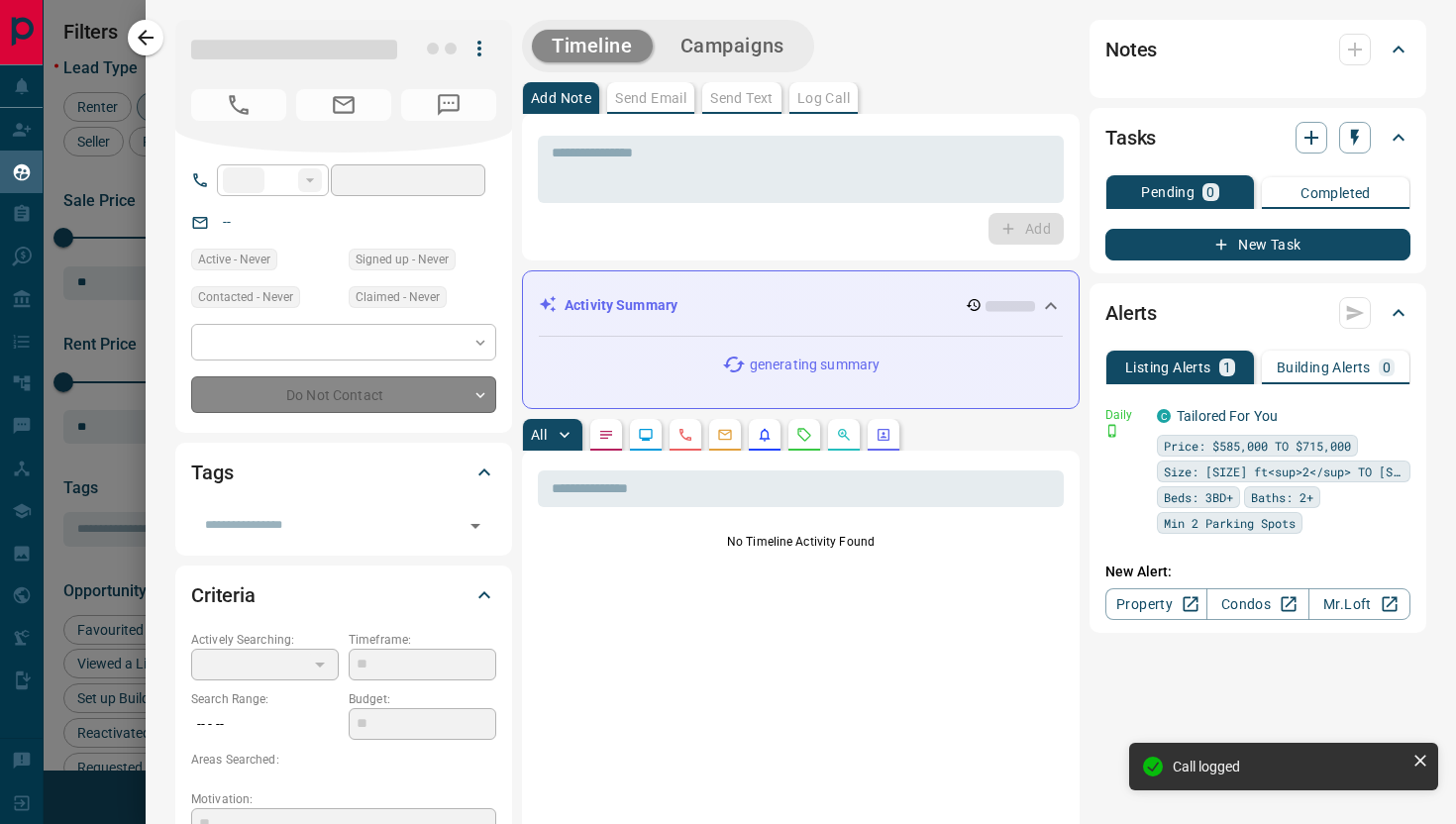 type on "**" 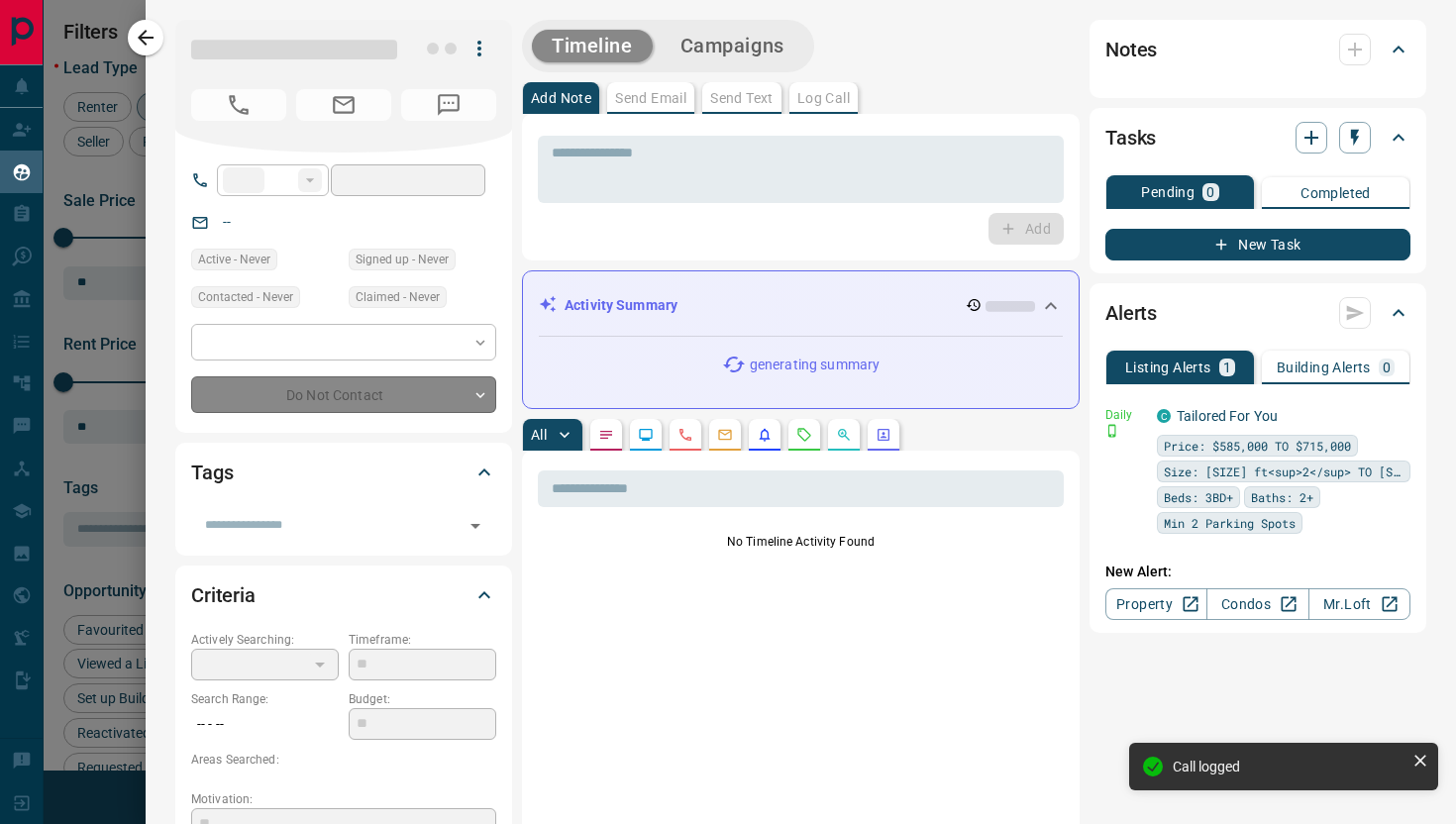 type on "**********" 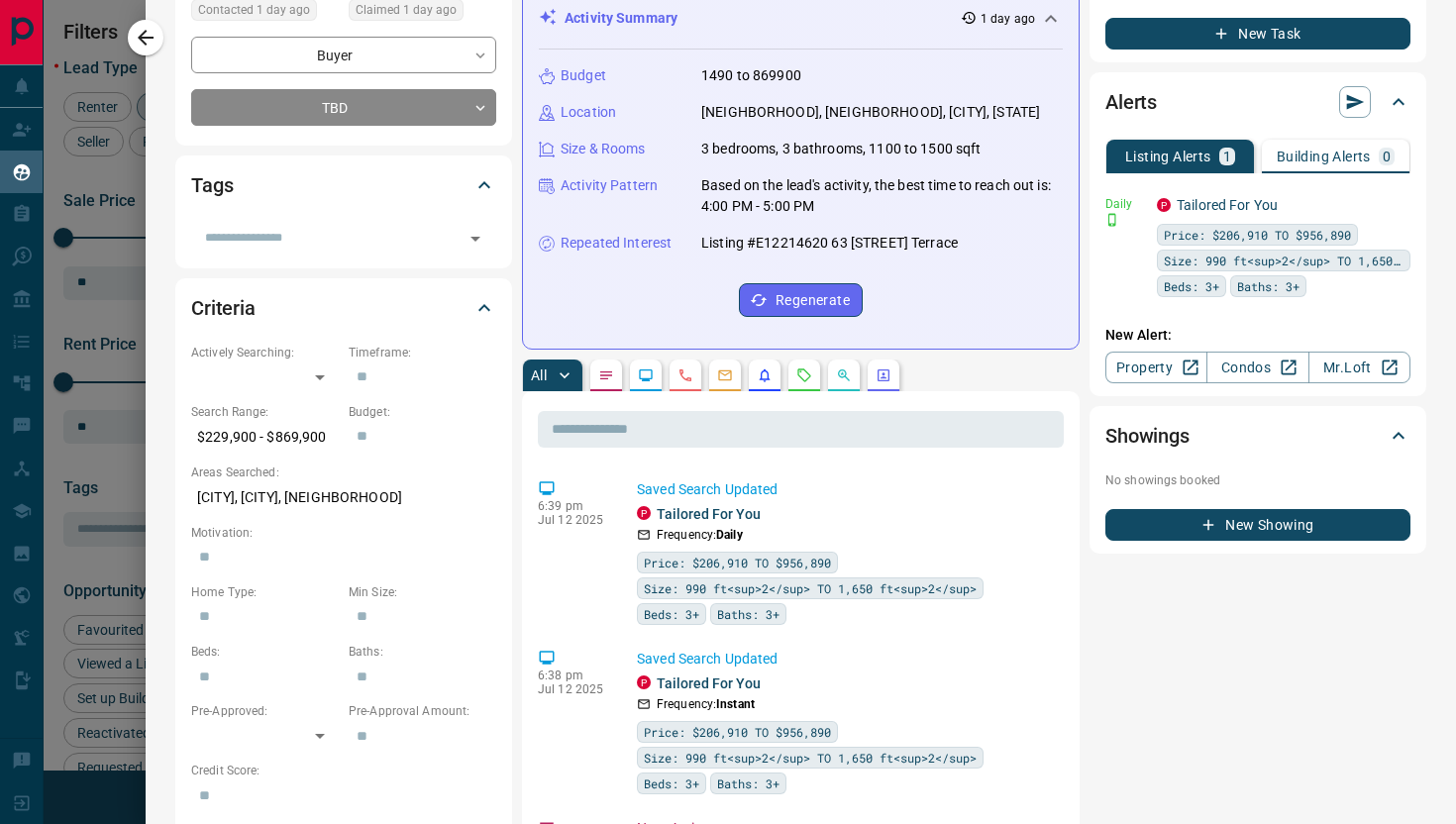 scroll, scrollTop: 391, scrollLeft: 0, axis: vertical 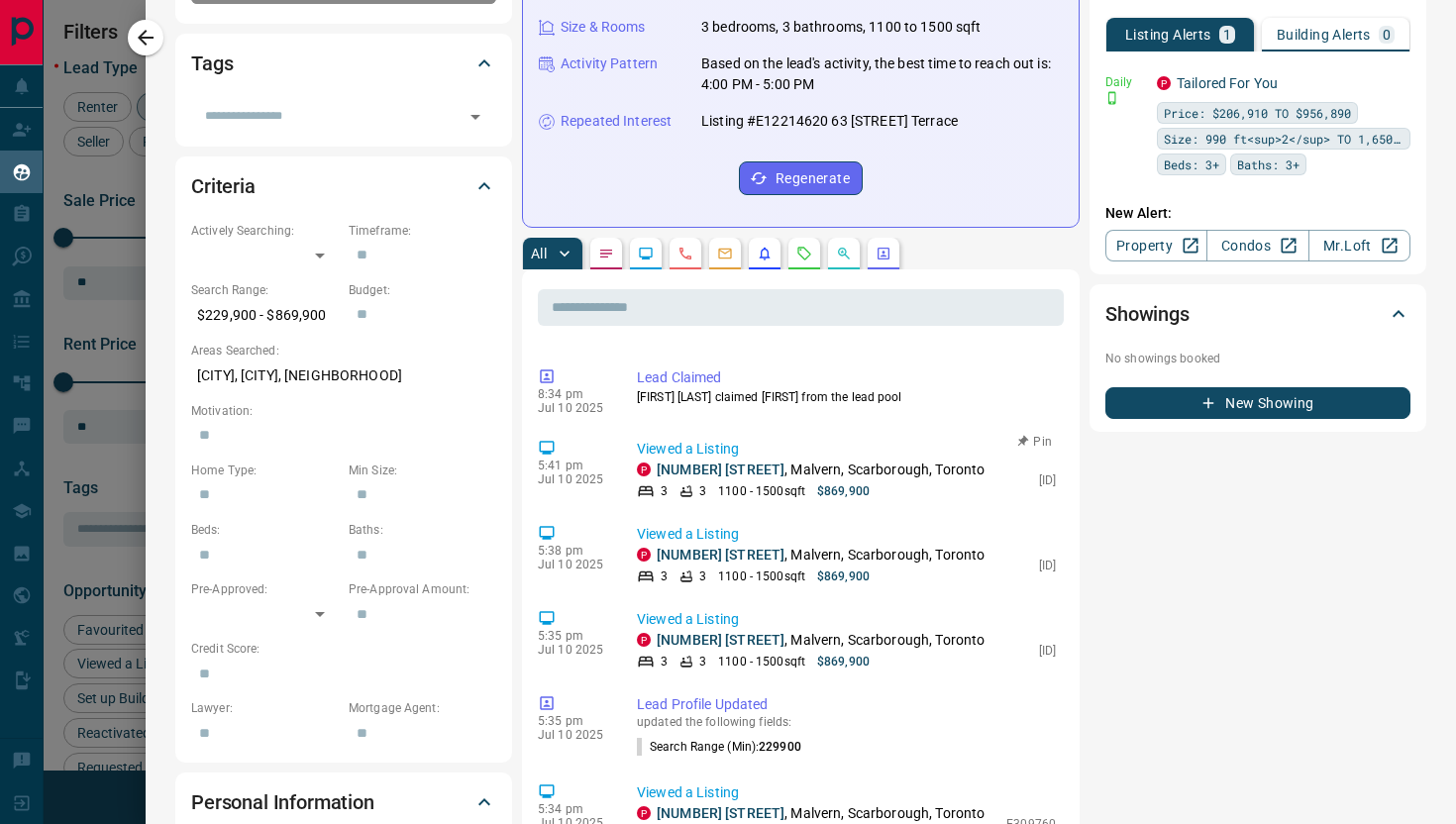 click on "[ID]" at bounding box center (1047, 480) 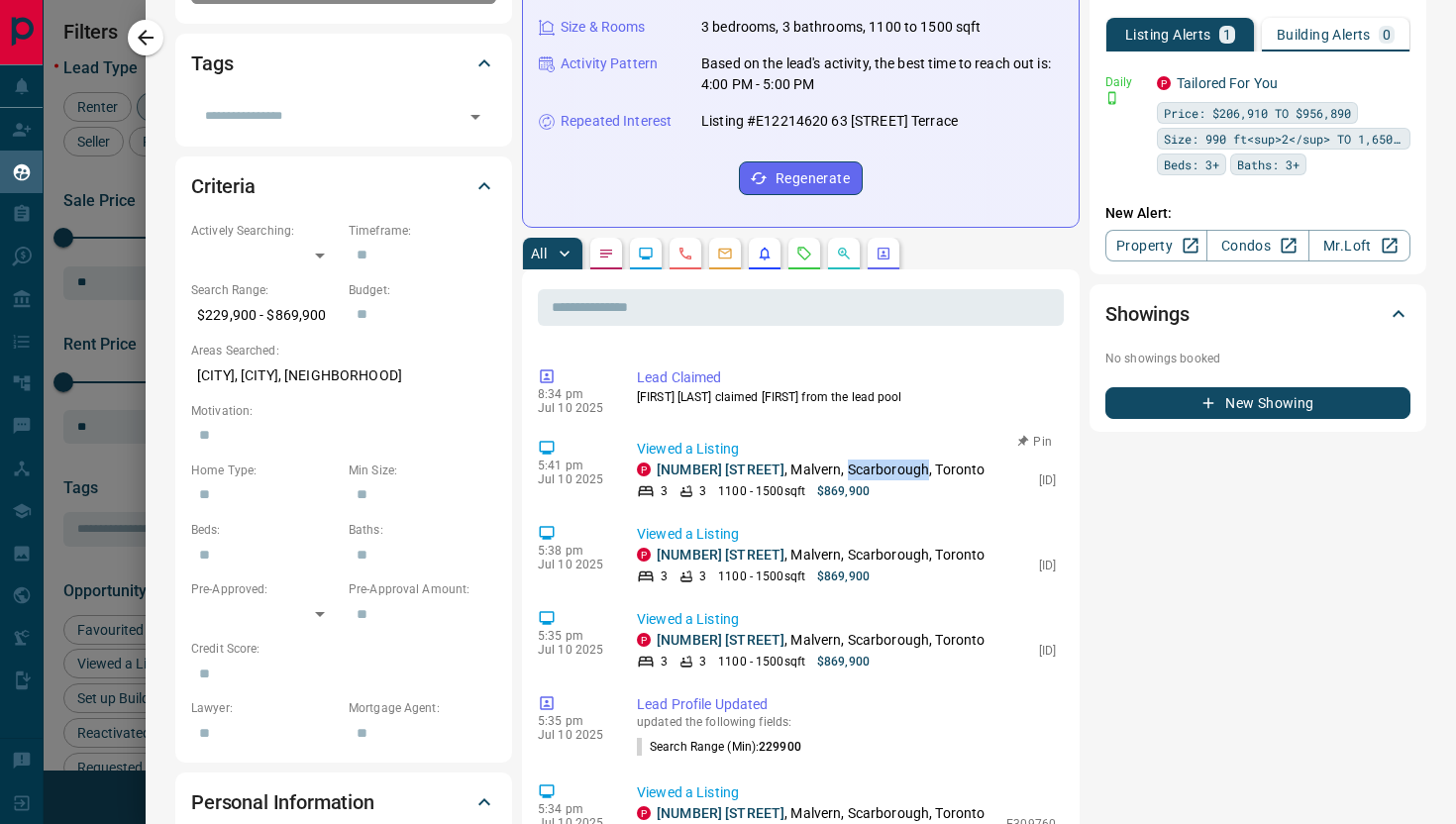 click on "63 [STREET] Terrace , [NEIGHBORHOOD], [NEIGHBORHOOD], [CITY]" at bounding box center (820, 469) 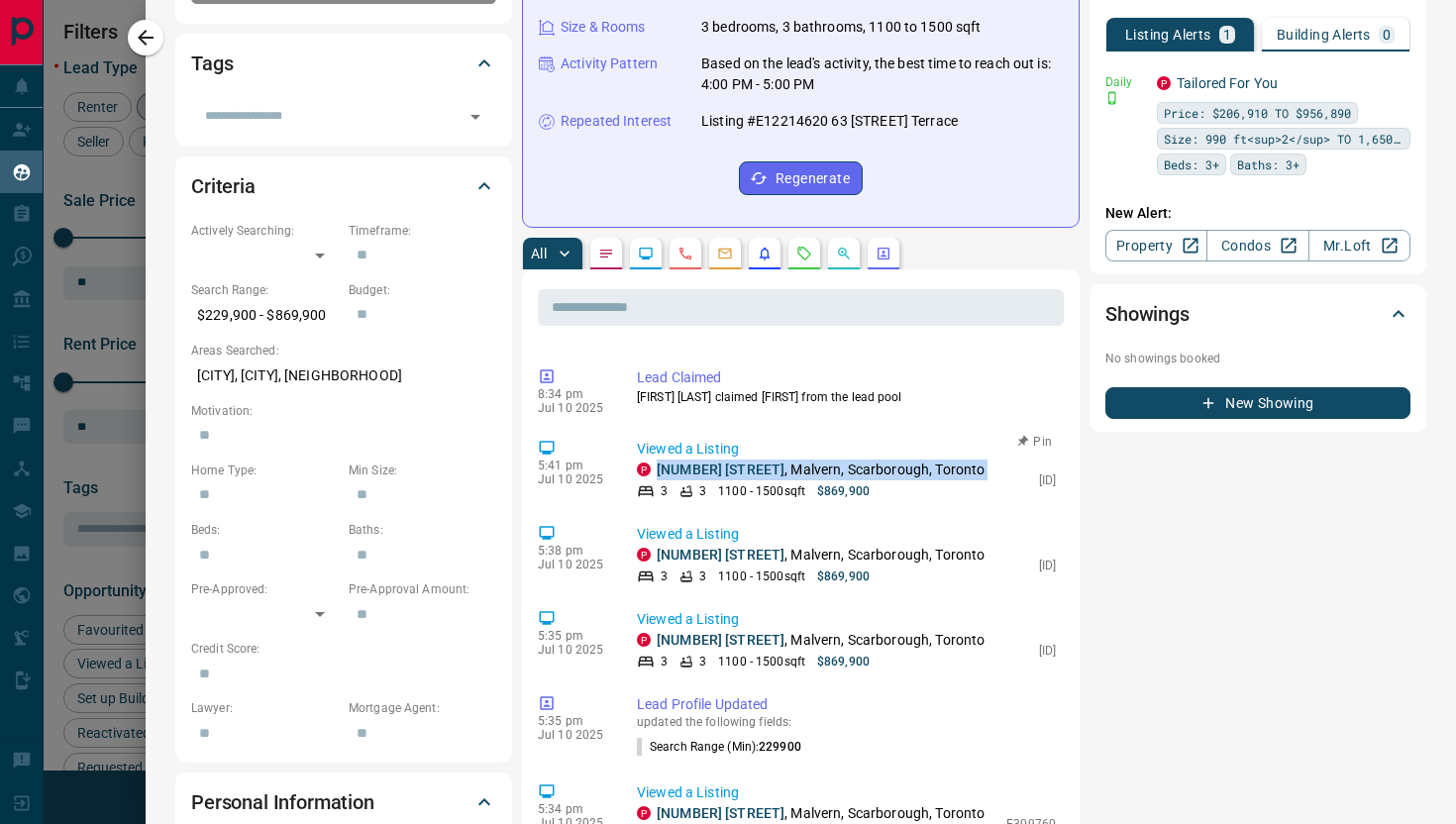 click on "63 [STREET] Terrace , [NEIGHBORHOOD], [NEIGHBORHOOD], [CITY]" at bounding box center [820, 469] 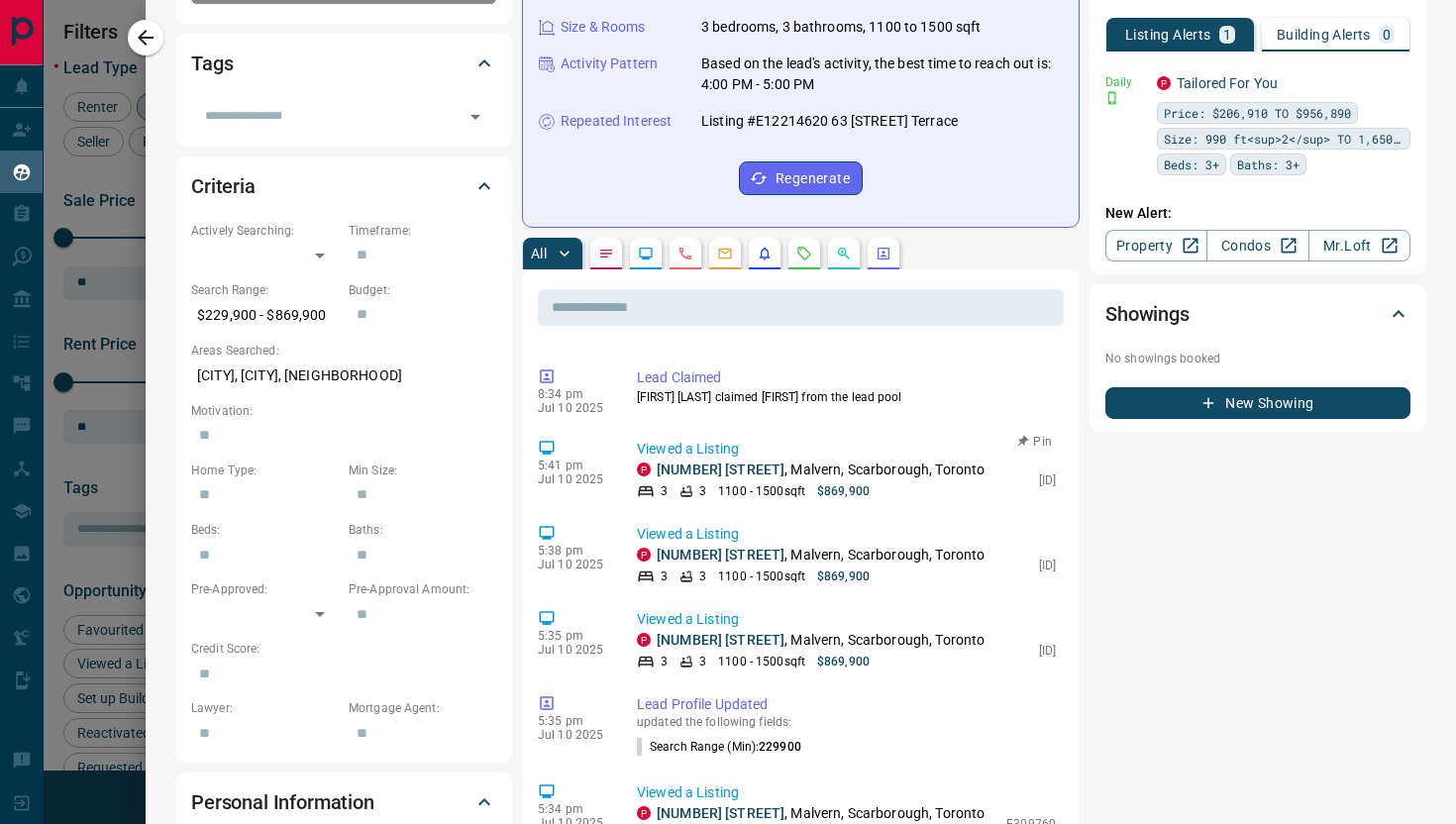 click on "[ID]" at bounding box center (1047, 480) 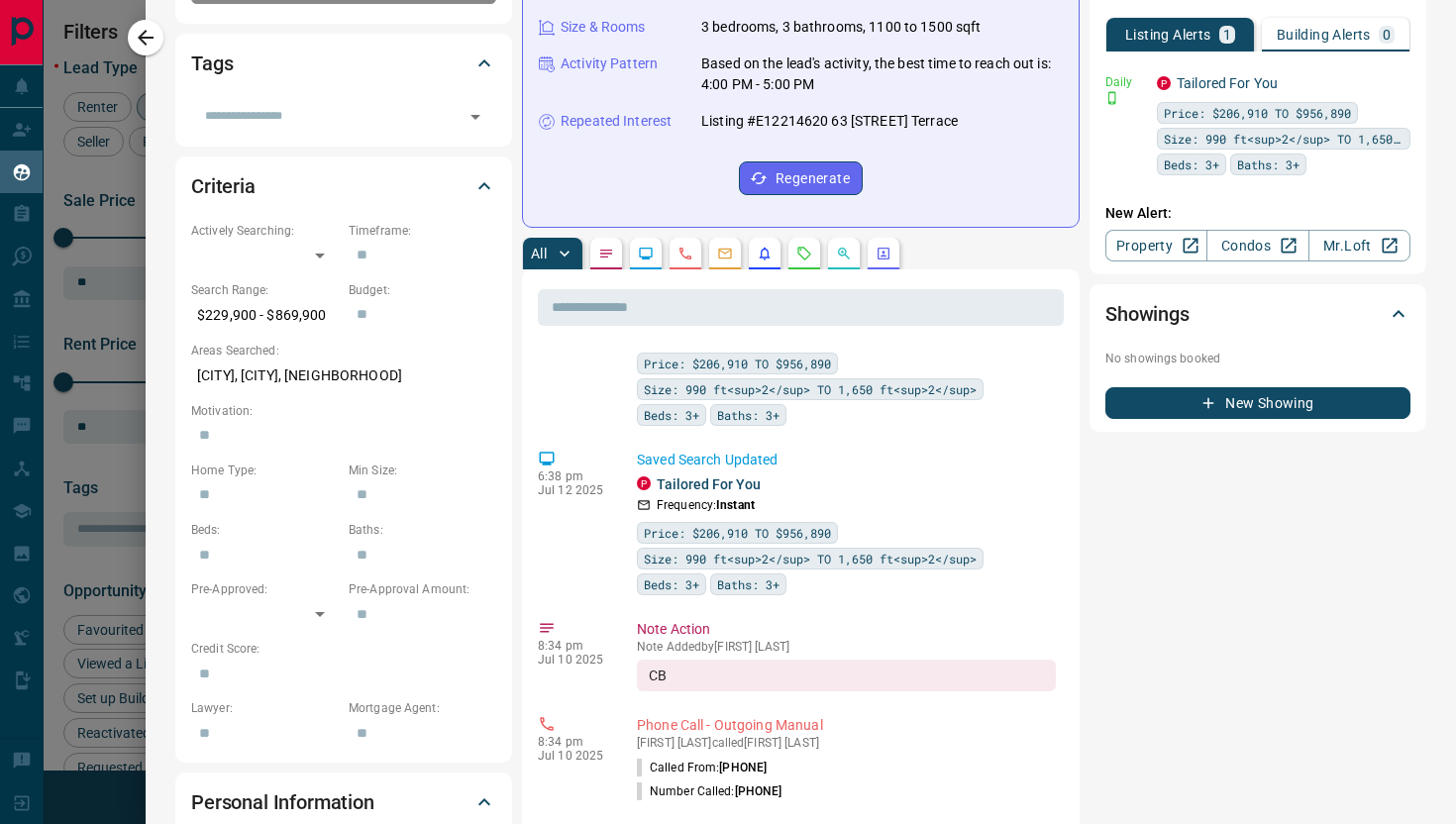 scroll, scrollTop: 0, scrollLeft: 0, axis: both 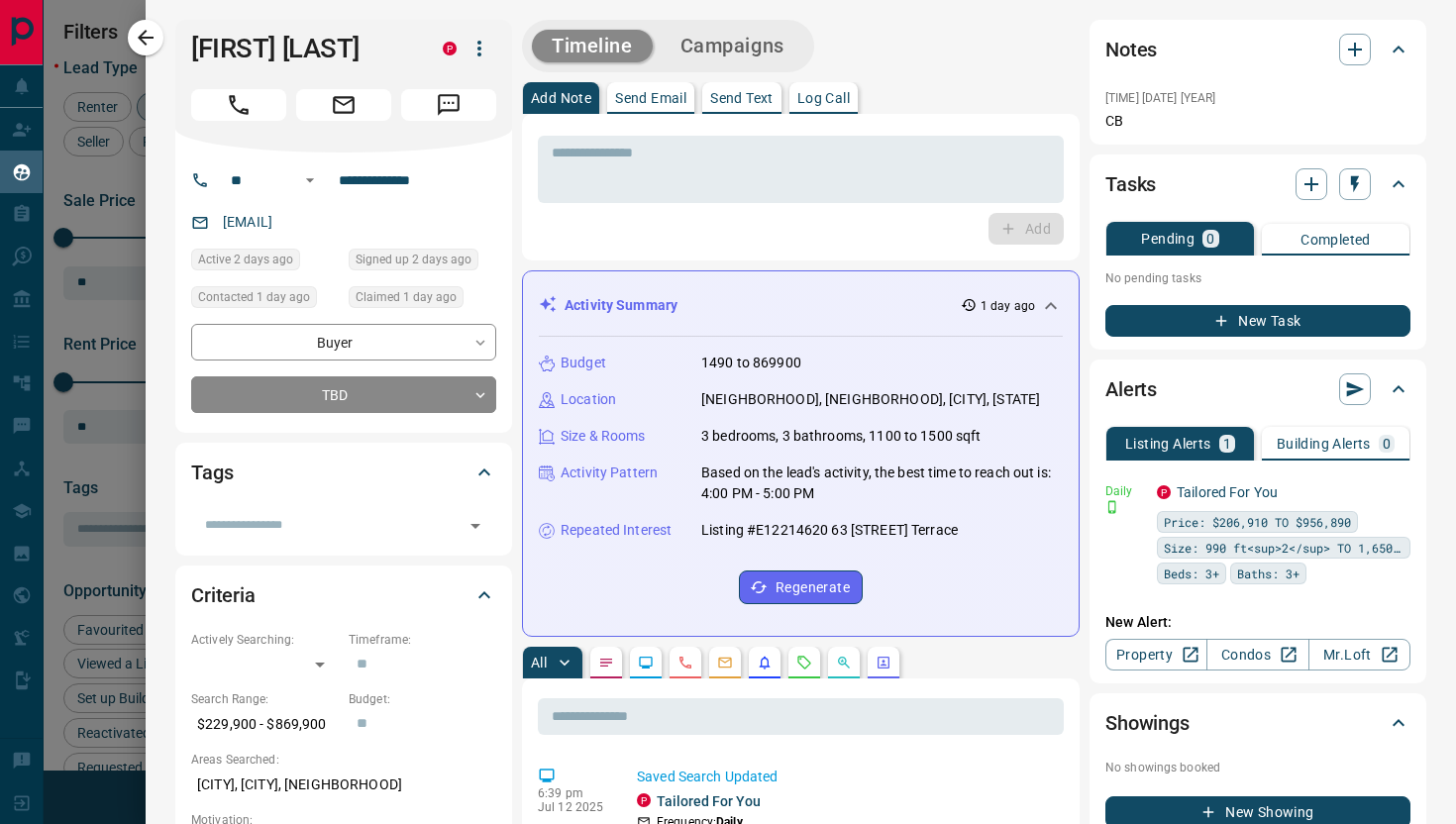 click on "Log Call" at bounding box center [823, 98] 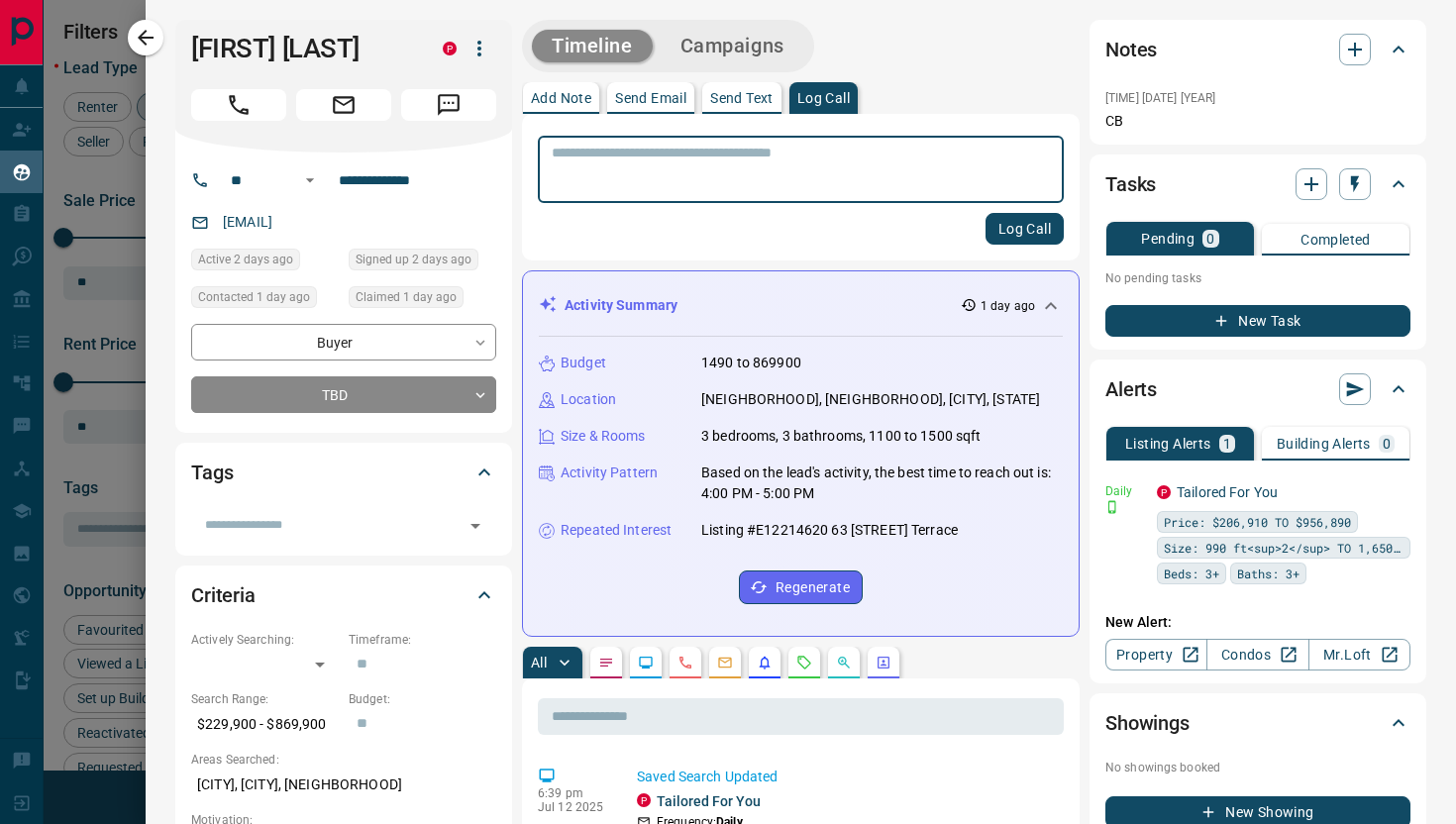click at bounding box center (800, 169) 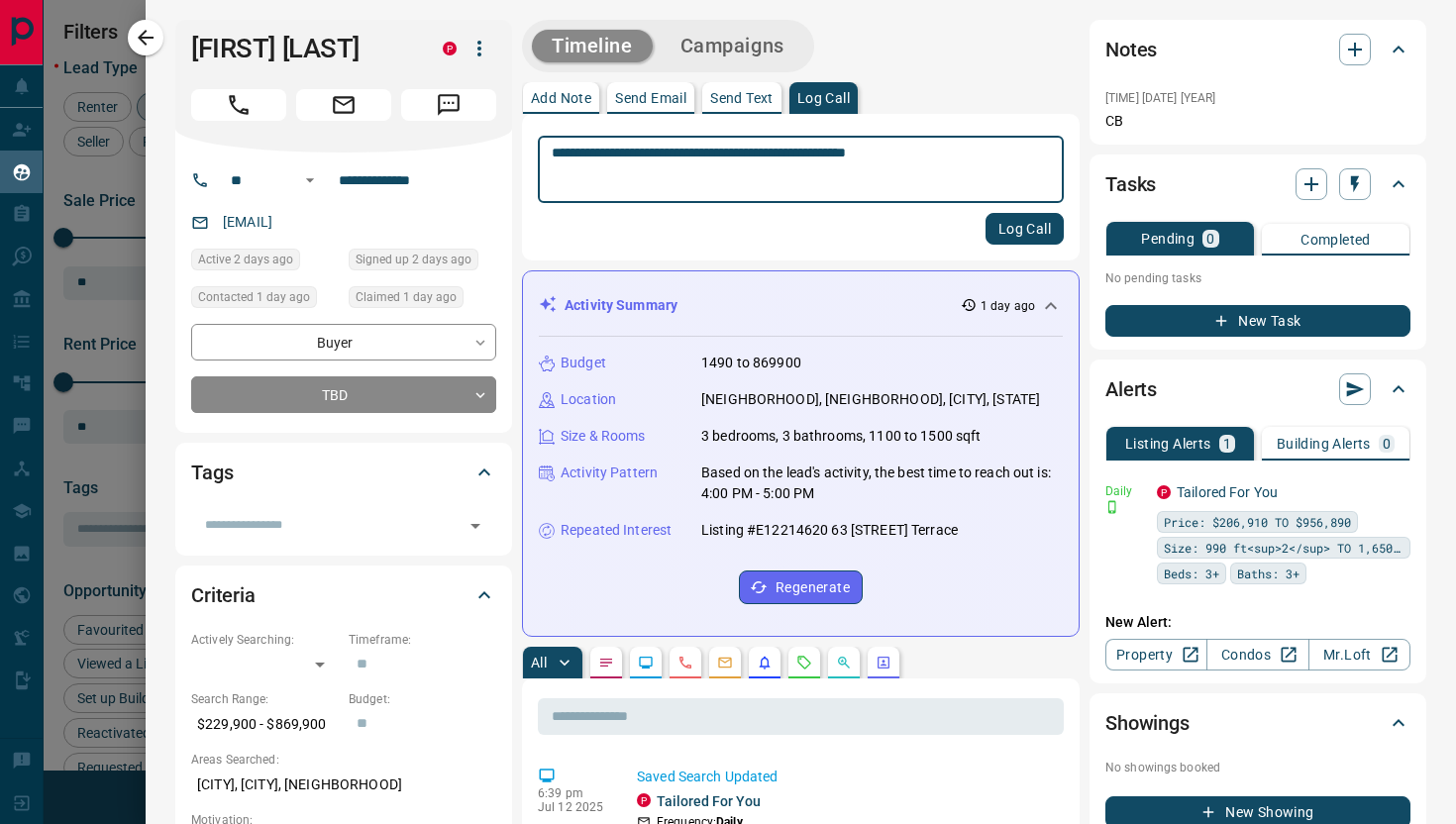 type on "**********" 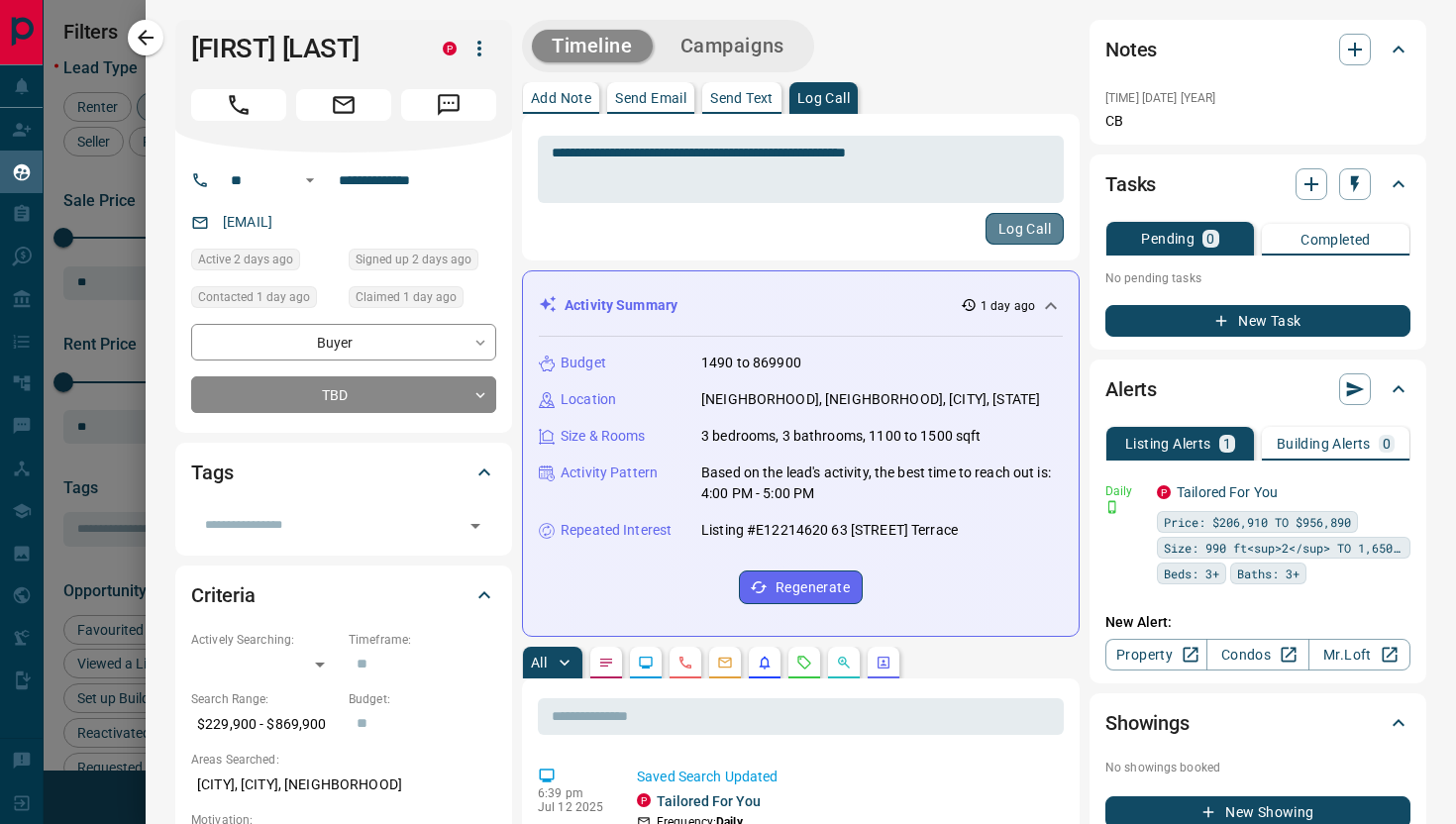 click on "Log Call" at bounding box center [1024, 229] 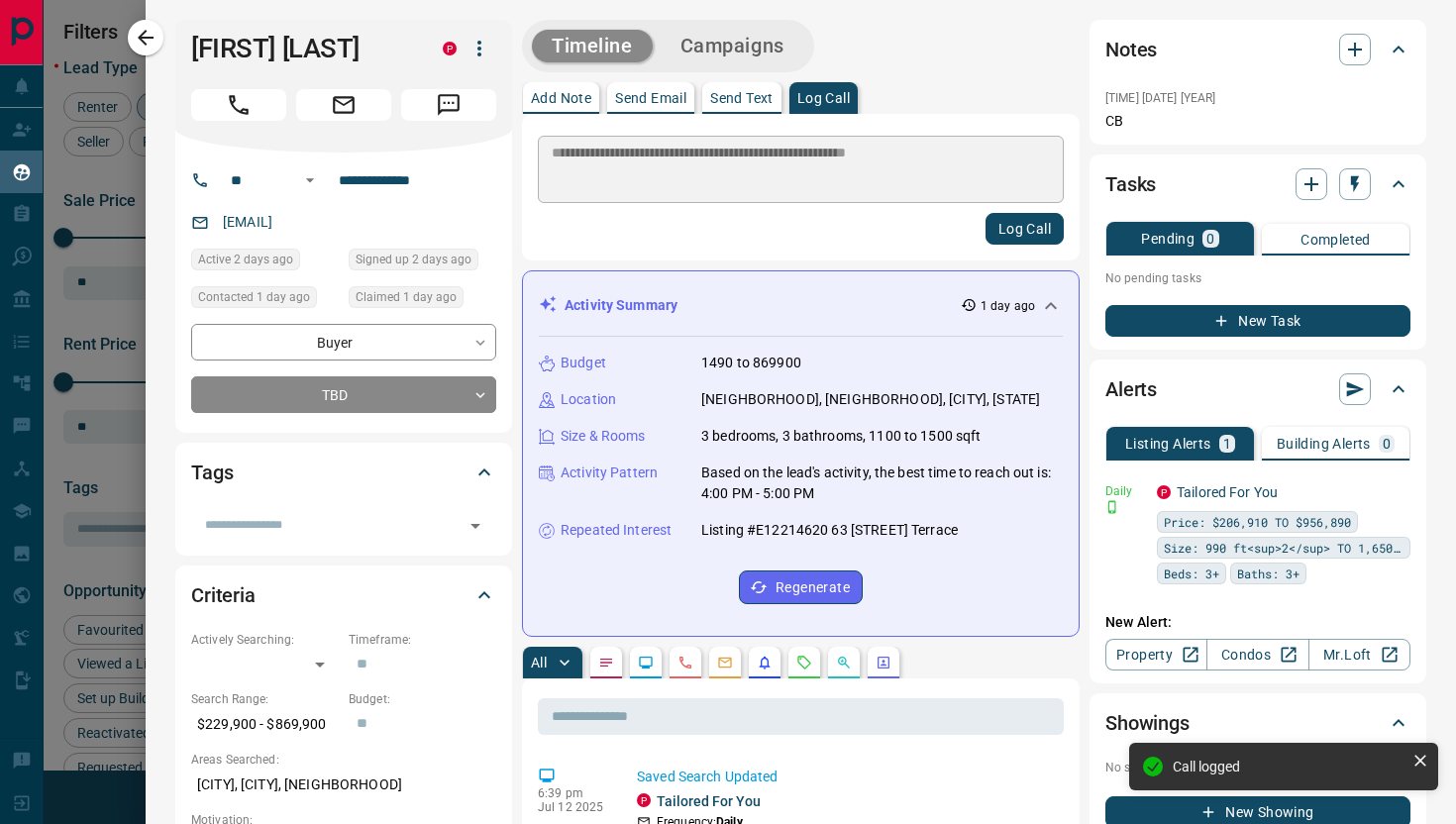 type 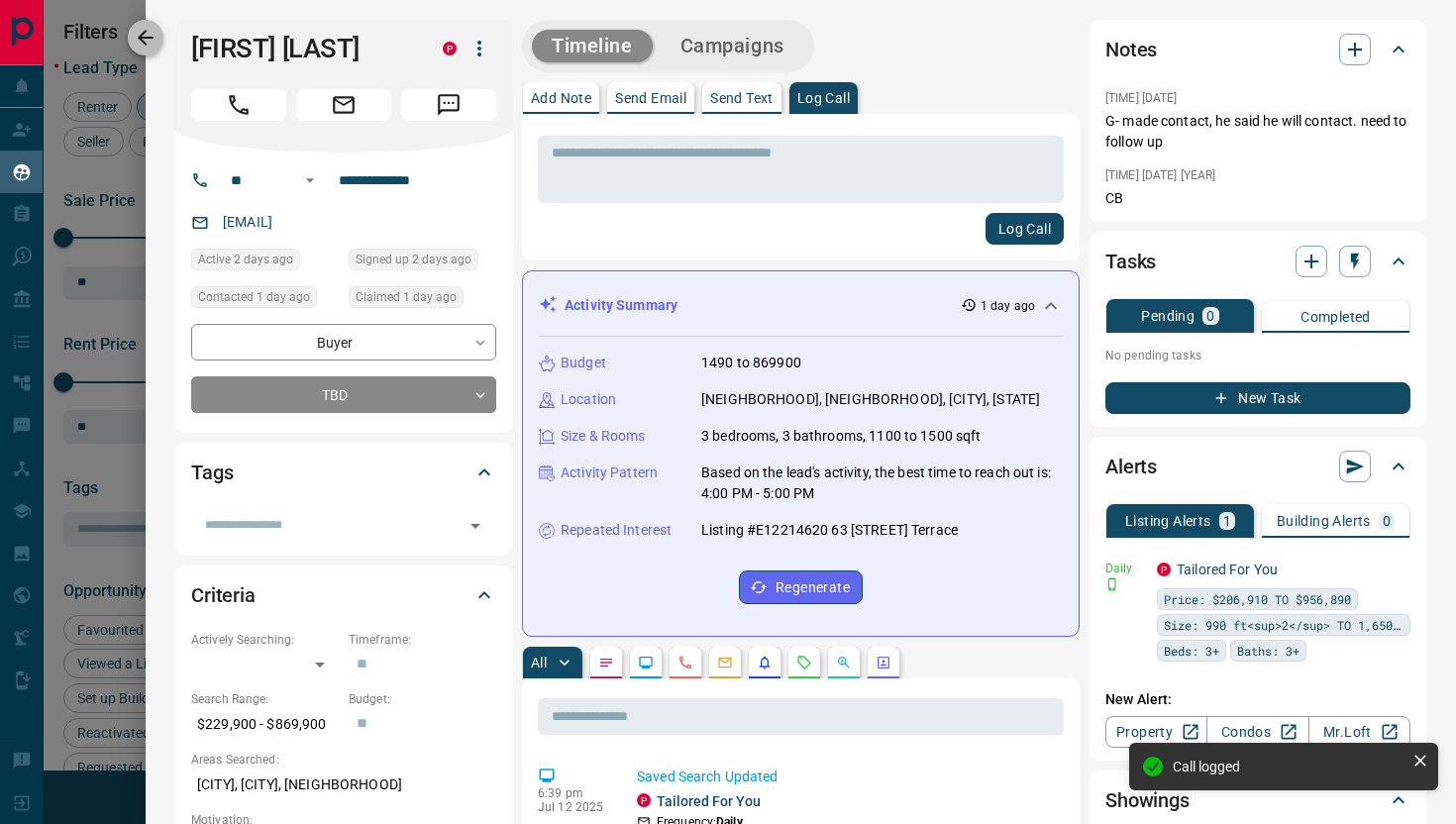 click 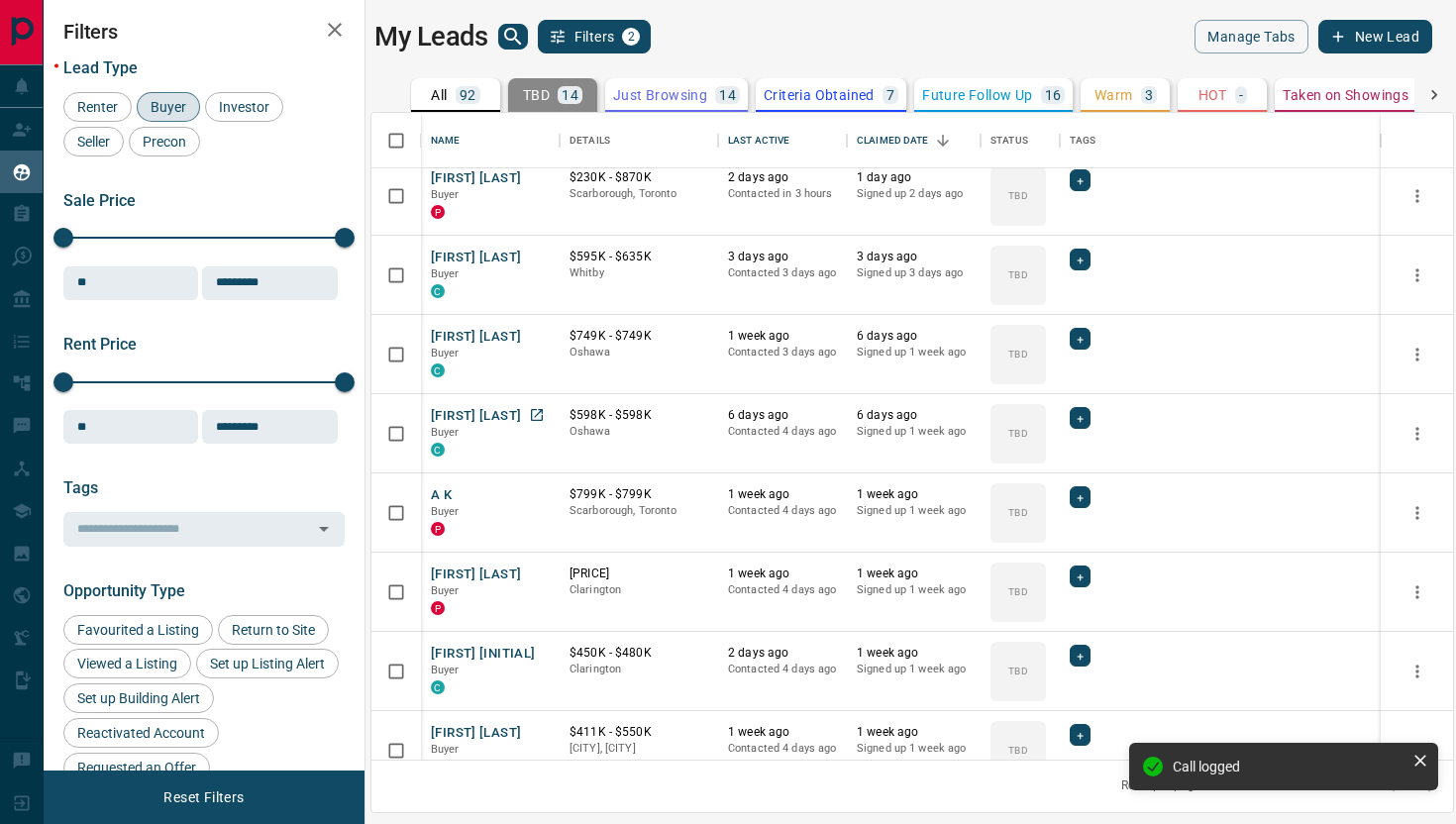 scroll, scrollTop: 197, scrollLeft: 0, axis: vertical 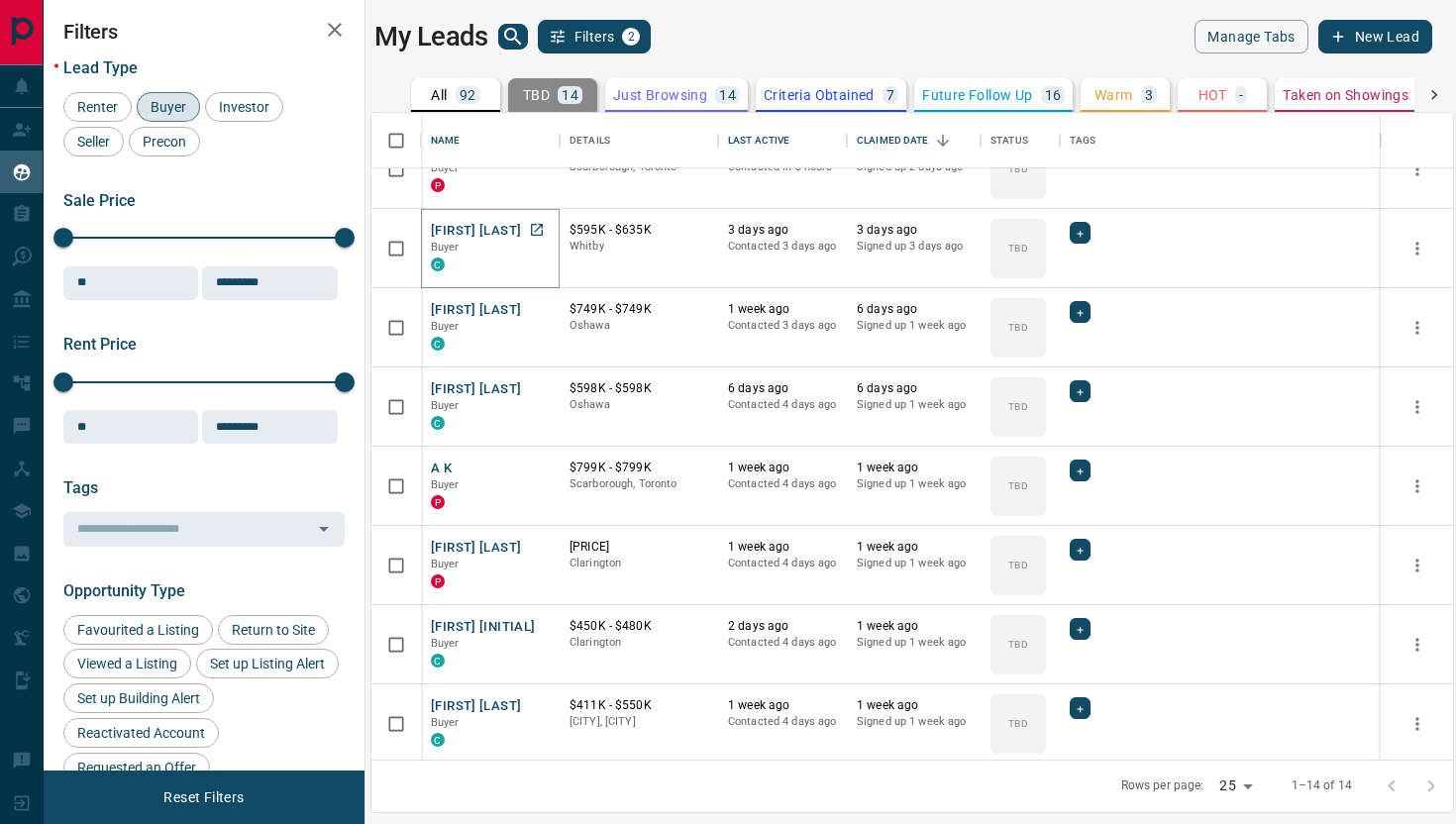click on "[FIRST] [LAST]" at bounding box center [475, 231] 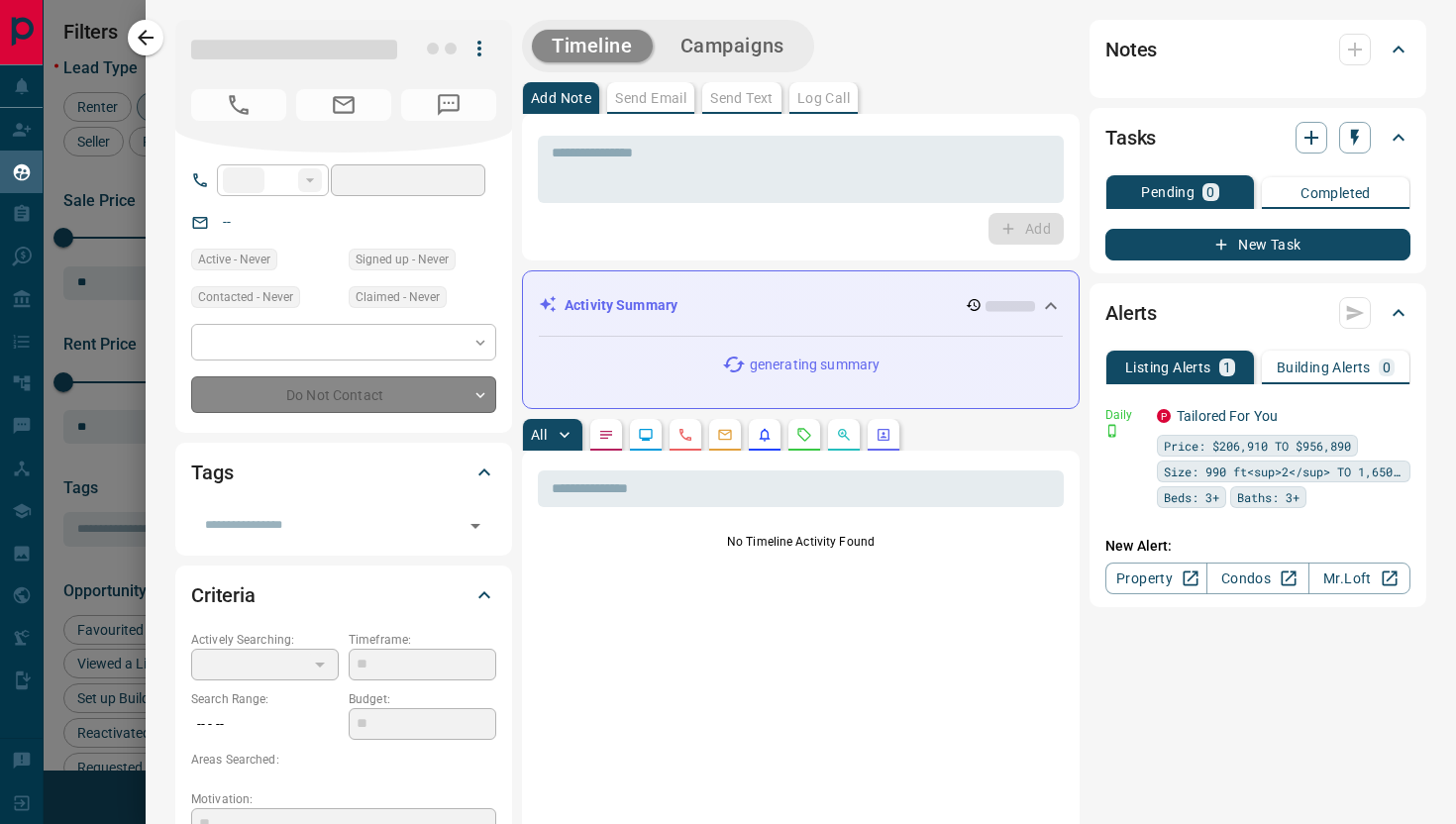 type on "**" 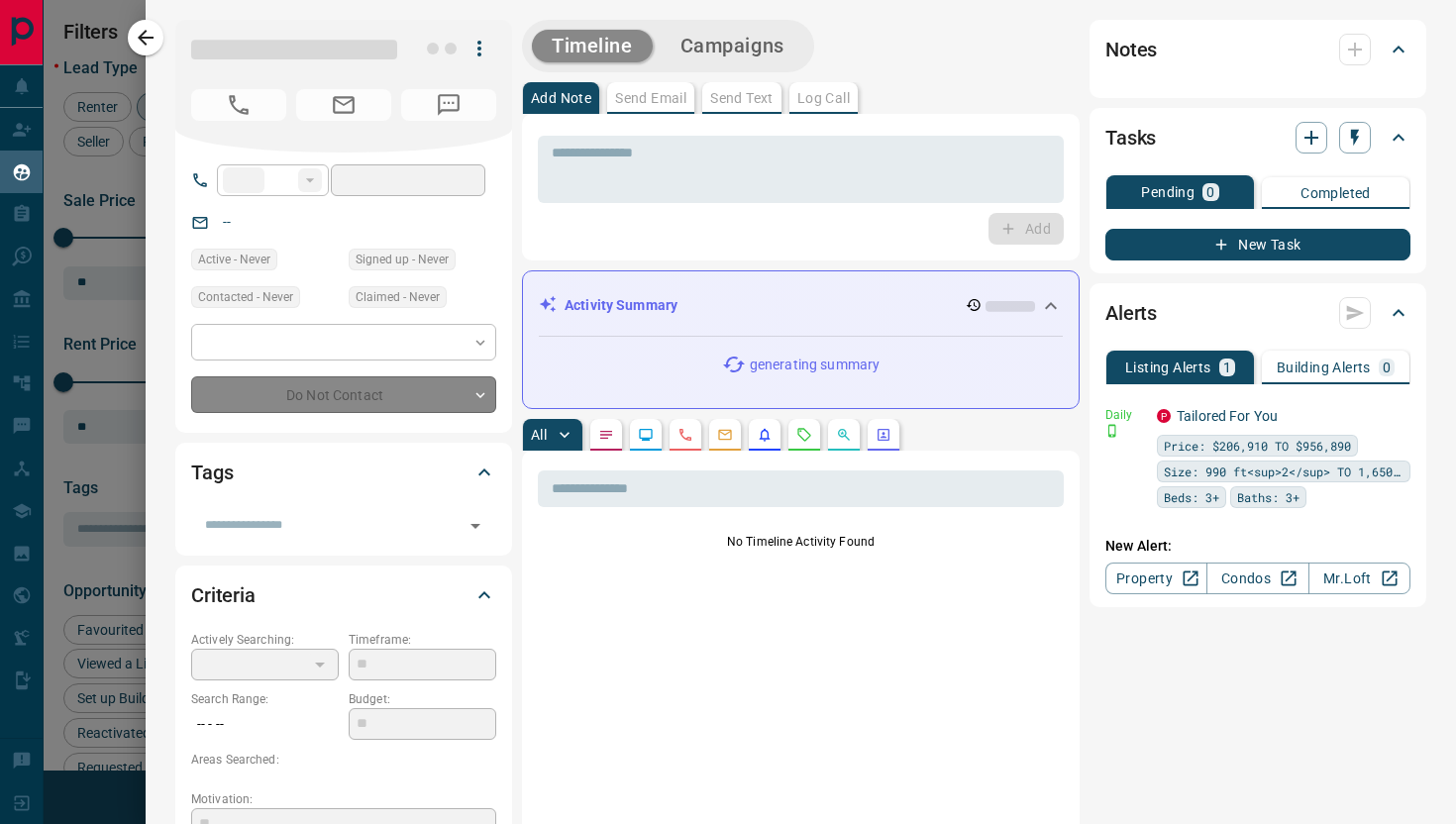 type on "**********" 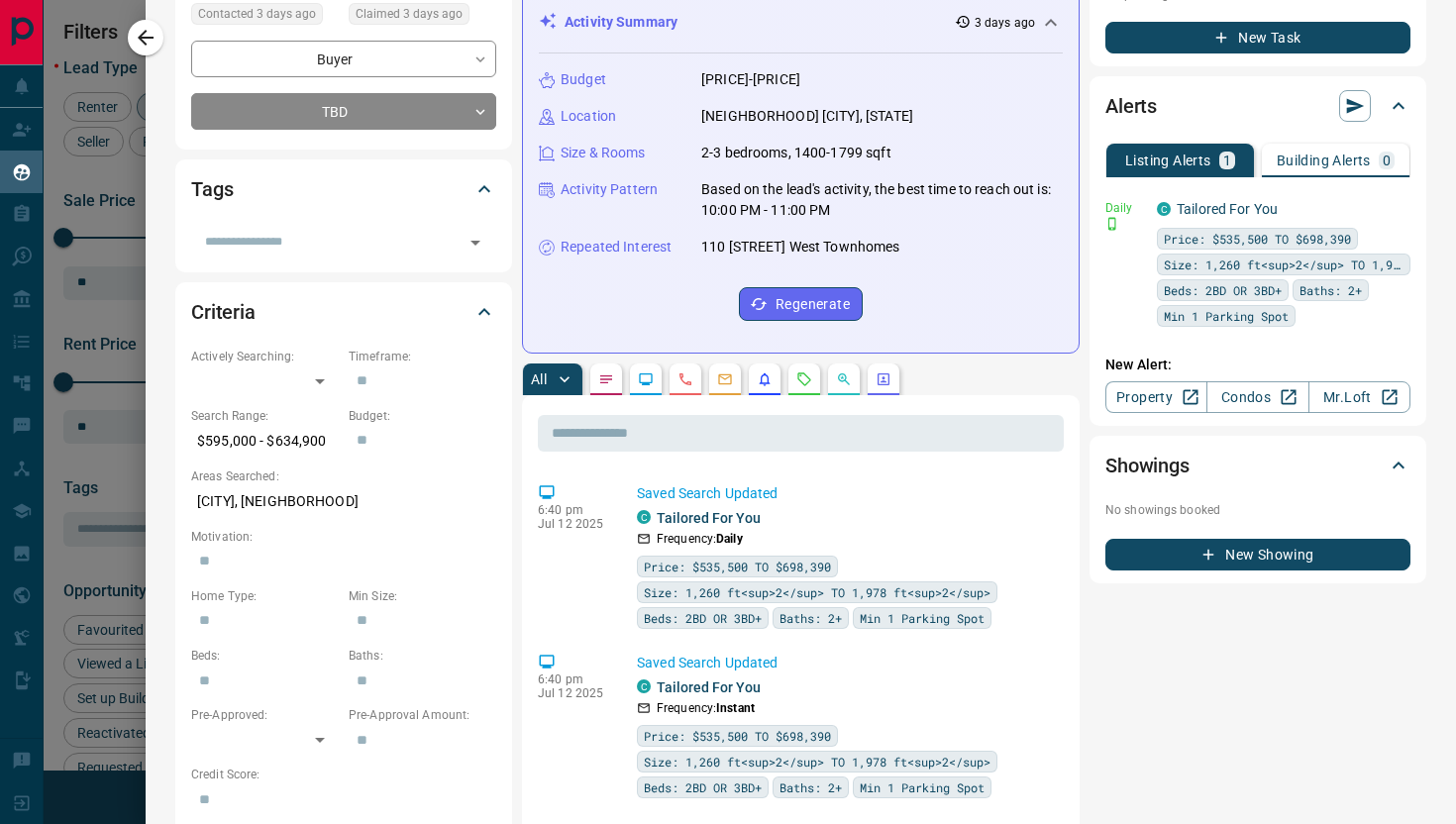 scroll, scrollTop: 539, scrollLeft: 0, axis: vertical 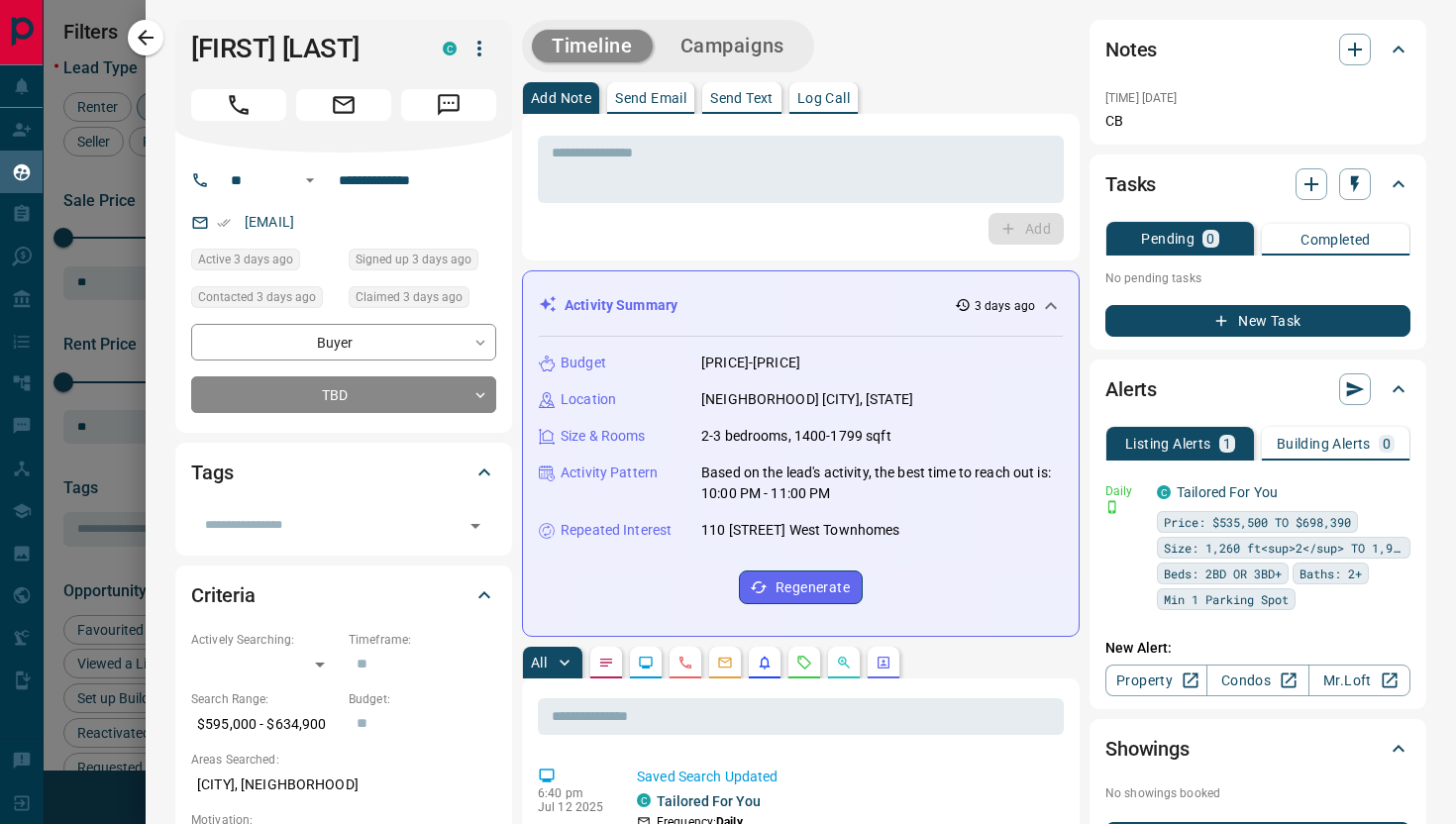 click on "Log Call" at bounding box center [823, 98] 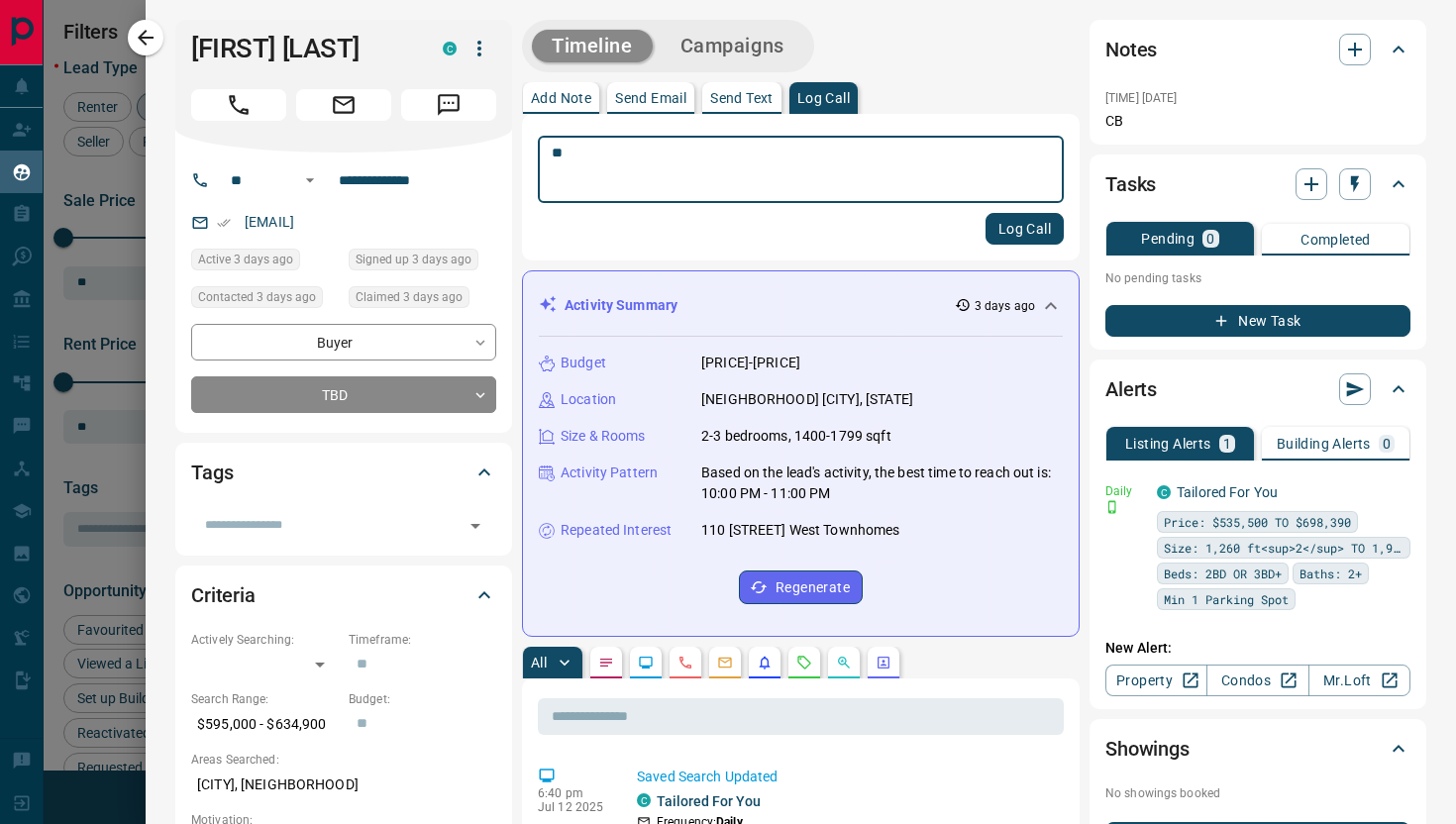 type on "**" 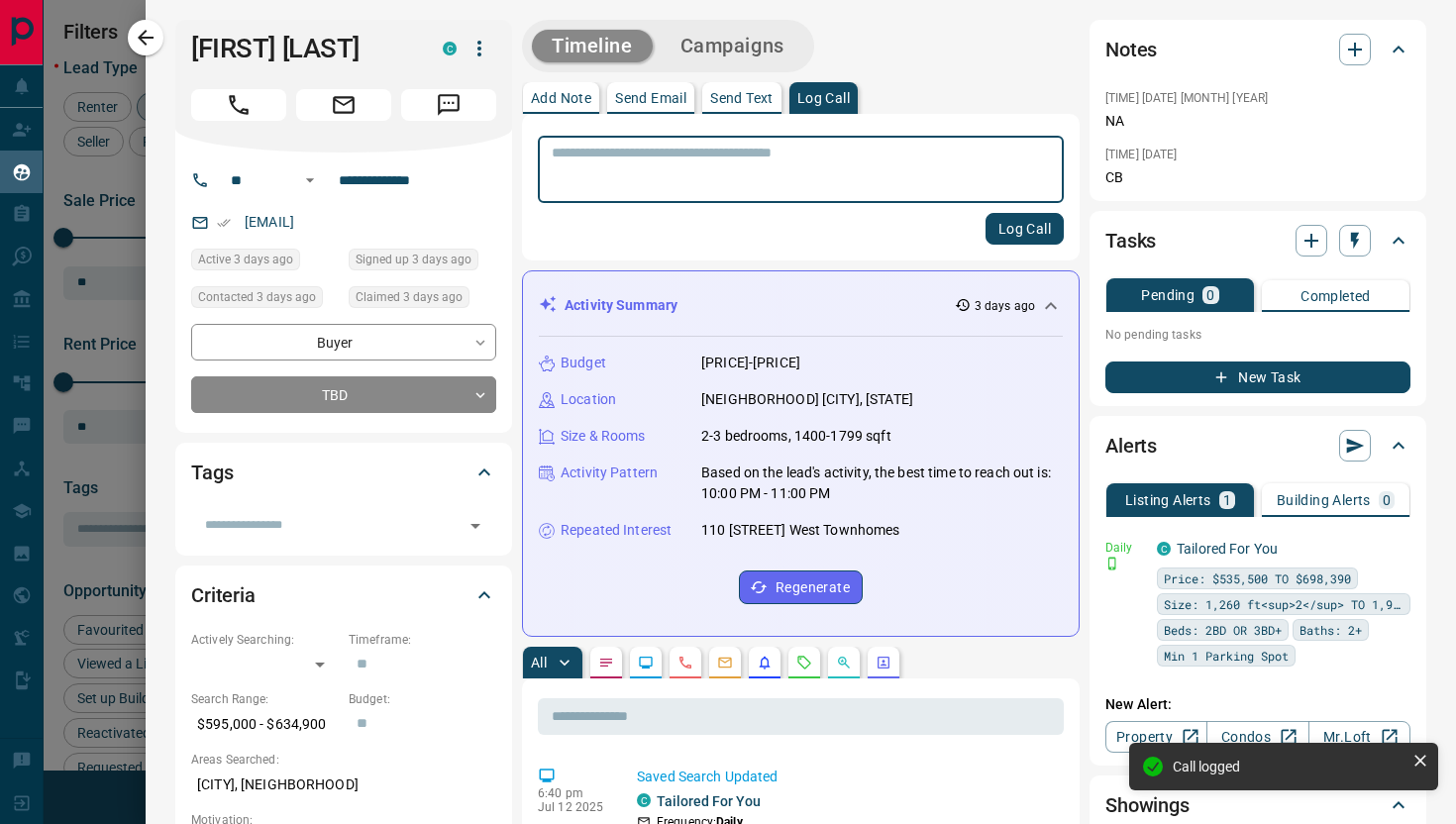 click 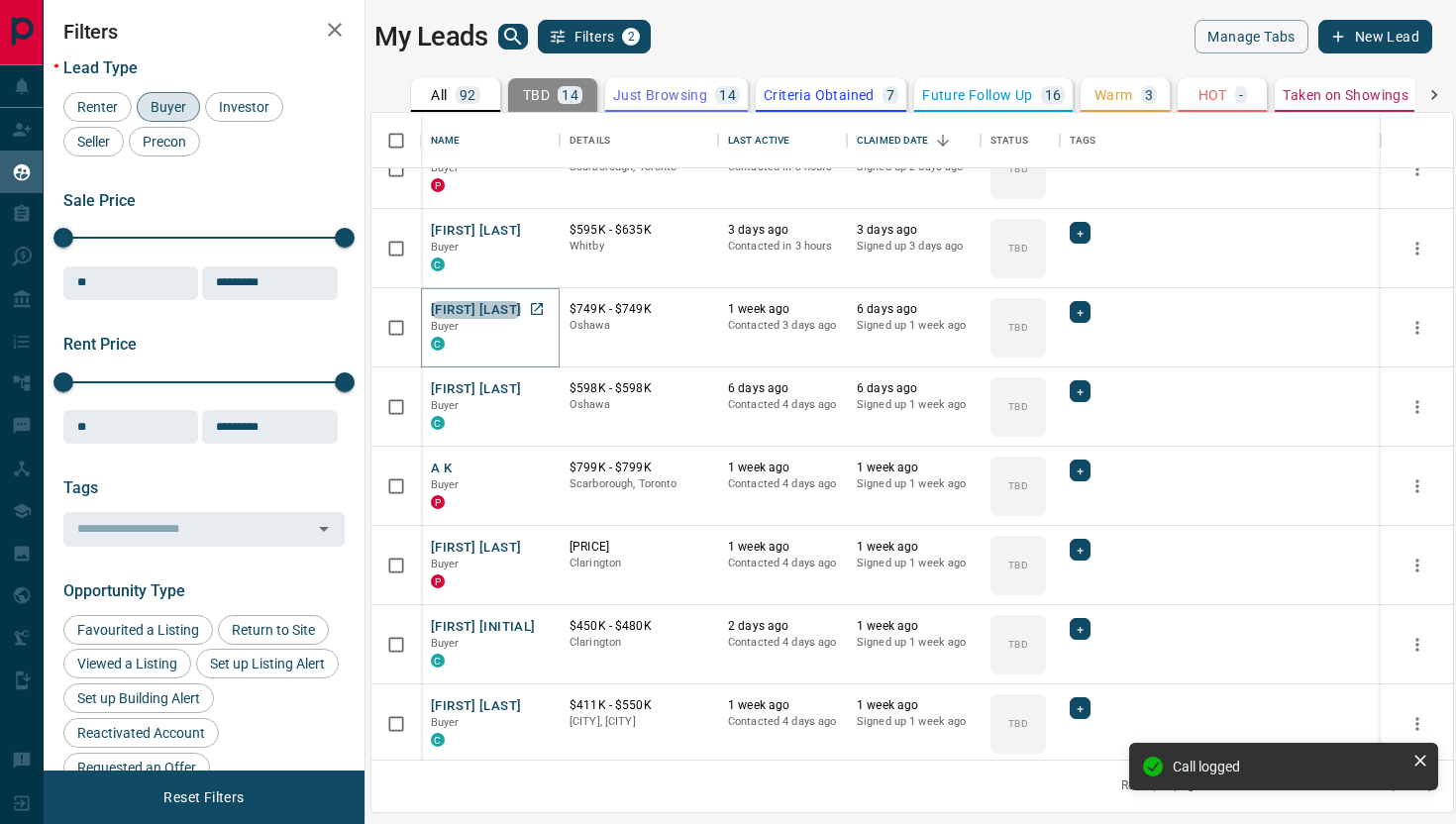 click on "[FIRST] [LAST]" at bounding box center [475, 310] 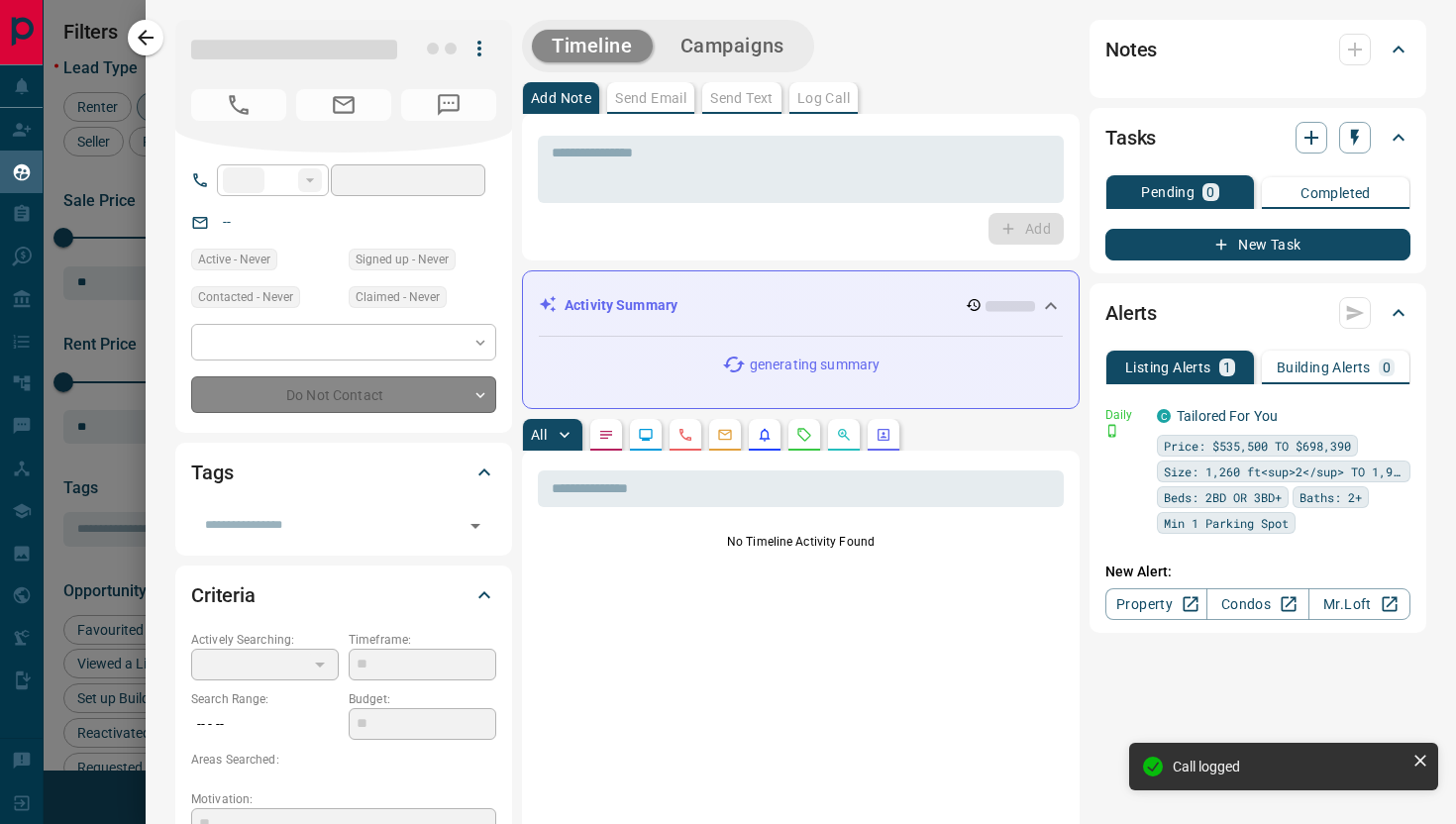 type on "**" 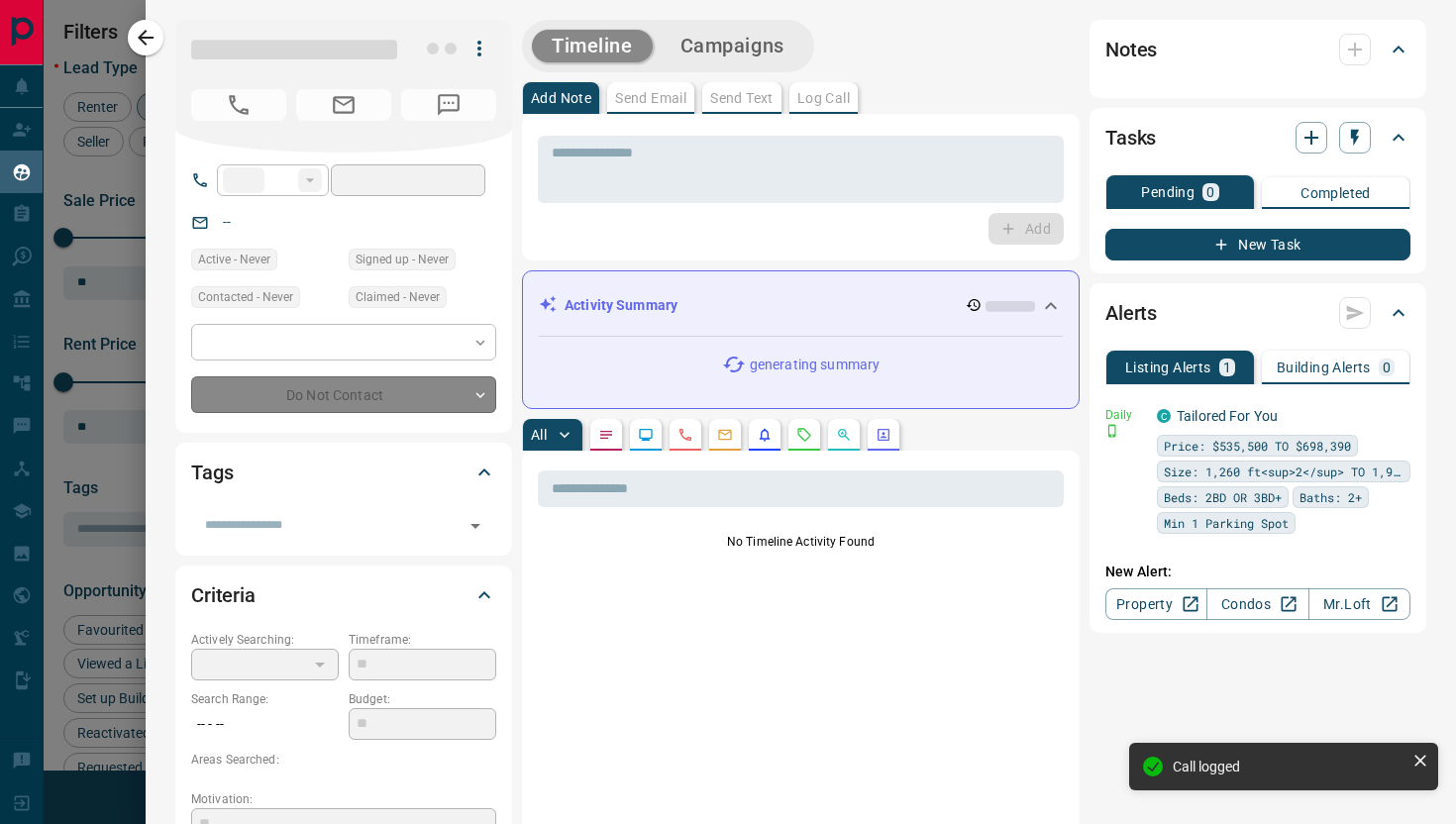 type on "**********" 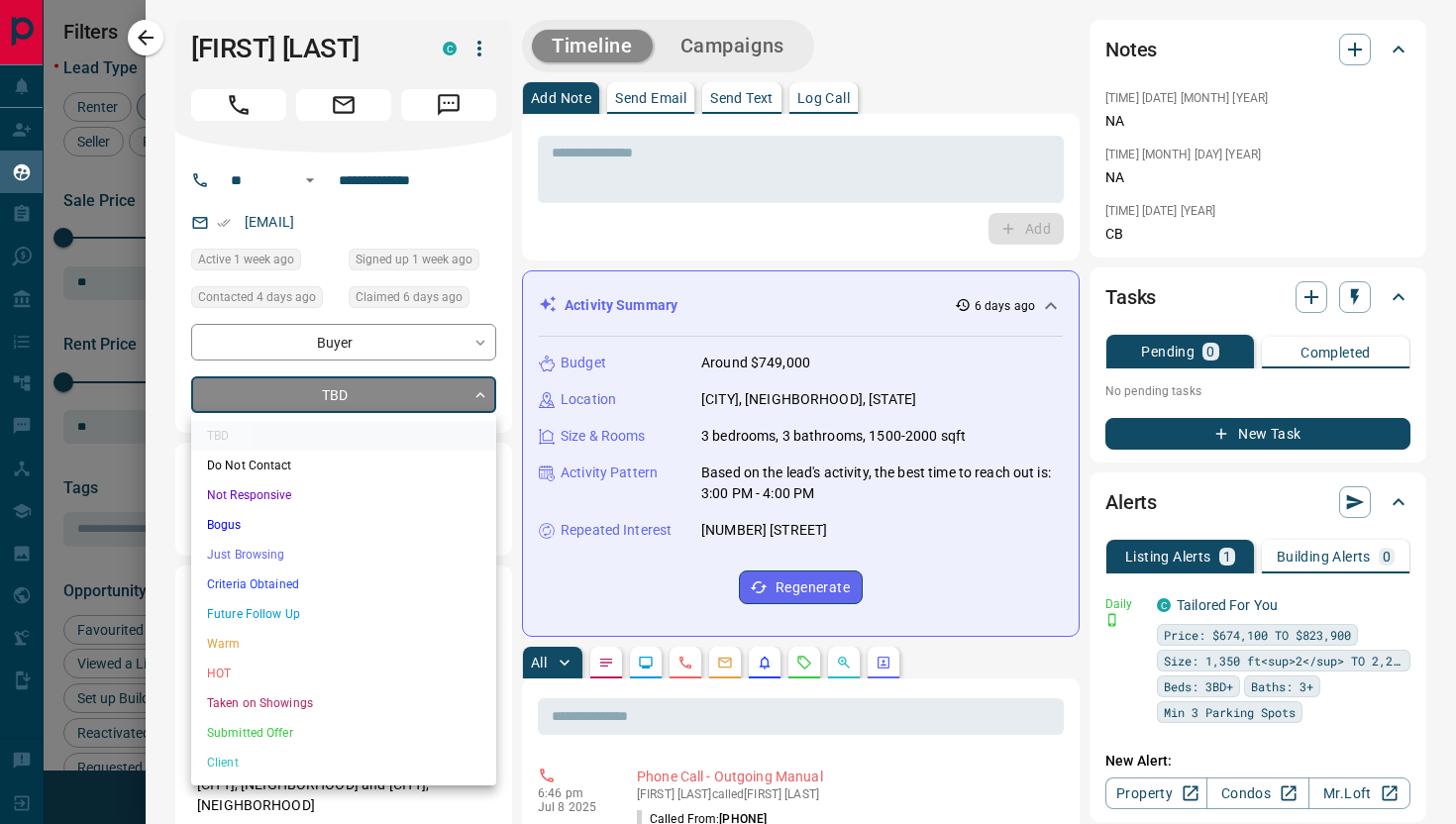 click on "Lead Transfers Claim Leads My Leads Tasks Opportunities Deals Campaigns Automations Messages Broker Bay Training Media Services Agent Resources Precon Worksheet Mobile Apps Disclosure Logout My Leads Filters 2 Manage Tabs New Lead All 92 TBD 14 Do Not Contact - Not Responsive 32 Bogus 5 Just Browsing 14 Criteria Obtained 7 Future Follow Up 16 Warm 3 HOT - Taken on Showings 1 Submitted Offer - Client - Name Details Last Active Claimed Date Status Tags [FIRST] [LAST] Buyer C $215K - $215K [CITY] 2 days ago Contacted in 3 hours 19 hours ago Signed up 2 days ago TBD + [FIRST] [LAST] Buyer C $650K - $650K [NEIGHBORHOOD], [CITY] 20 hours ago Contacted in 3 hours 19 hours ago Signed up 22 hours ago TBD + [FIRST] [LAST] Buyer P $230K - $870K [NEIGHBORHOOD], [CITY] 2 days ago Contacted in 3 hours 1 day ago Signed up 2 days ago TBD + [FIRST] [LAST] Buyer C $595K - $635K [CITY] 3 days ago Contacted in 3 hours 3 days ago Signed up 3 days ago TBD + [FIRST] [LAST] Buyer C $749K - $749K [CITY] 1 week ago Contacted 3 days ago TBD" at bounding box center [728, 399] 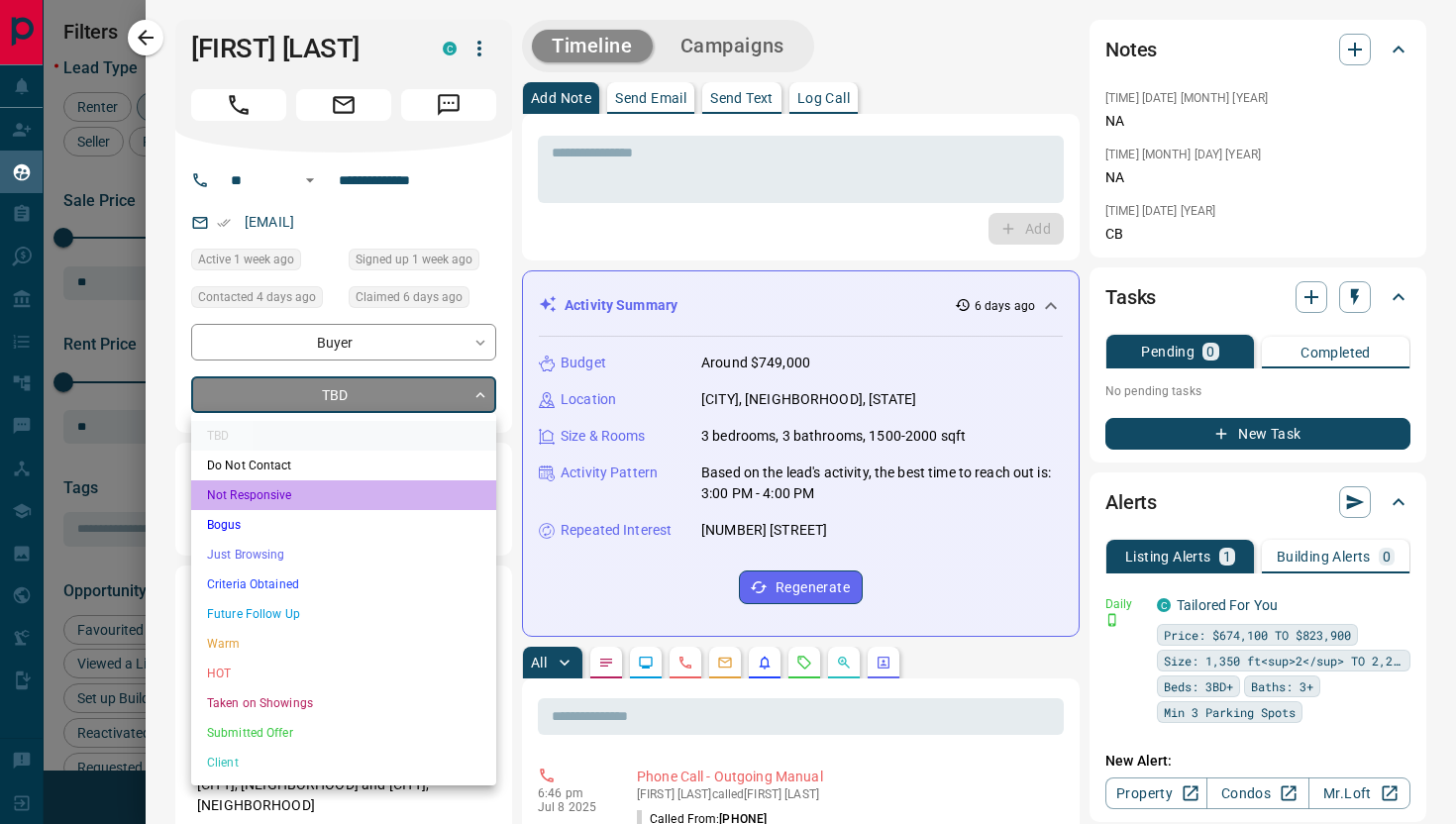 click on "Not Responsive" at bounding box center [344, 495] 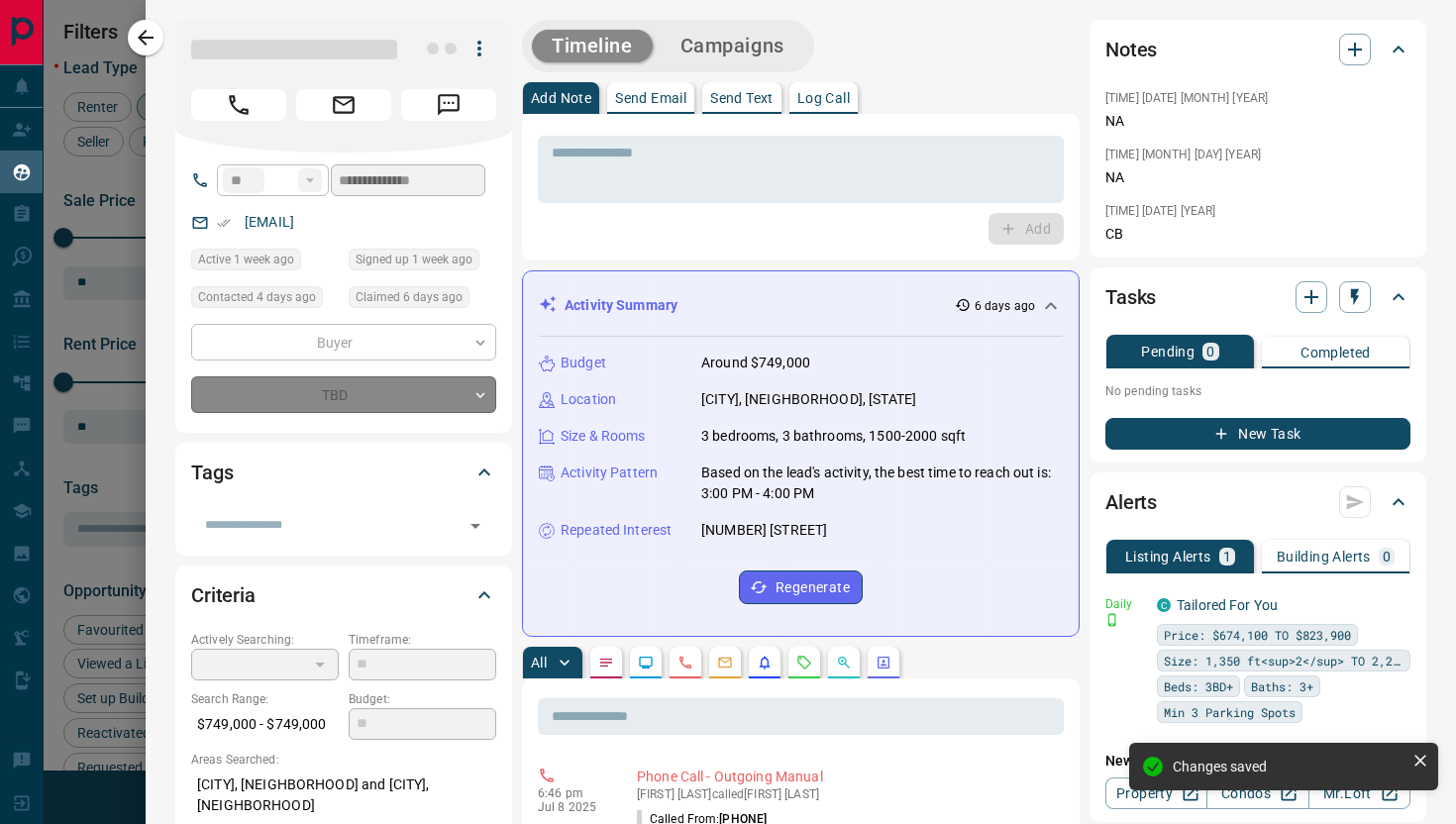 type on "*" 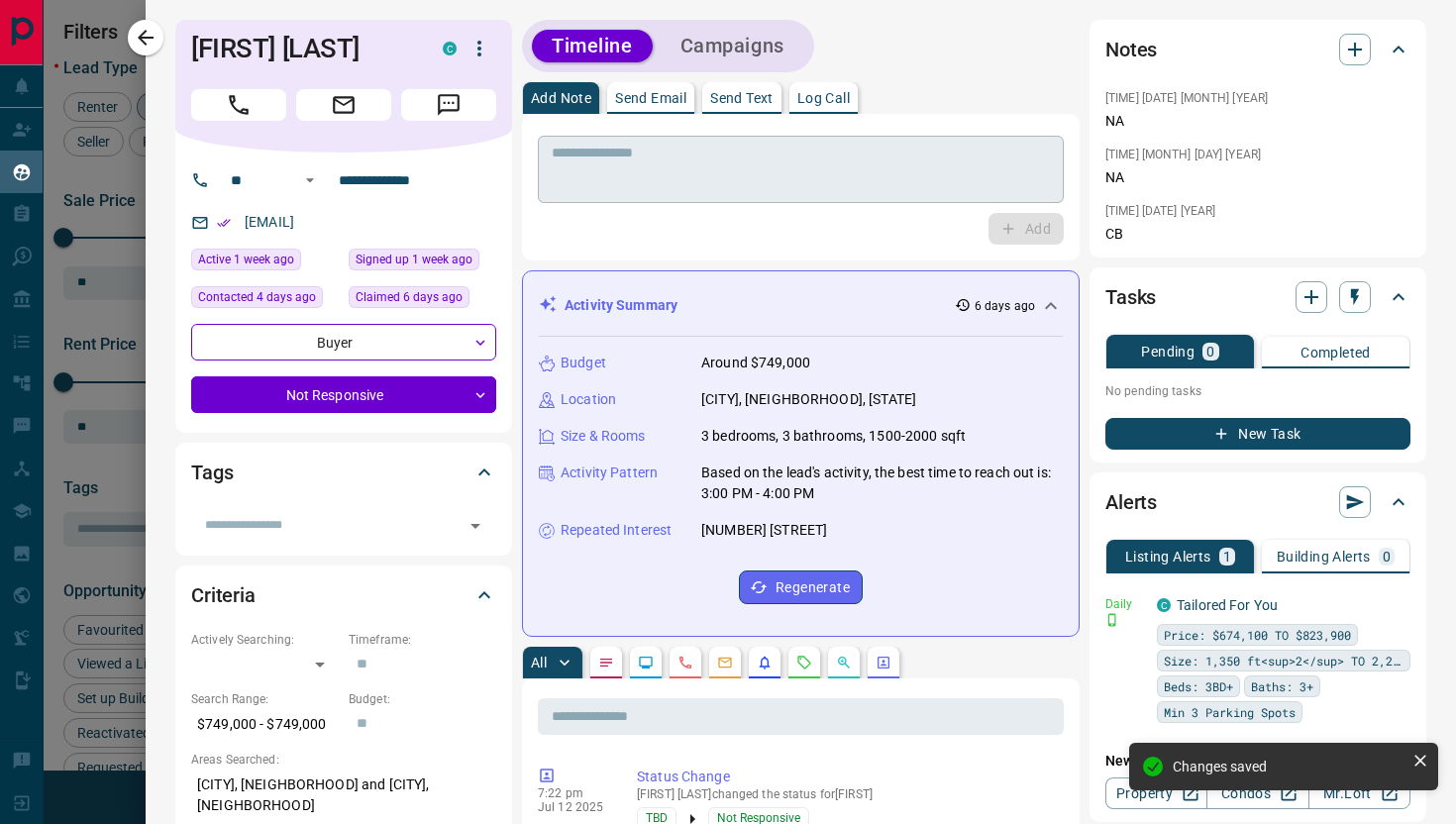 click on "* ​" at bounding box center (800, 169) 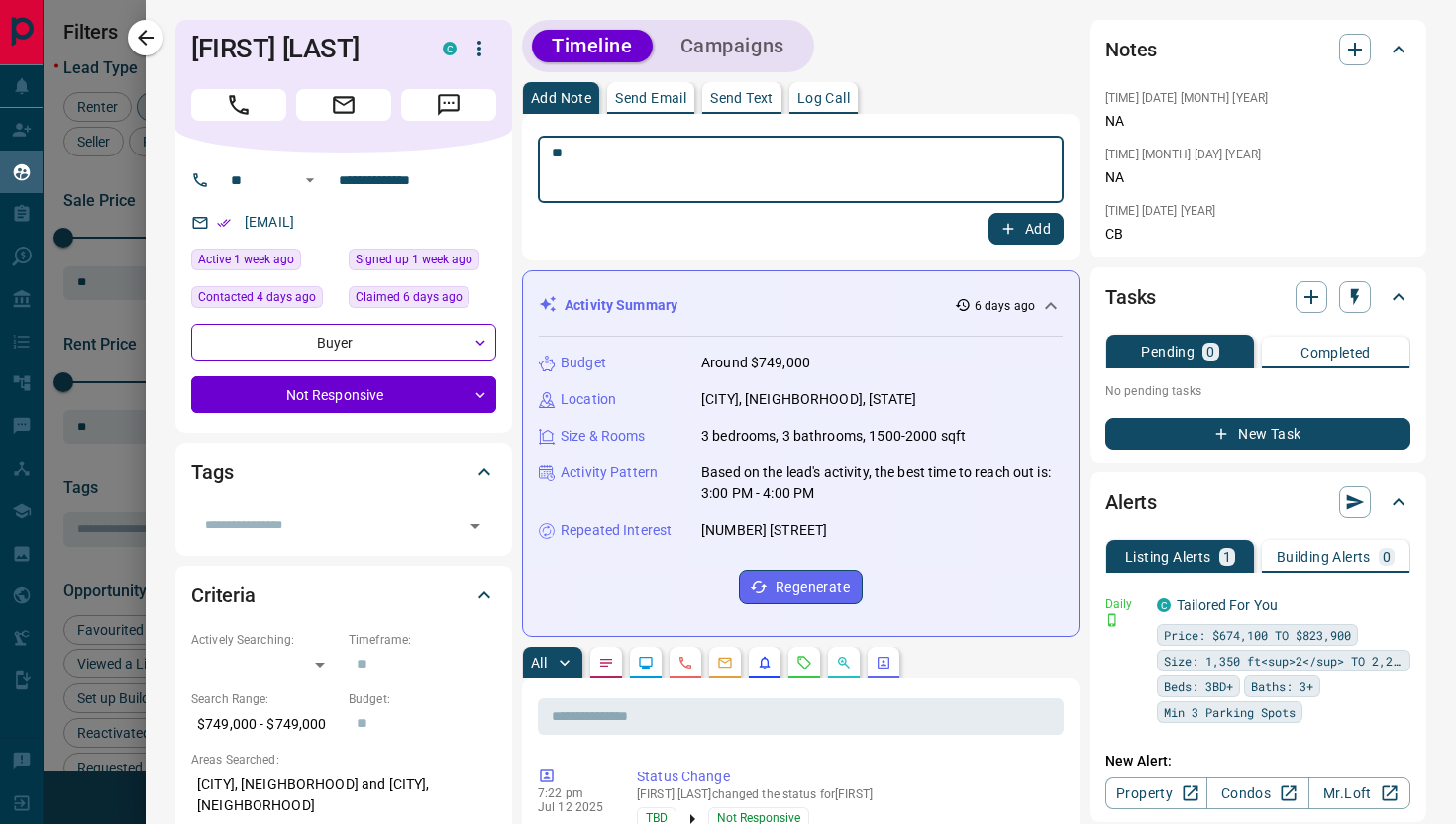 type on "**" 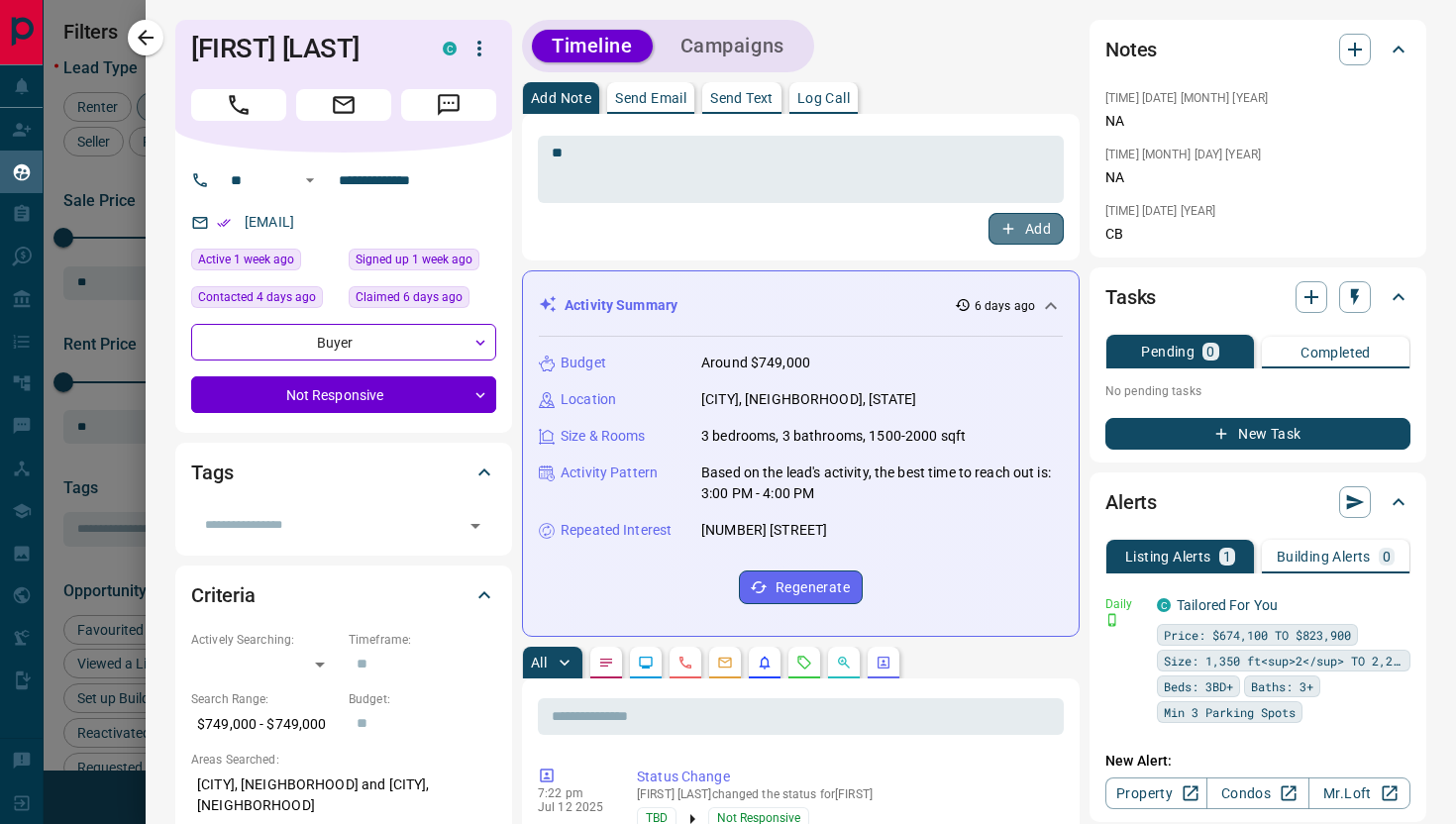 click 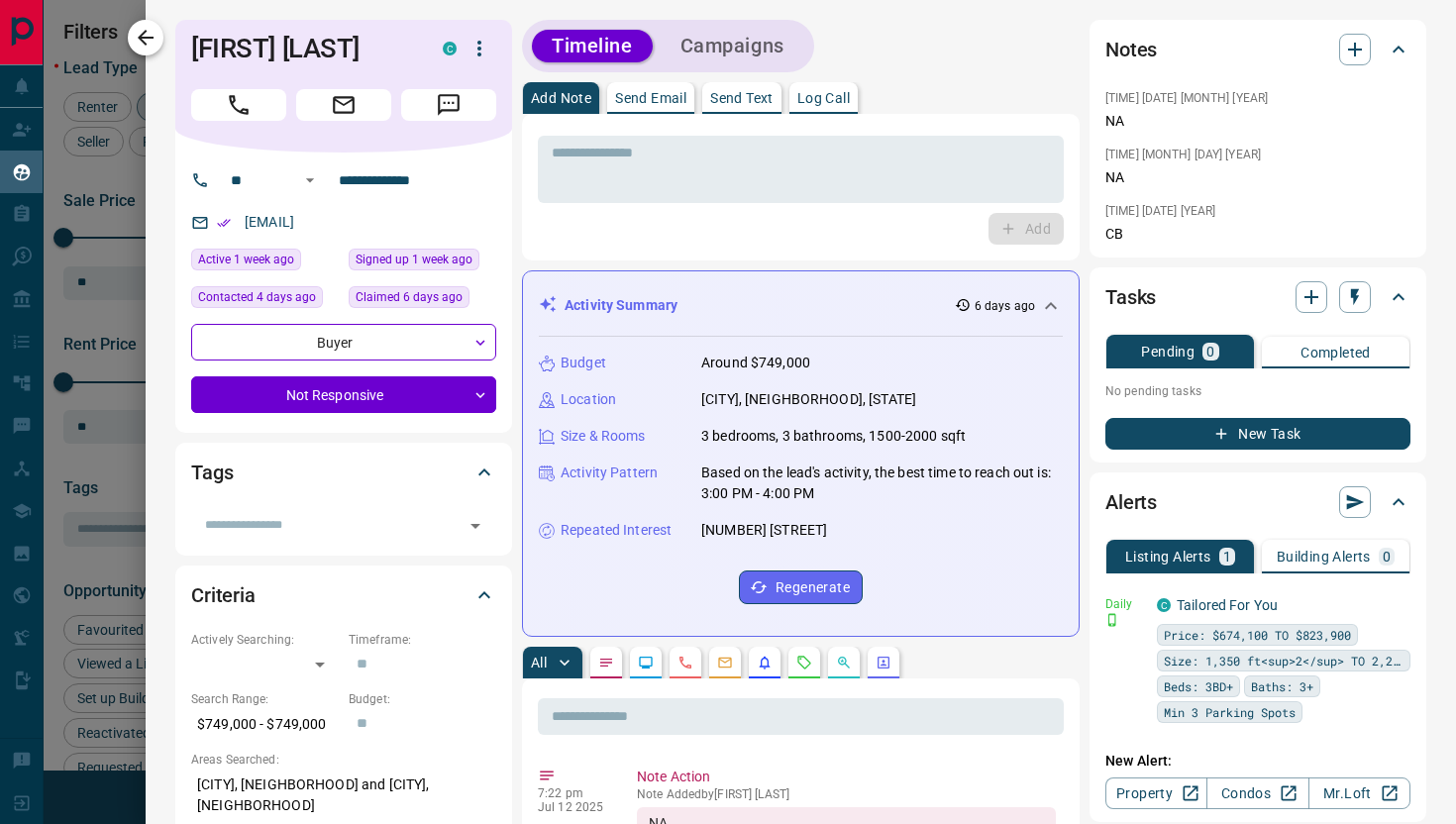 click 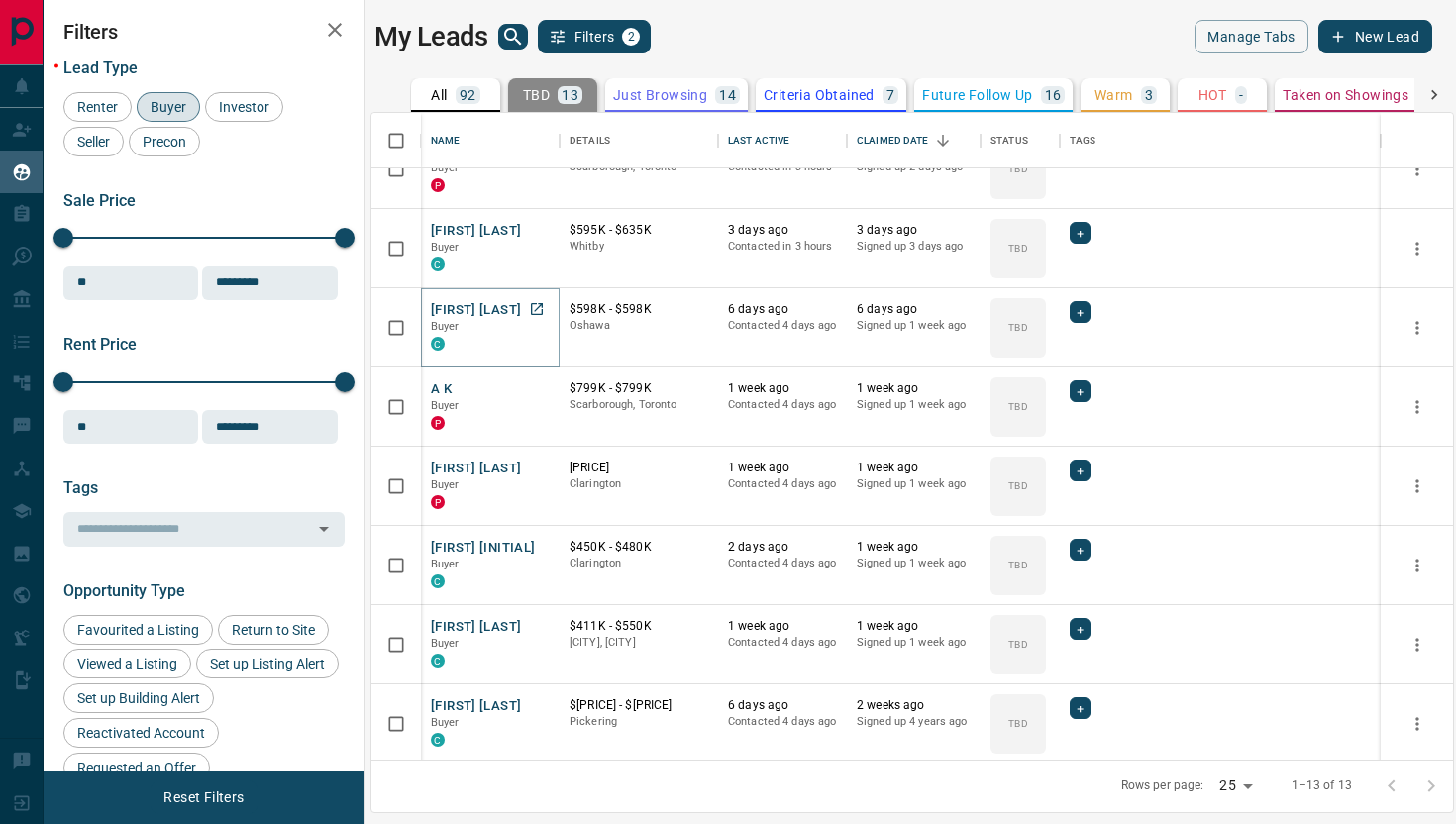 click on "[FIRST] [LAST]" at bounding box center [475, 310] 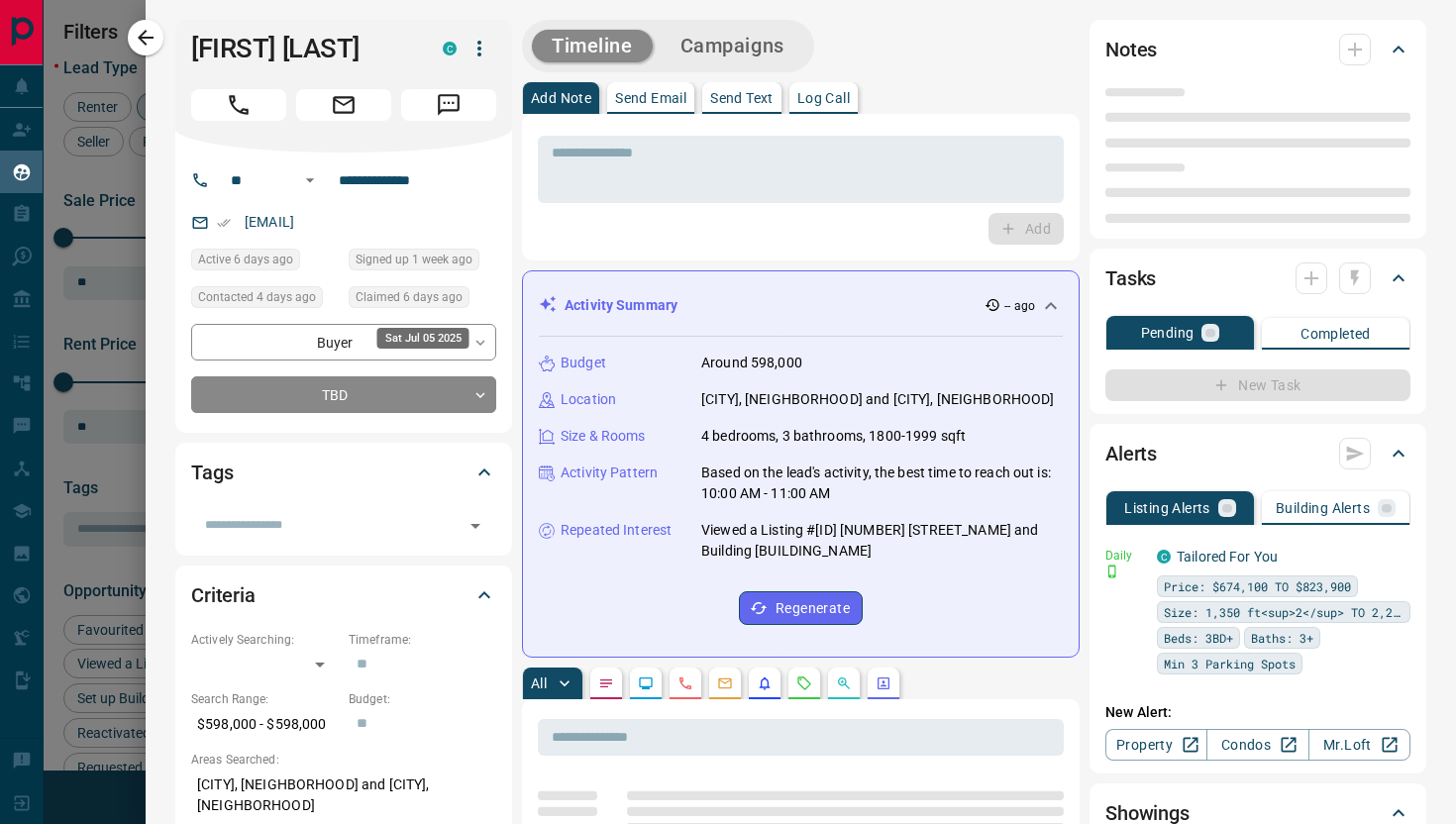 type on "**" 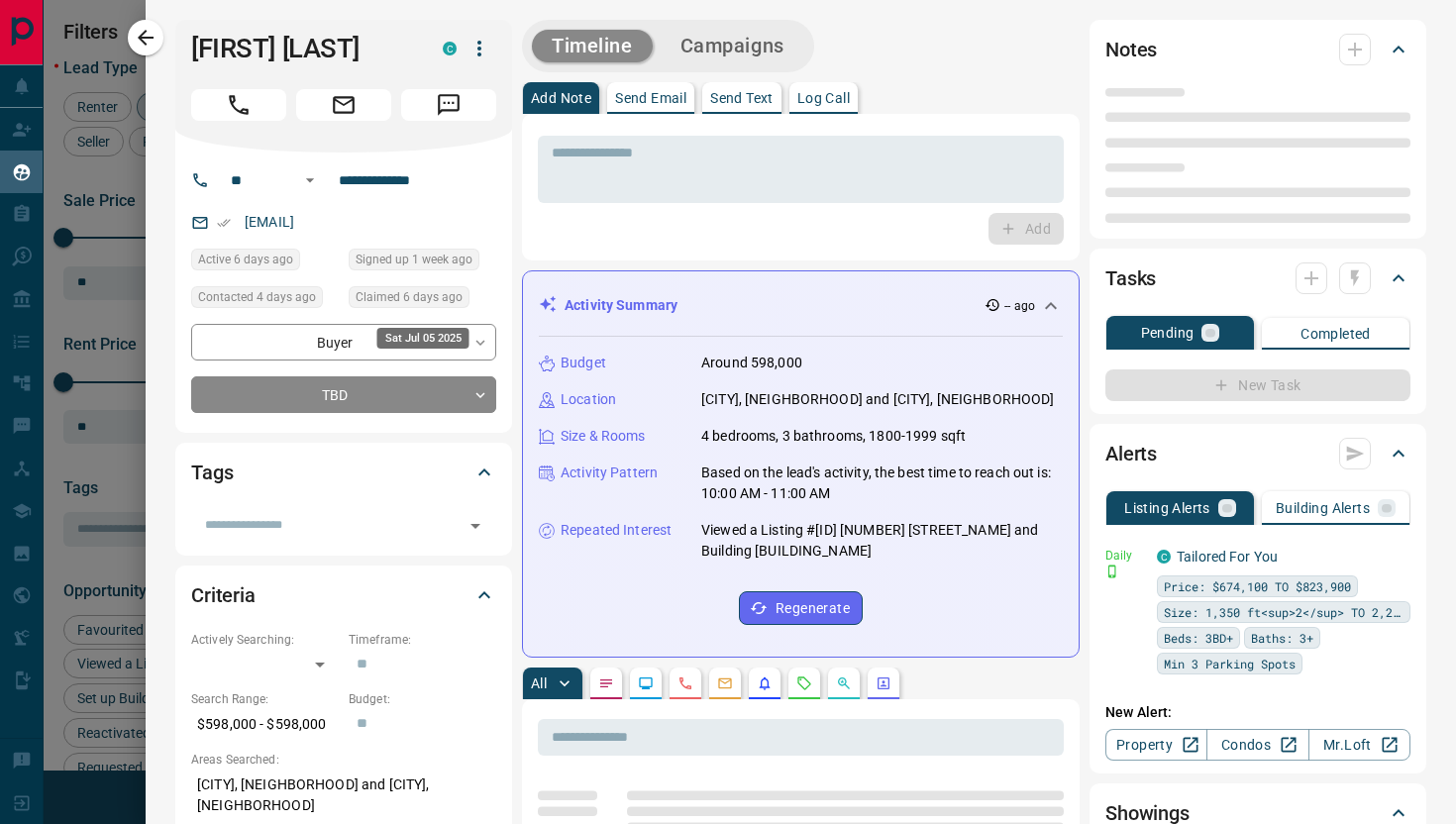 type on "**********" 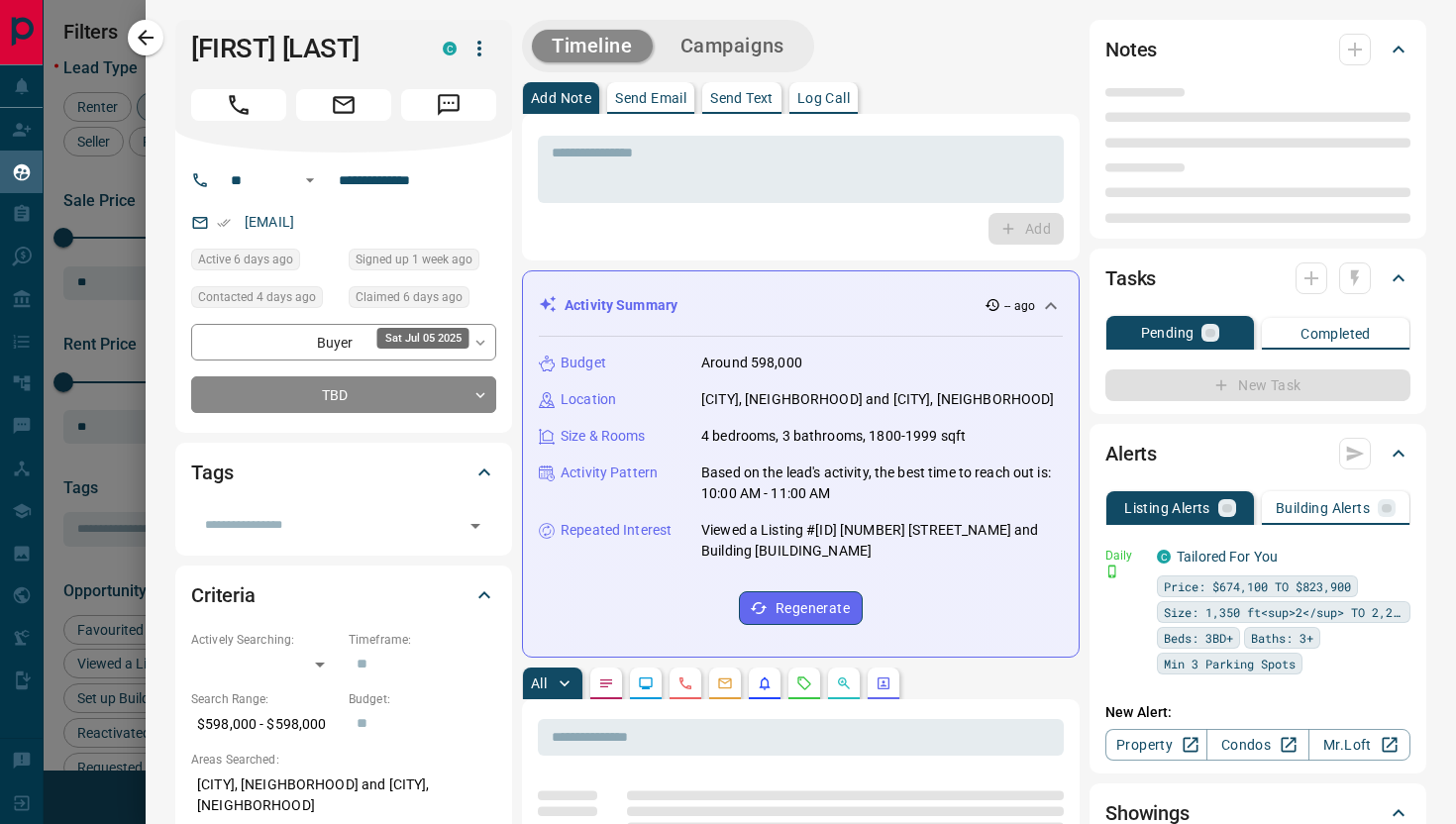 type on "**********" 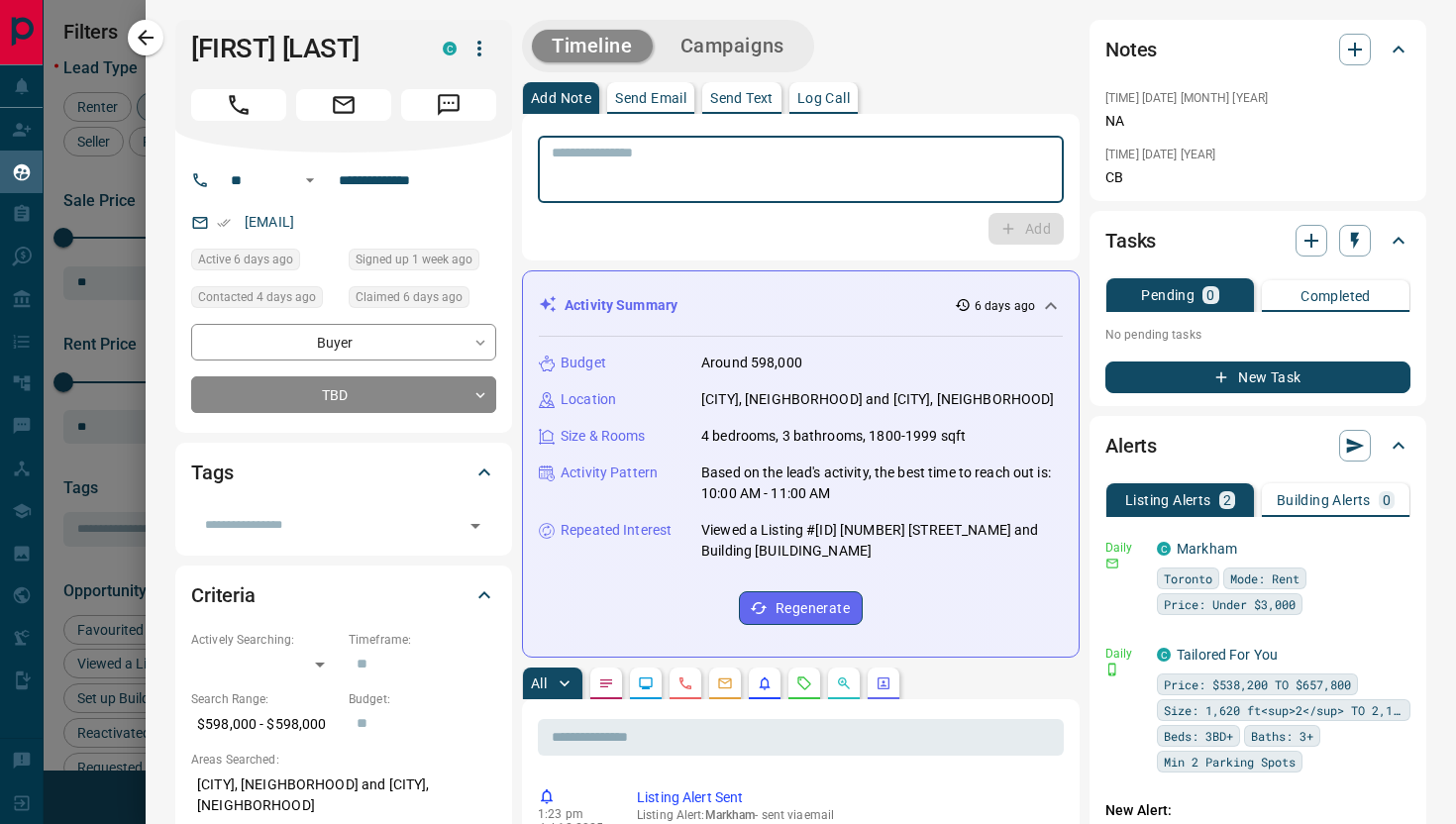 click at bounding box center (800, 169) 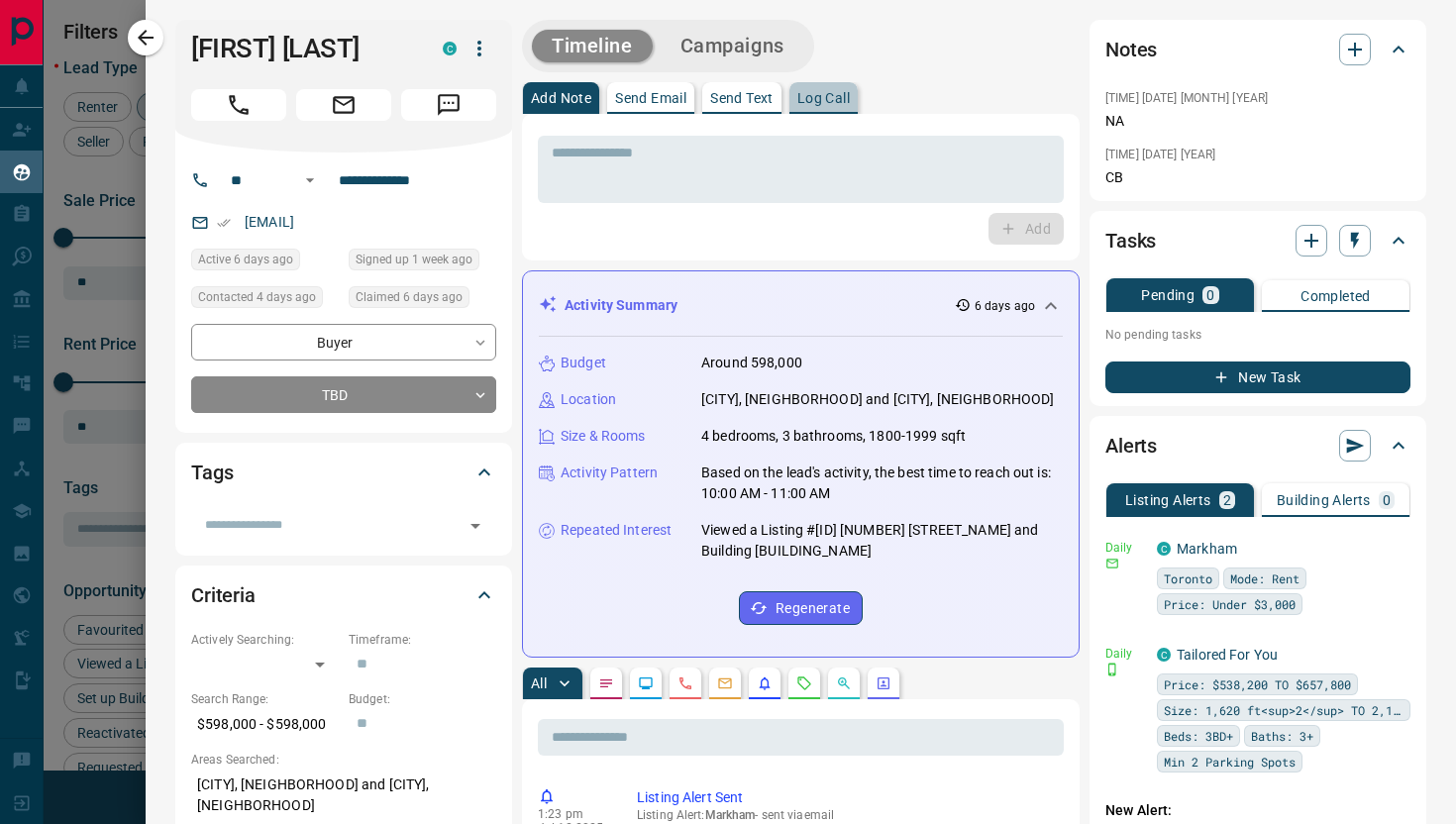click on "Log Call" at bounding box center (823, 98) 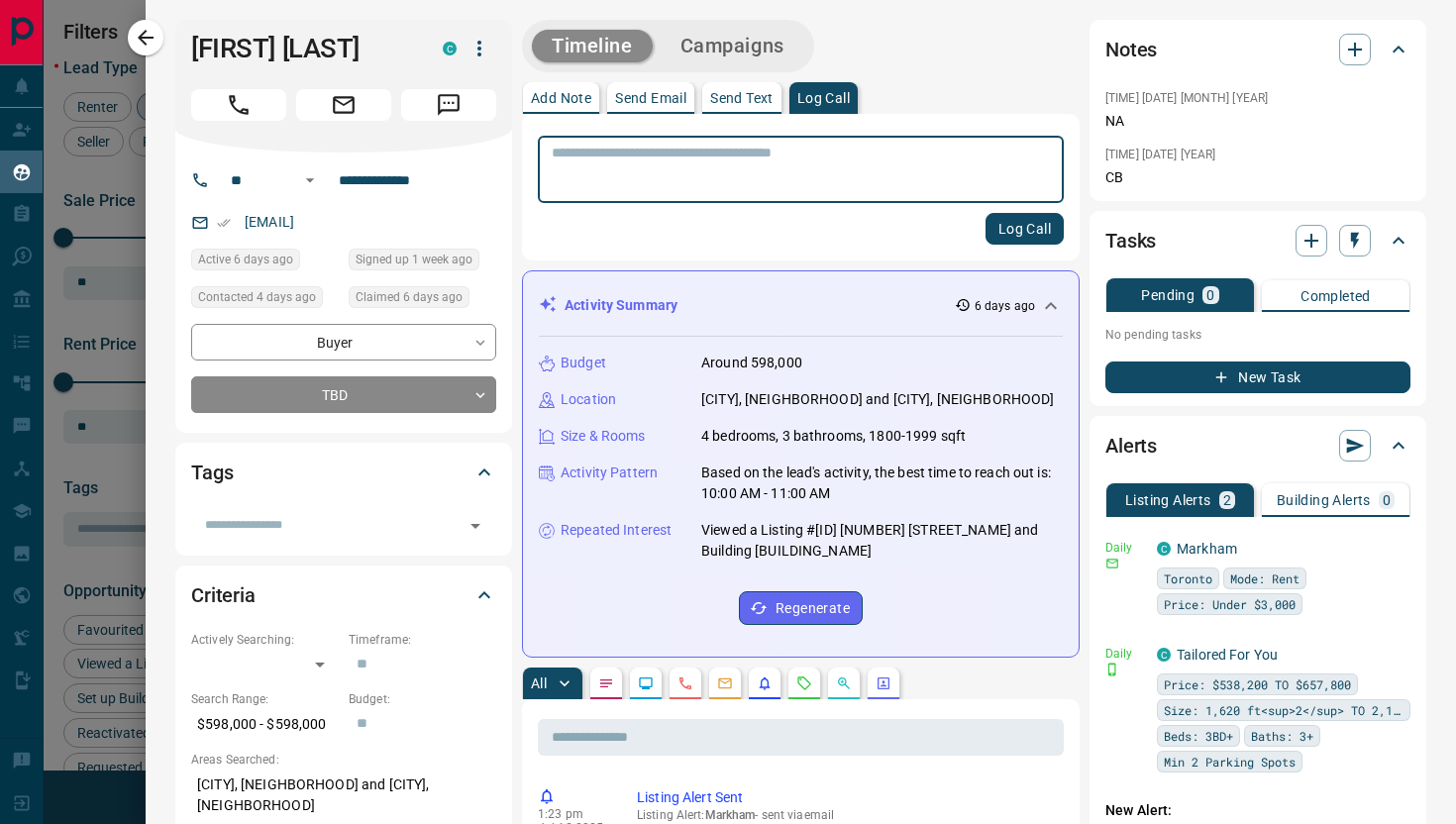 click at bounding box center [800, 169] 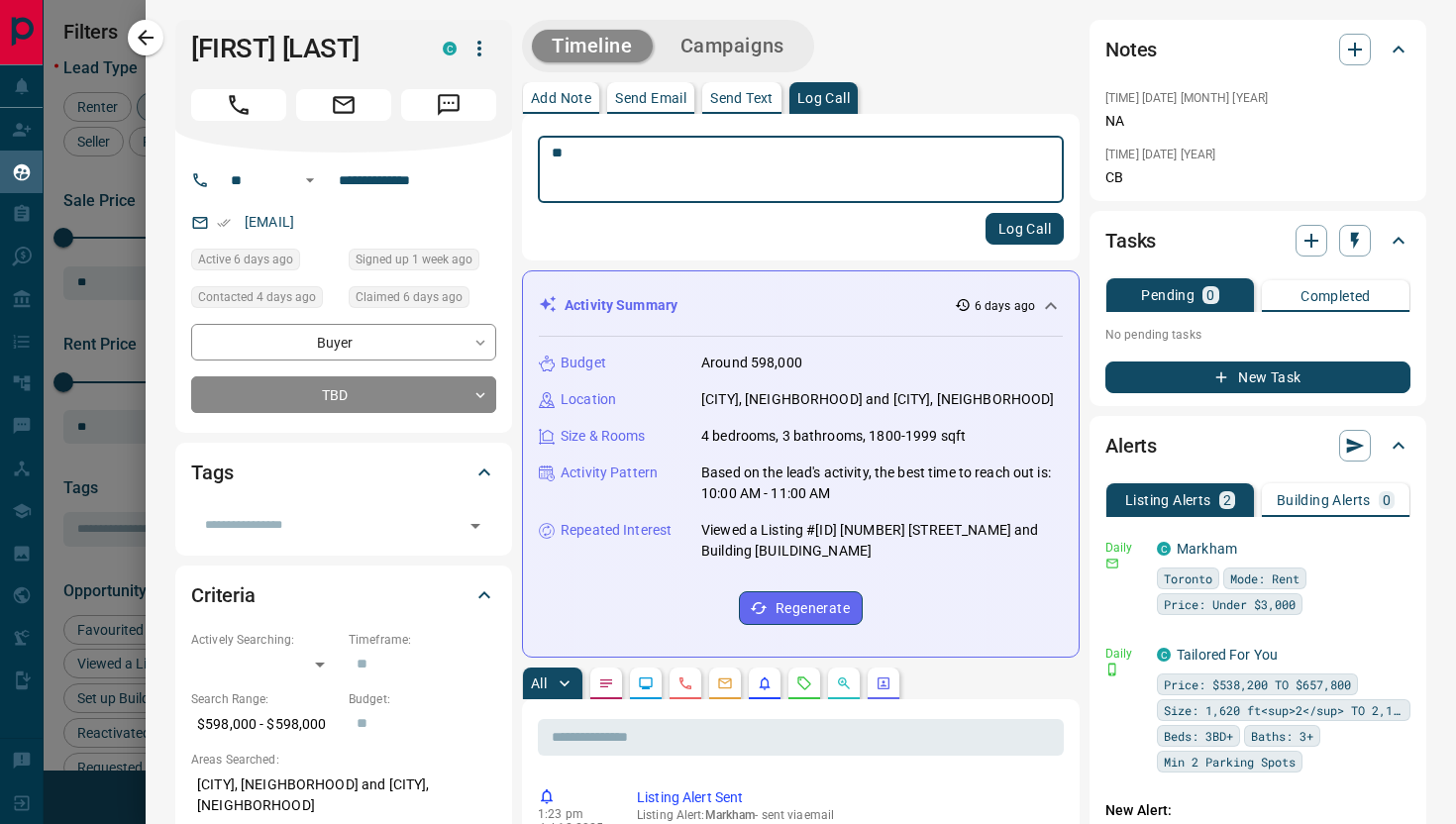 type on "**" 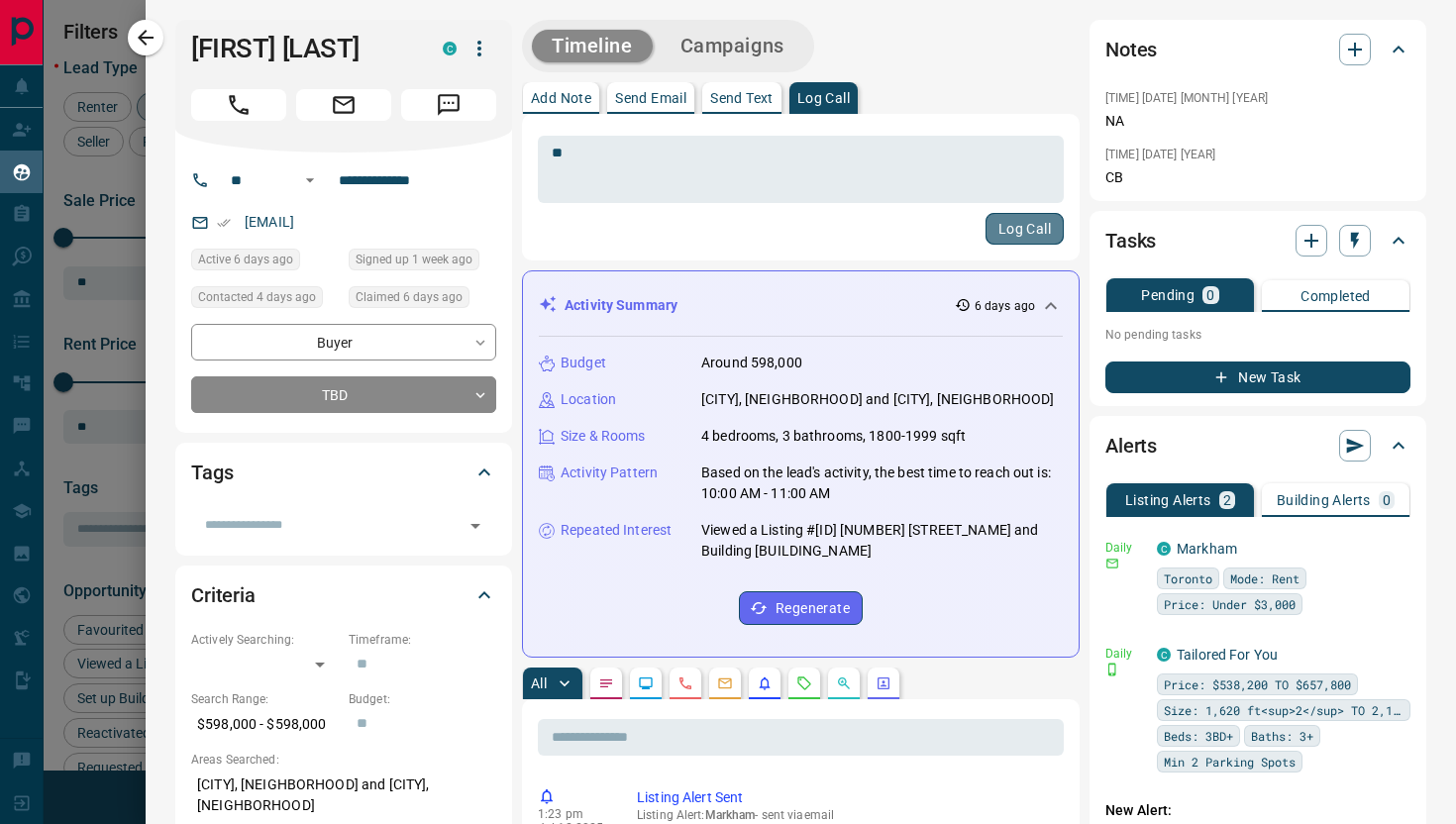 click on "Log Call" at bounding box center (1024, 229) 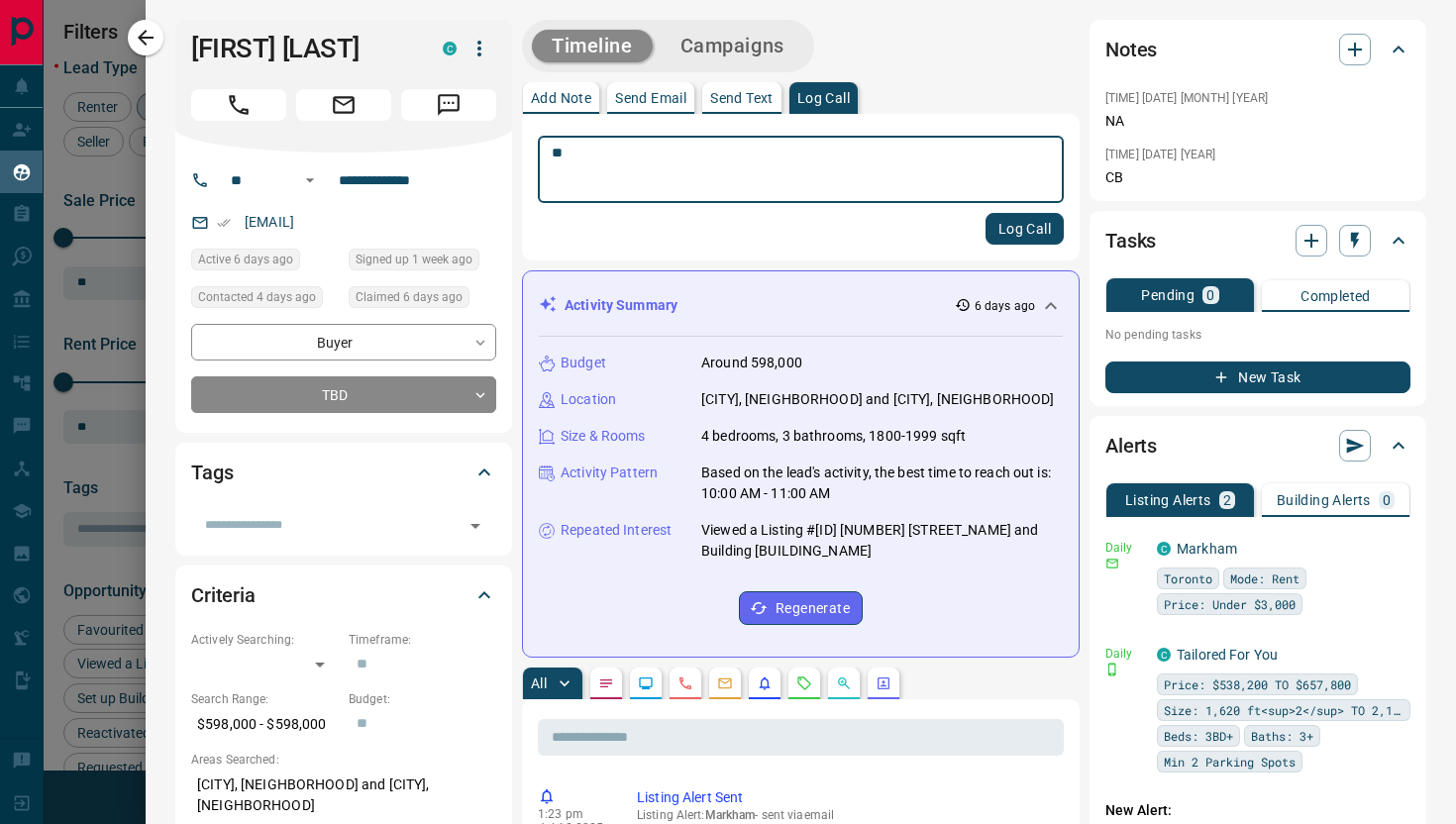 type 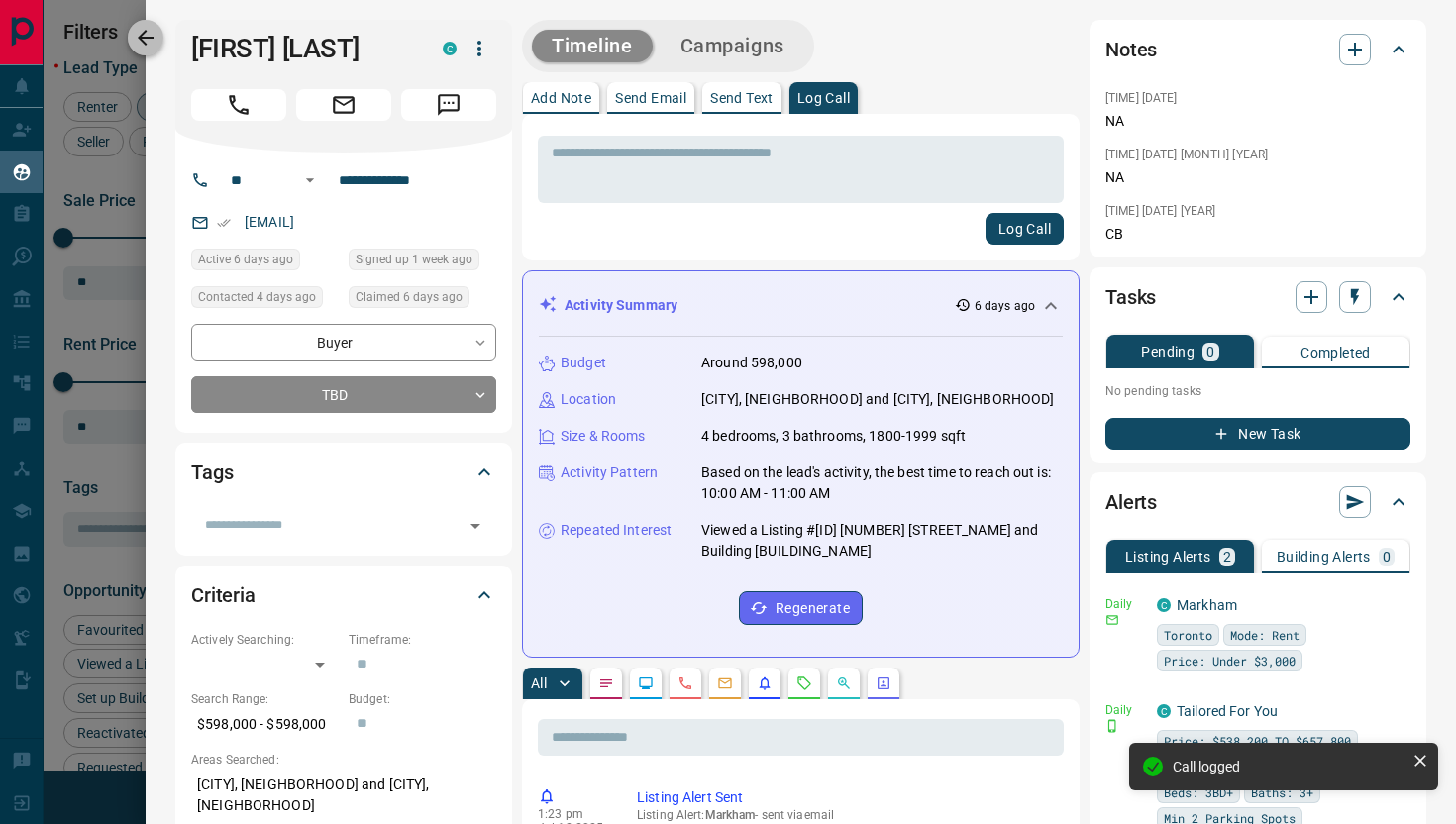 click 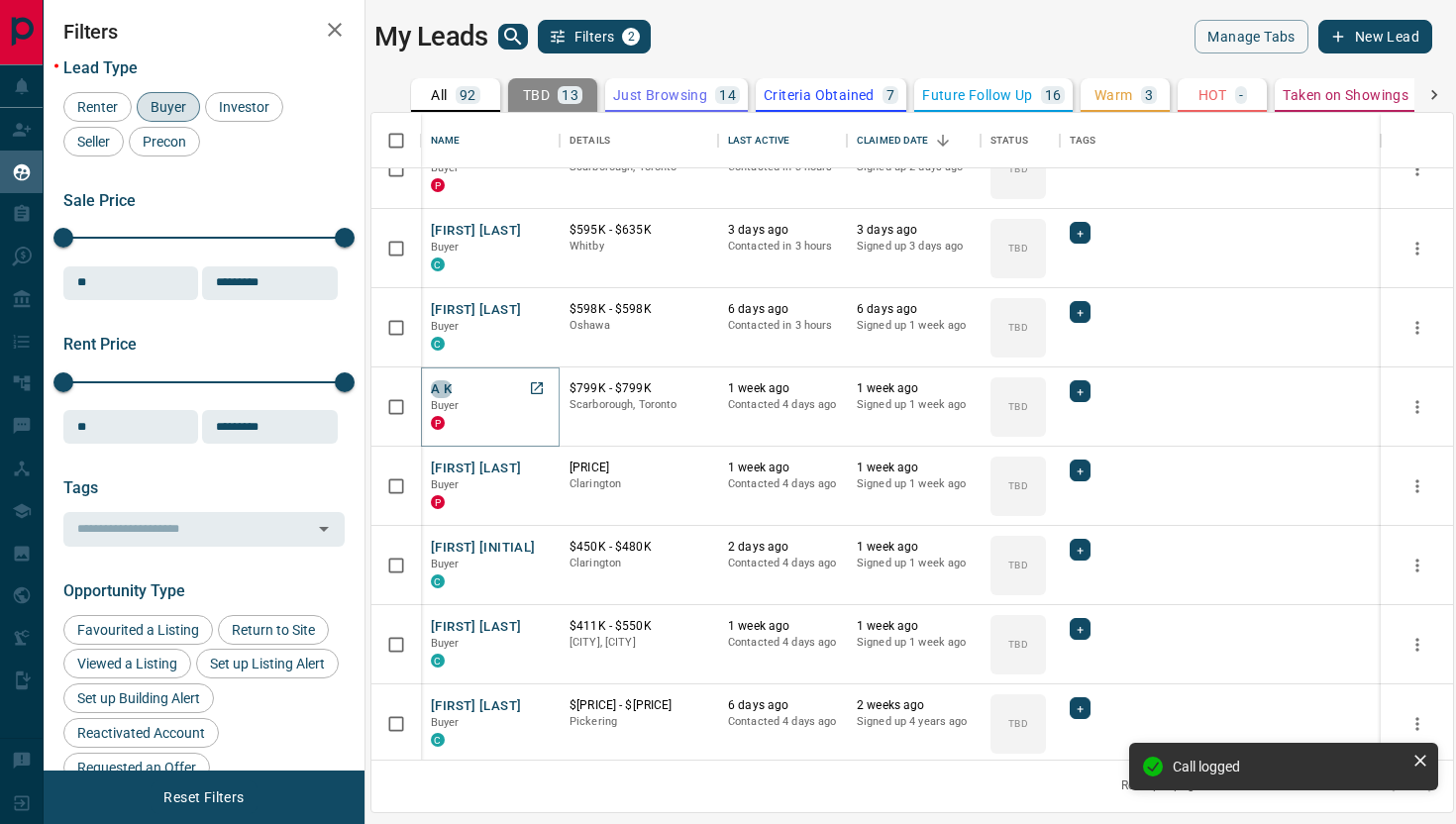click on "A K" at bounding box center (441, 389) 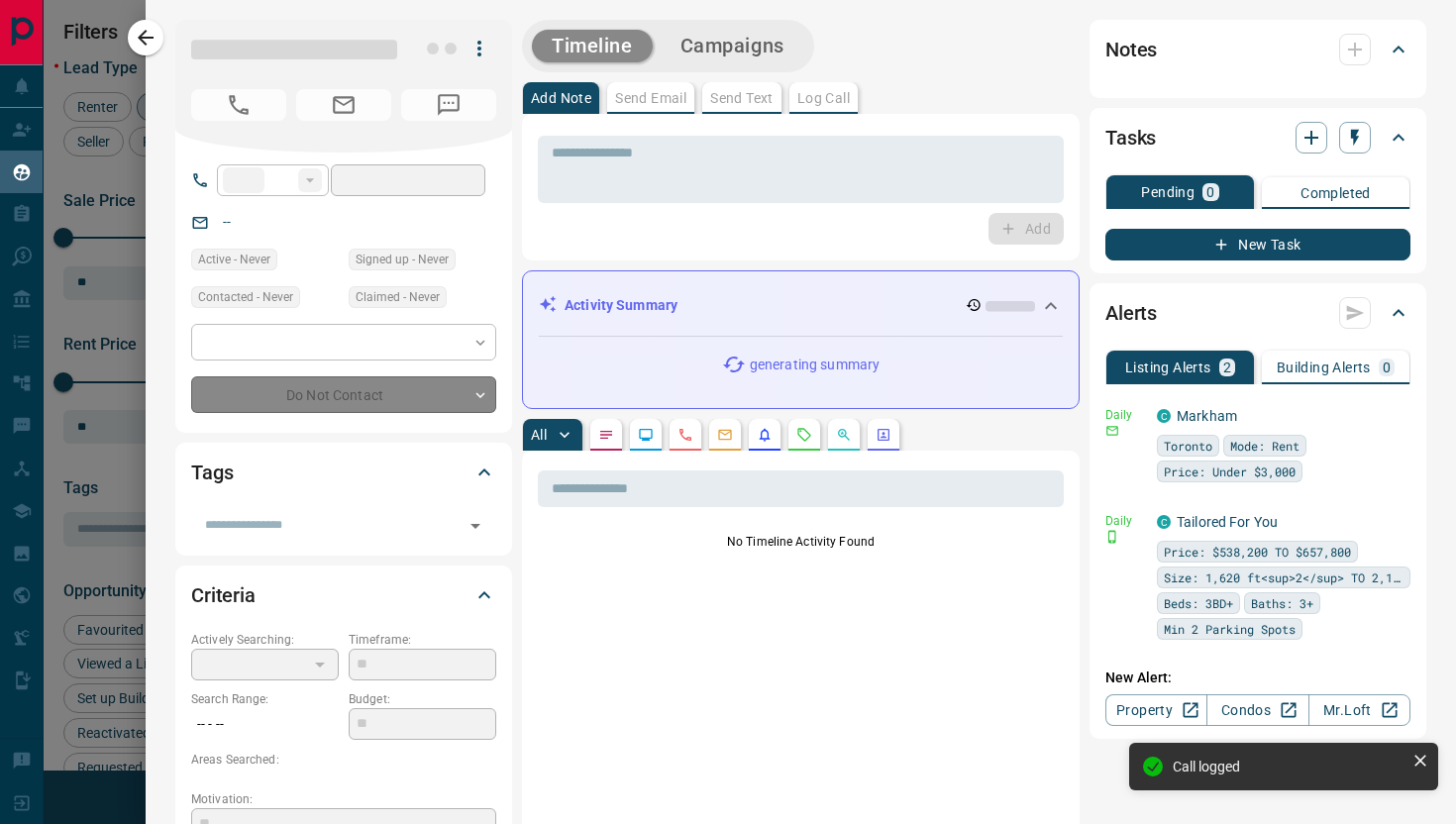 type on "**" 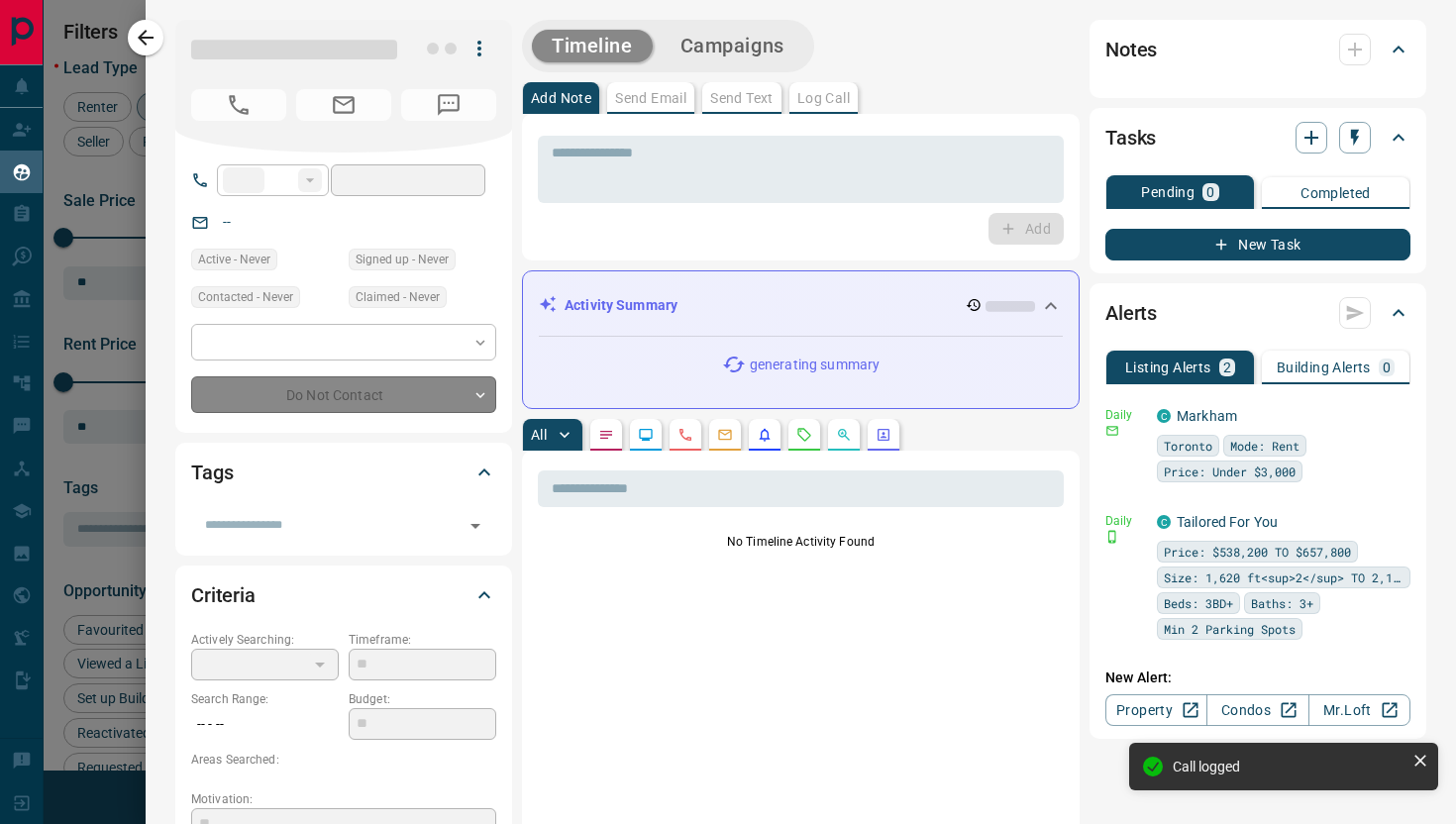 type on "**********" 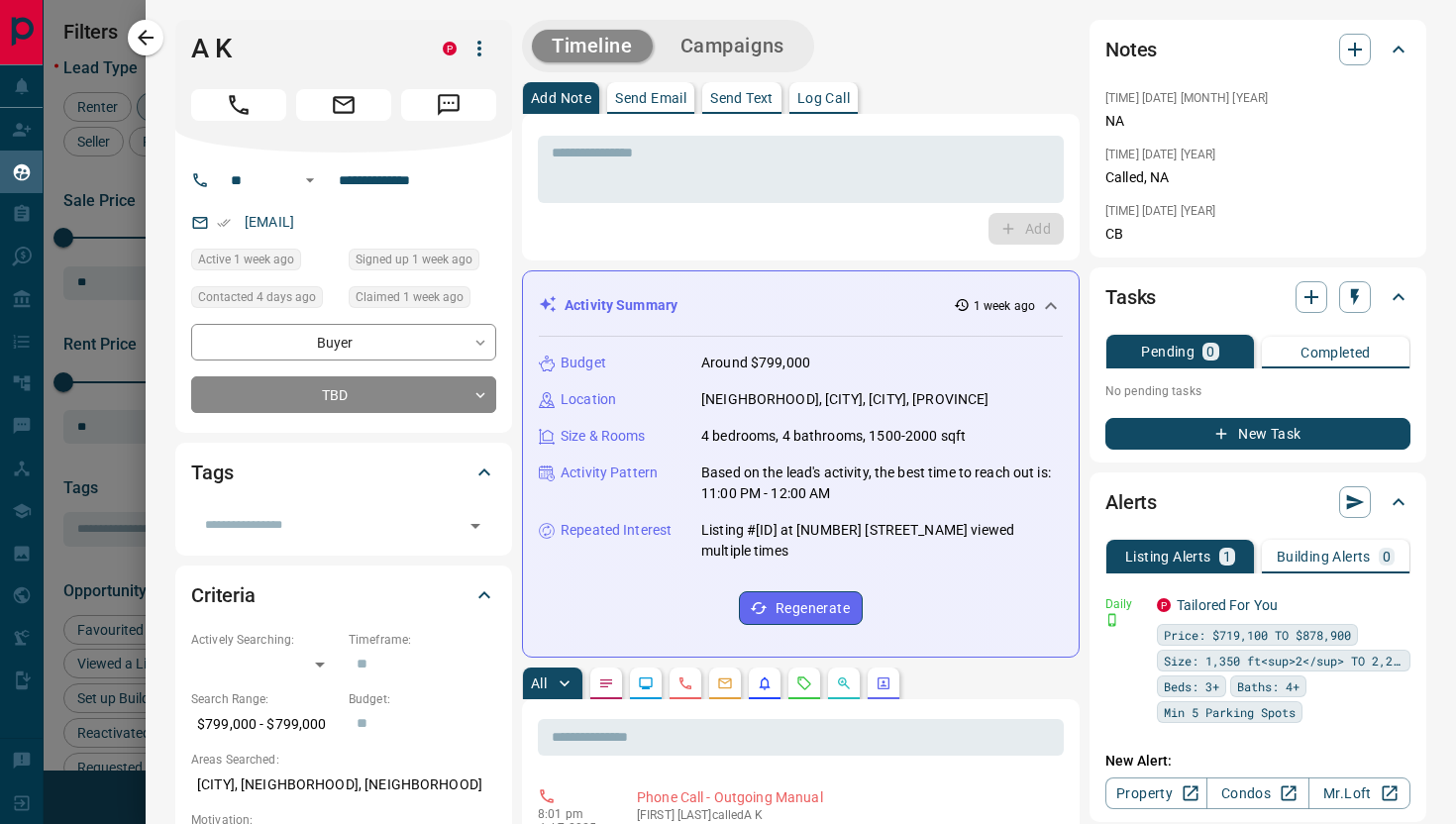 drag, startPoint x: 134, startPoint y: 32, endPoint x: 399, endPoint y: 198, distance: 312.69954 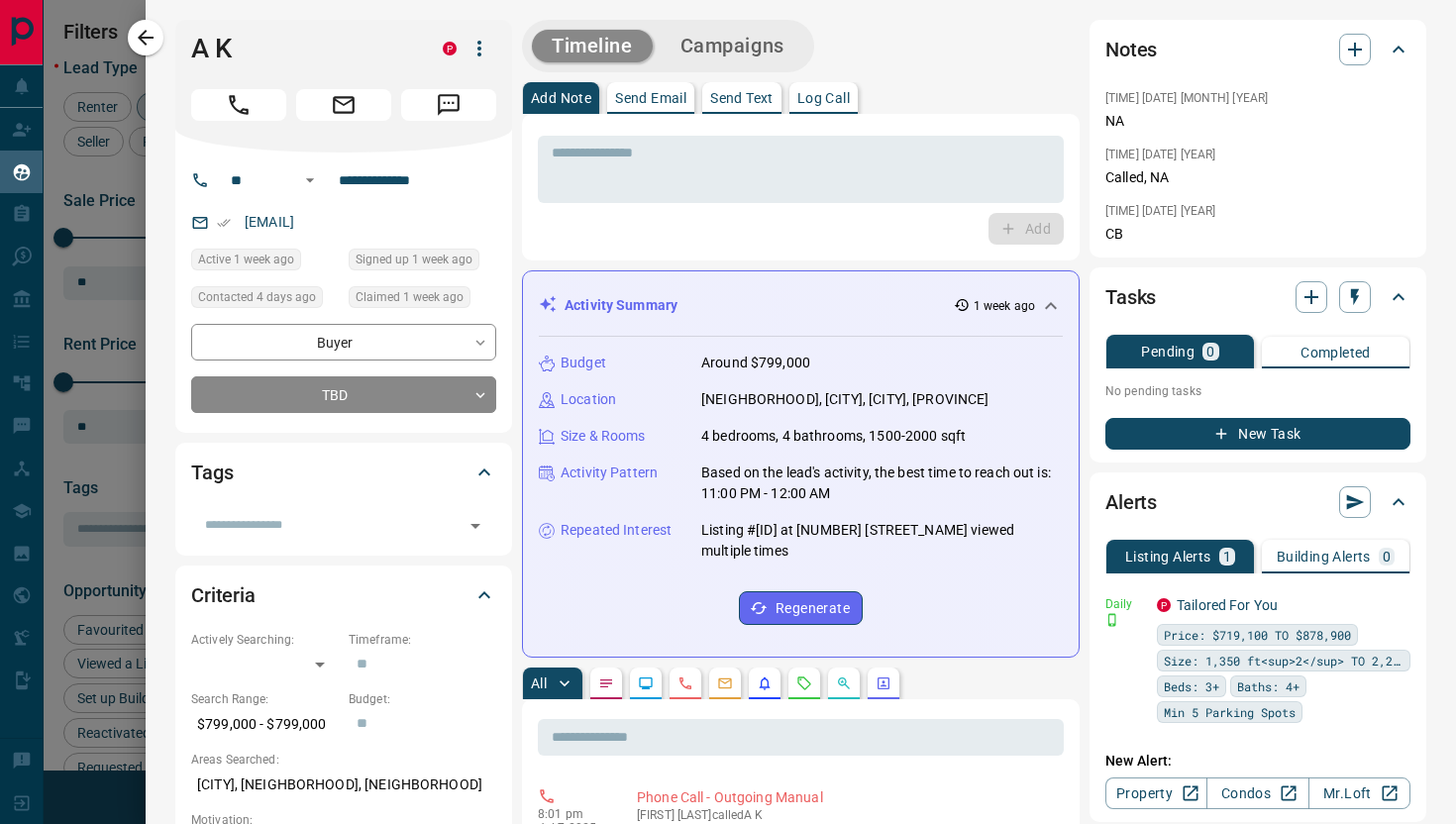 click 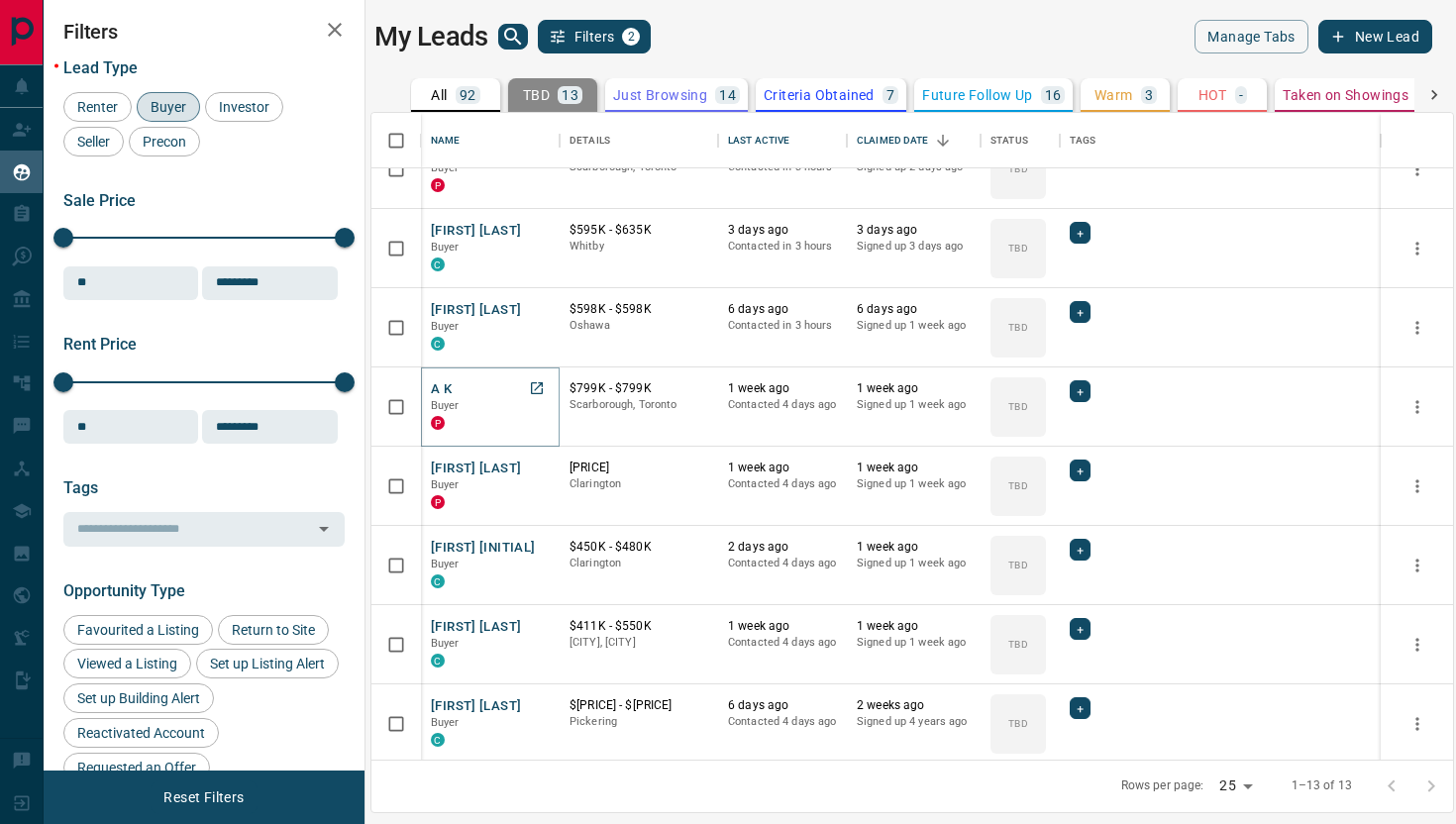 click on "A K" at bounding box center [441, 389] 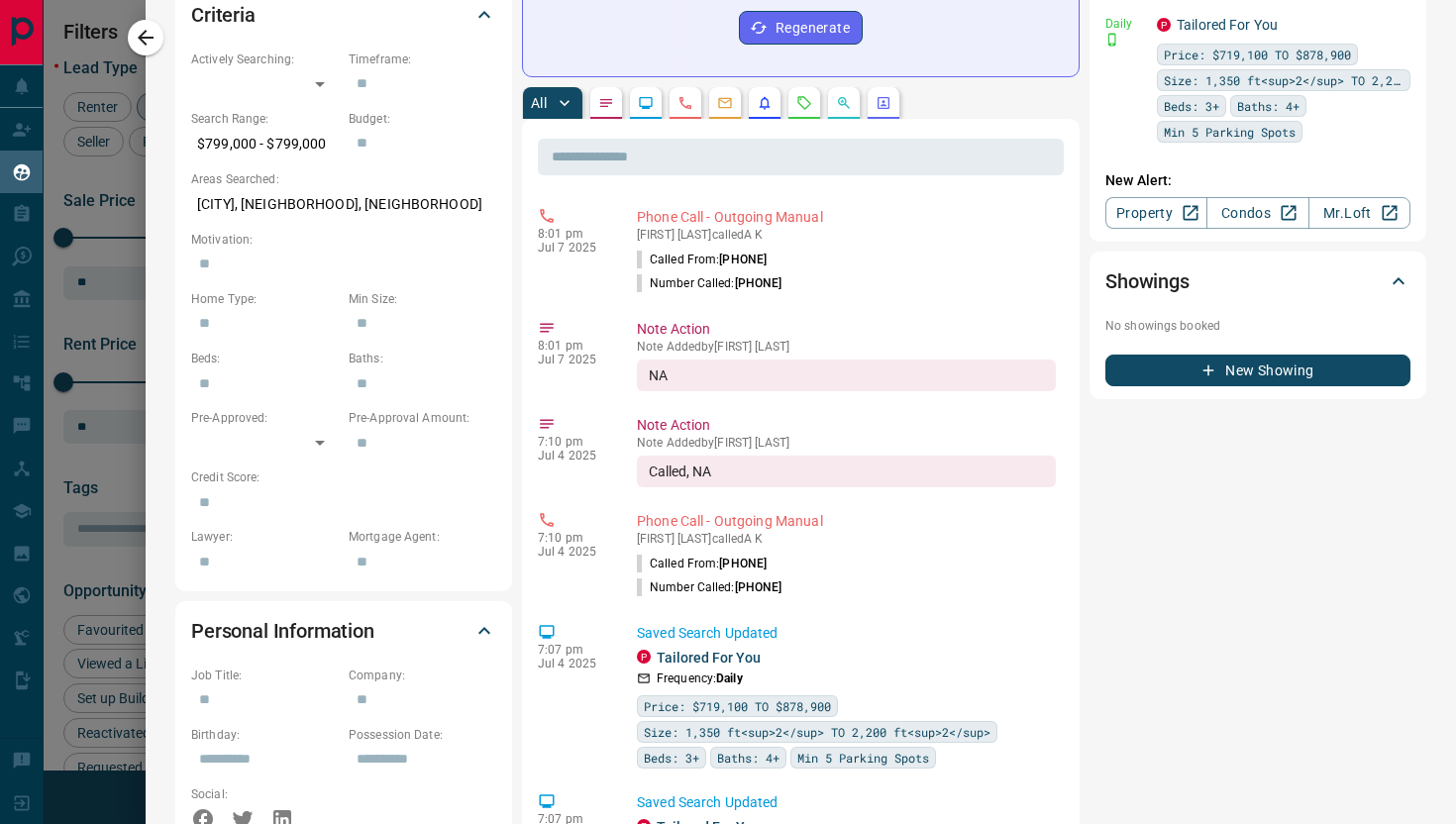 scroll, scrollTop: 735, scrollLeft: 0, axis: vertical 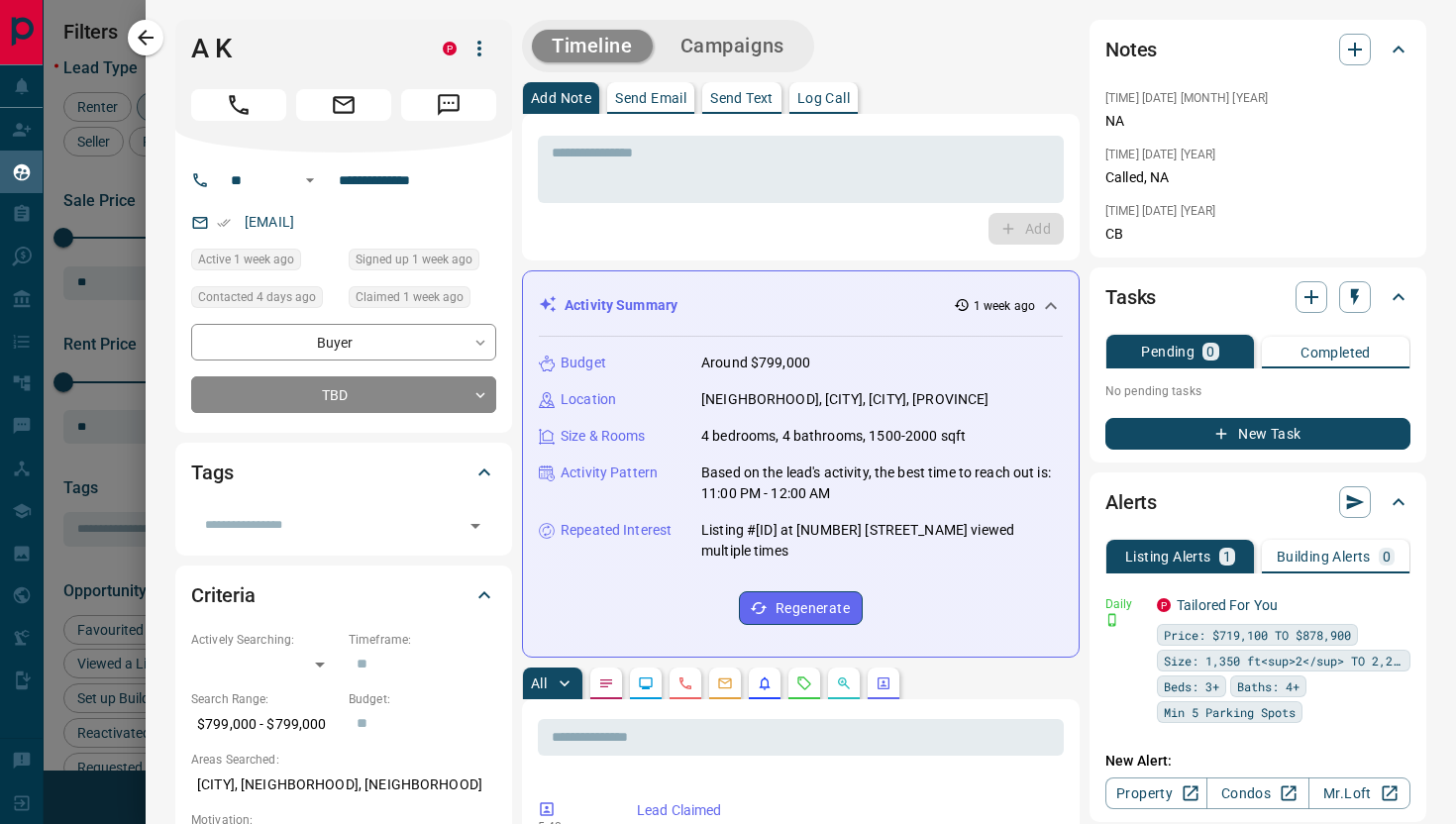 click on "* ​" at bounding box center [800, 166] 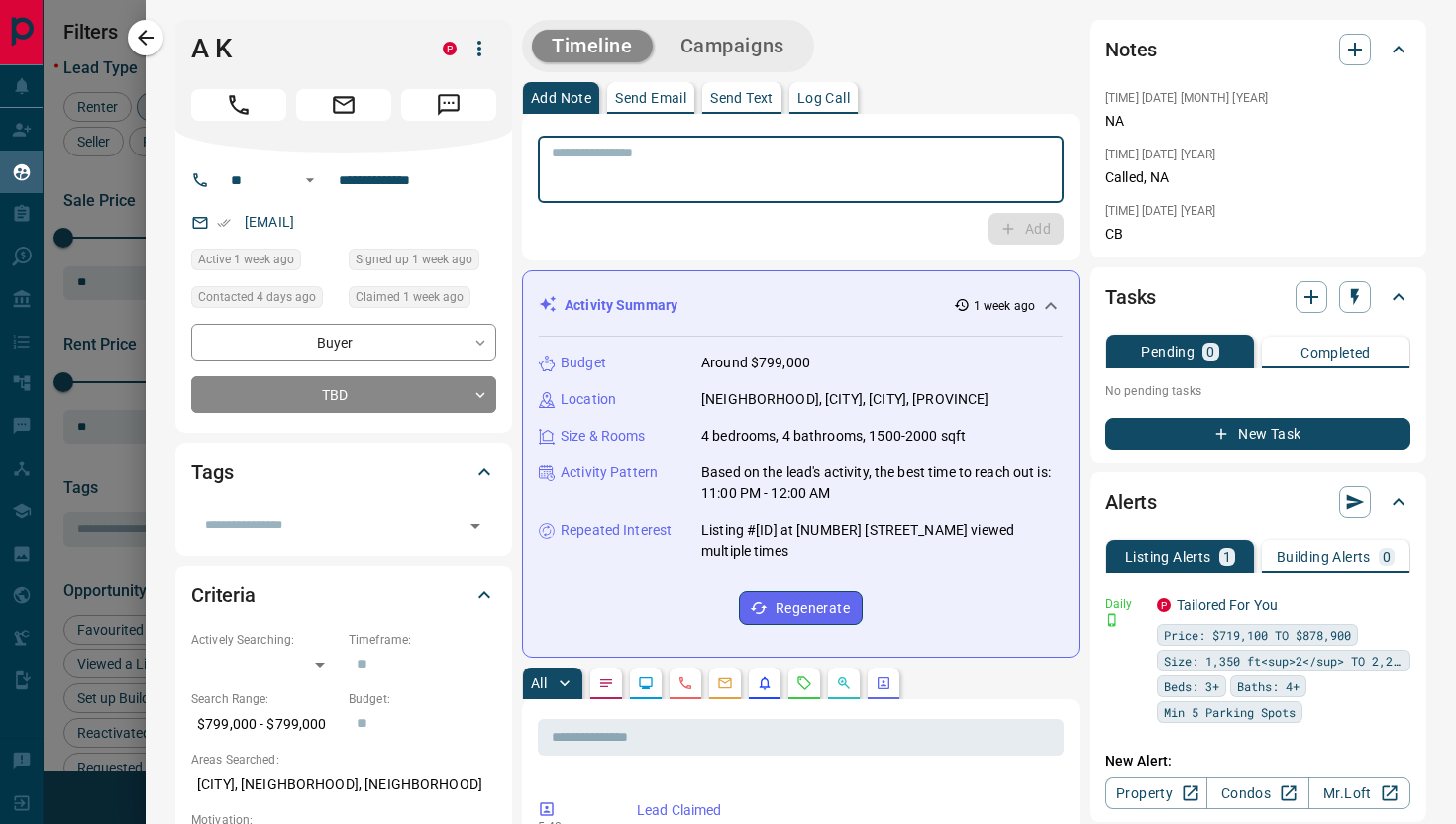 click at bounding box center (800, 169) 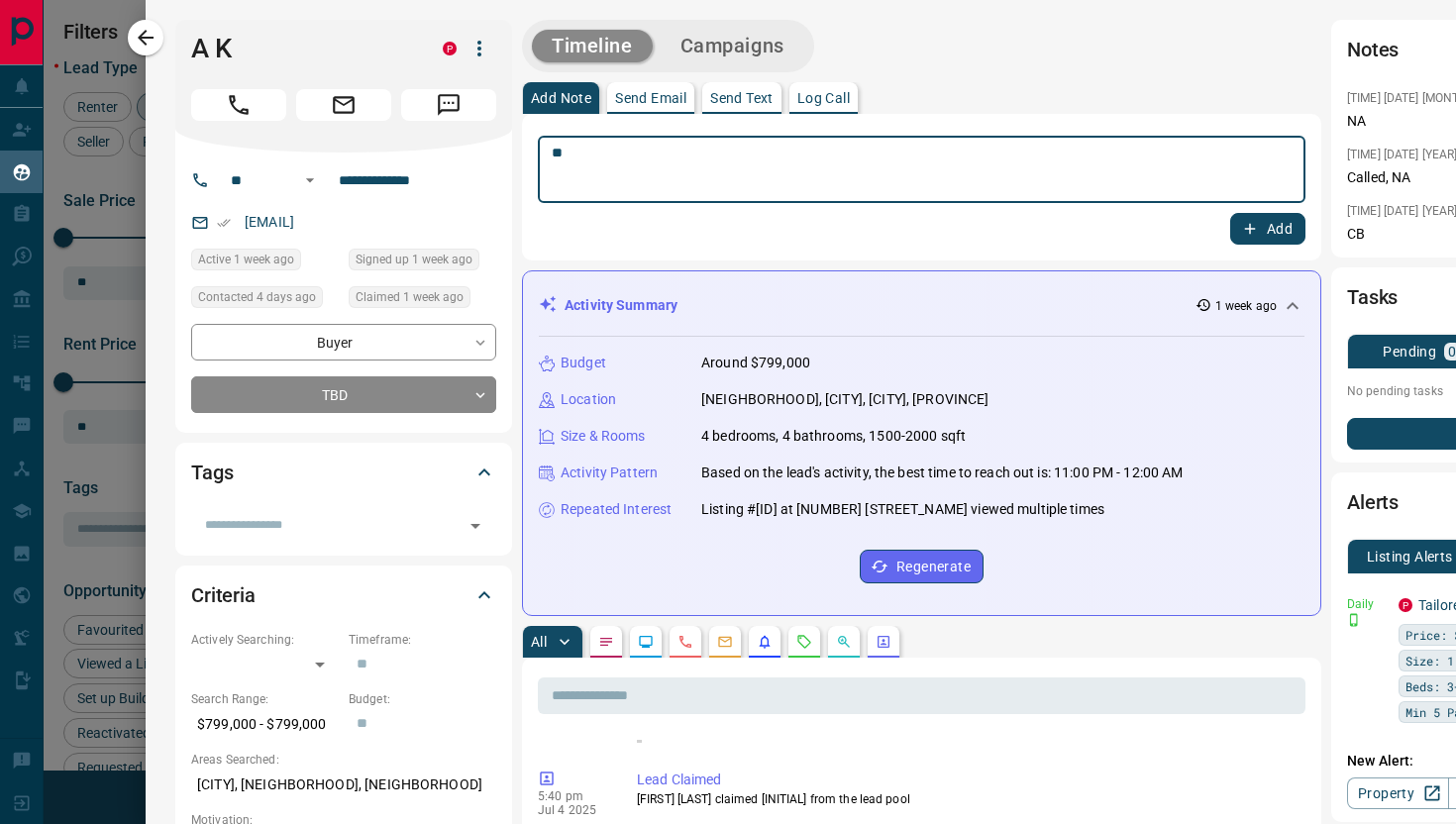 type on "**" 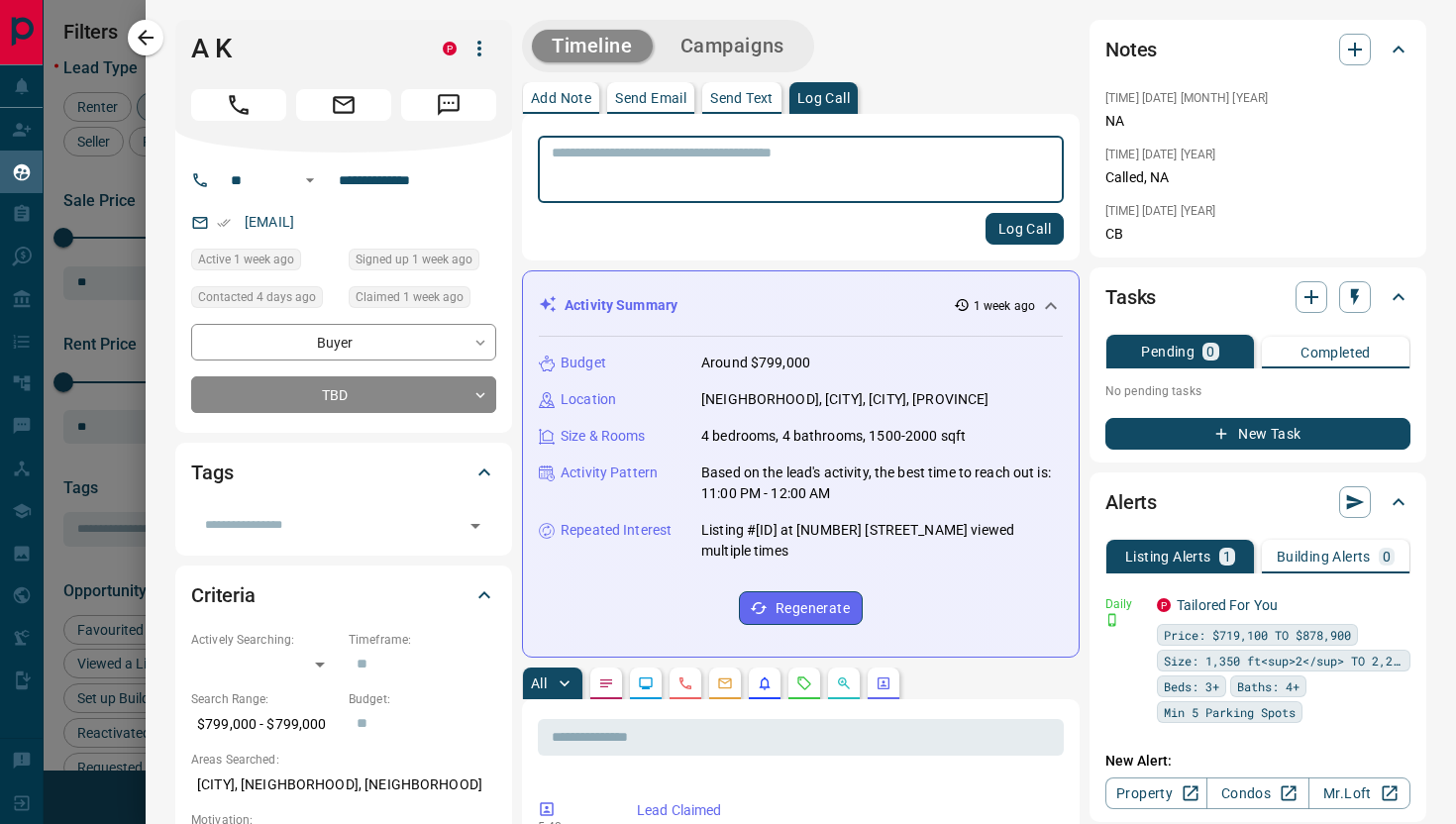 type on "*" 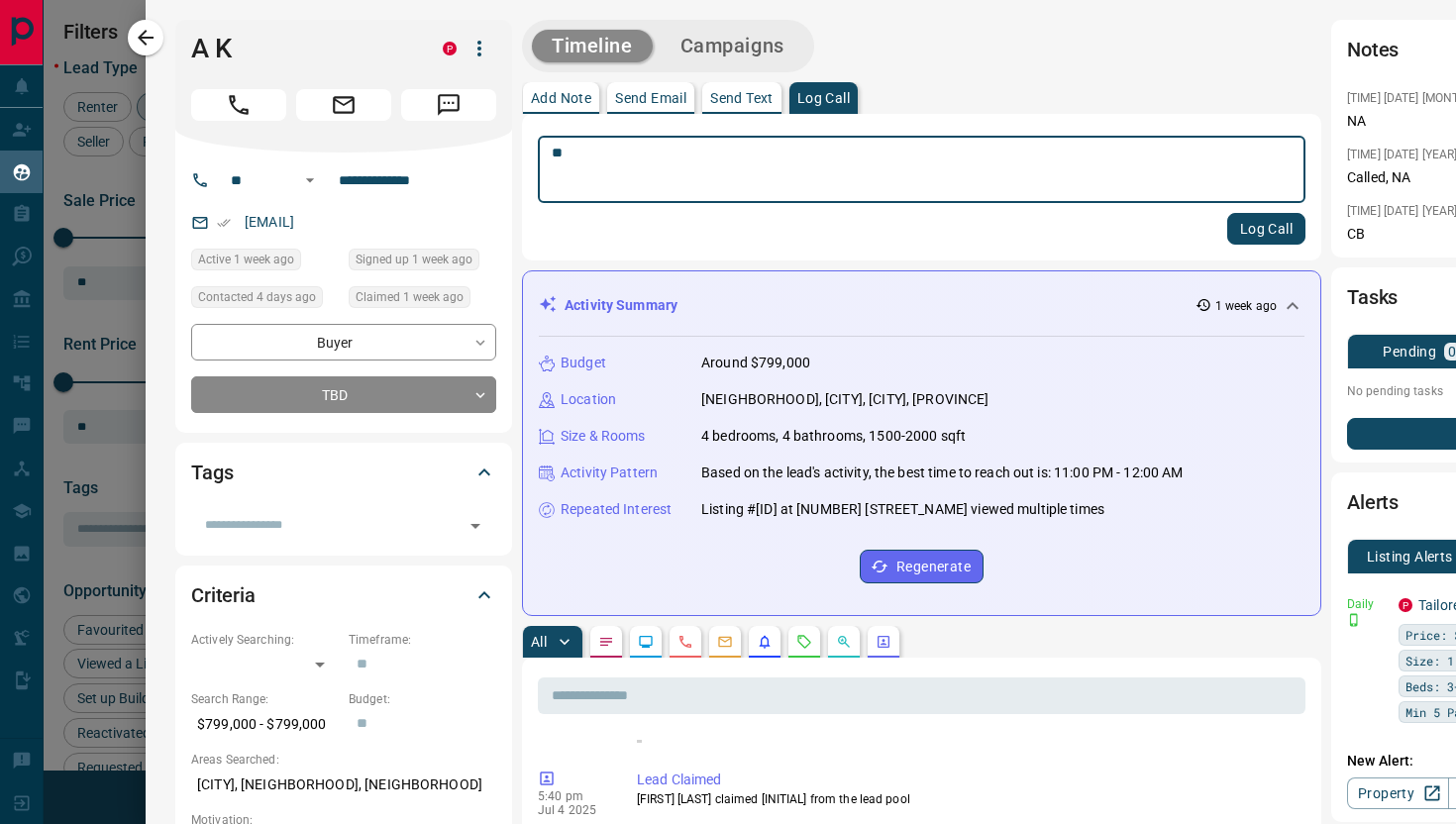 type on "**" 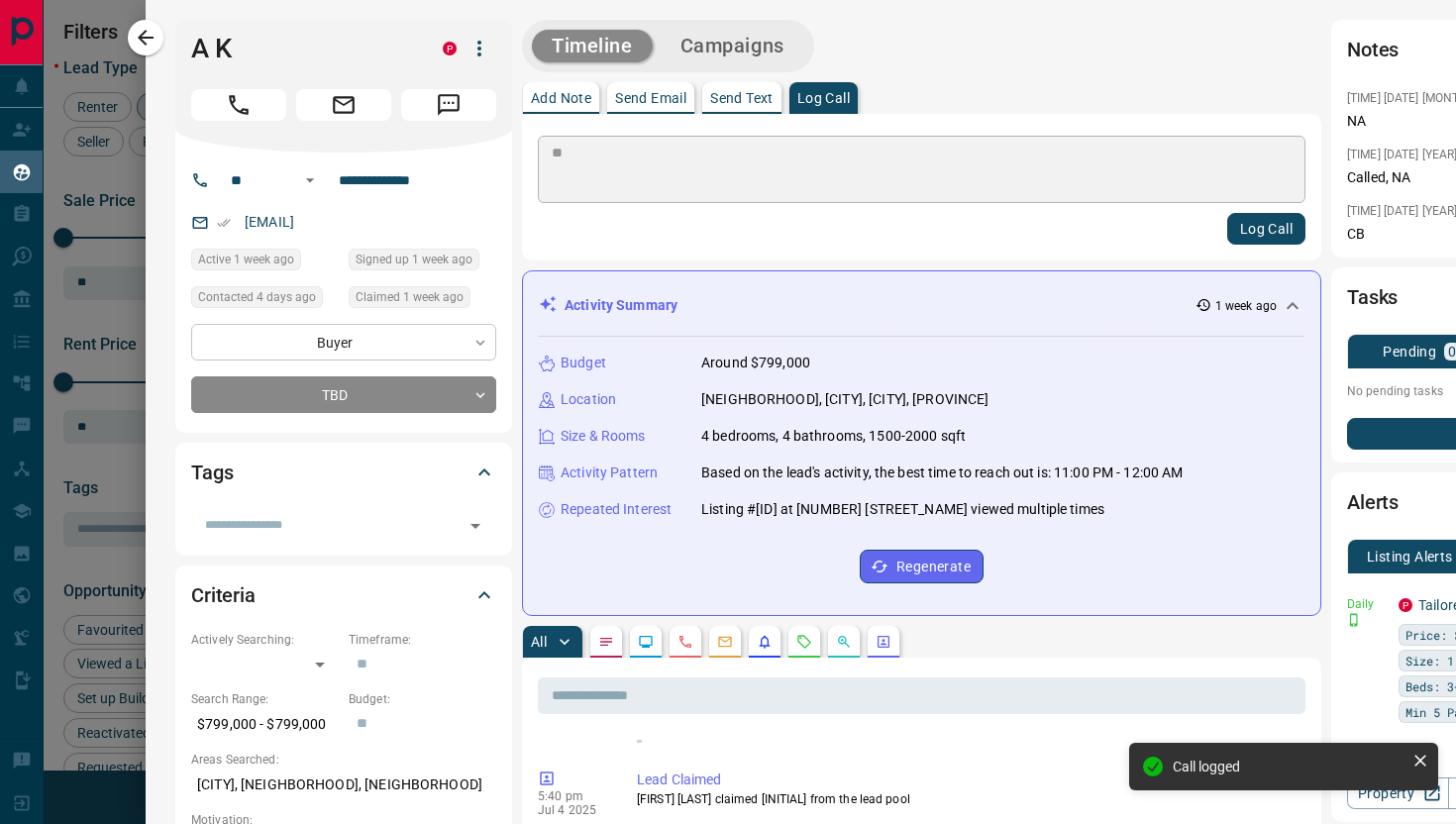 type 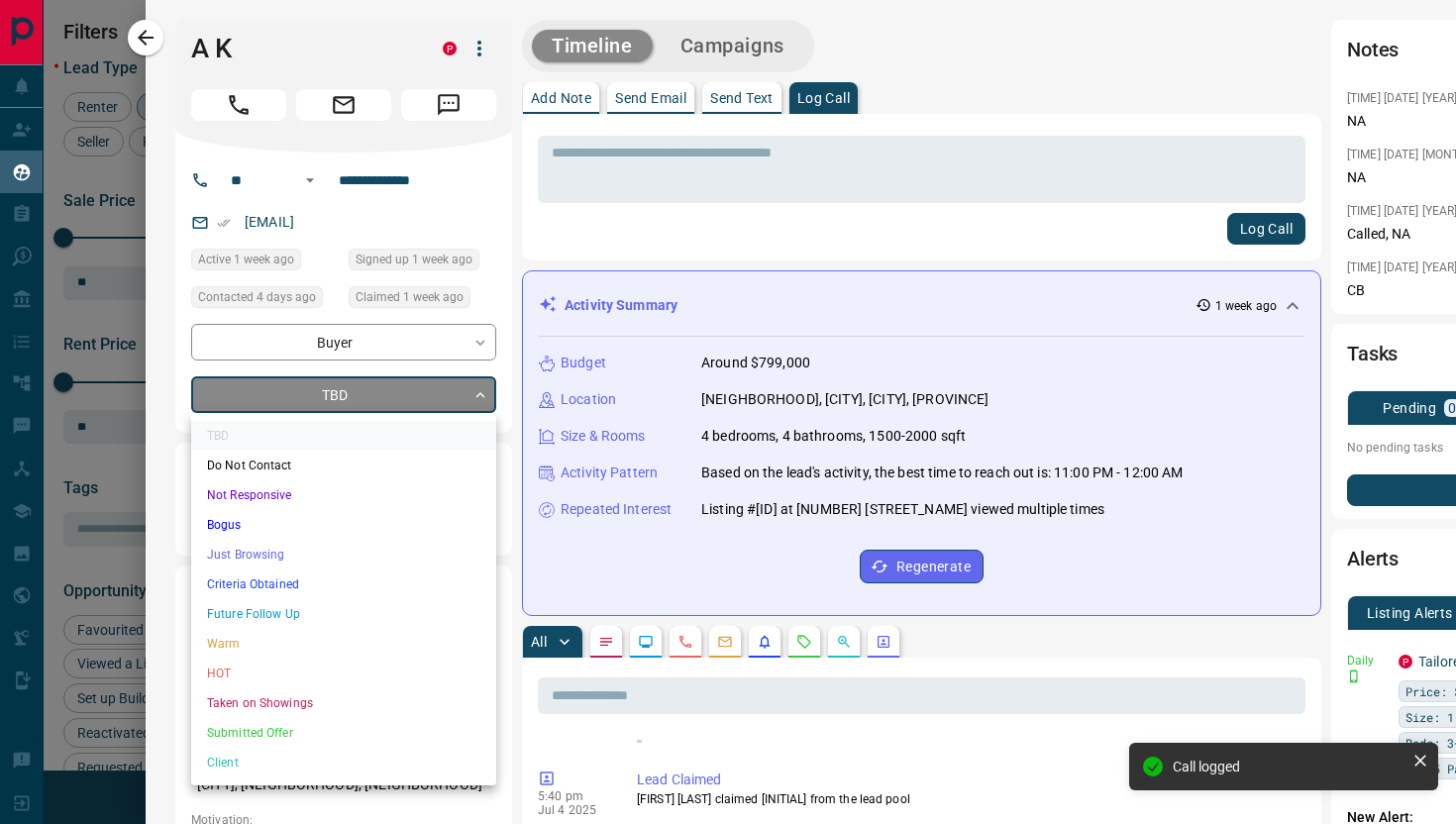 click on "Lead Transfers Claim Leads My Leads Tasks Opportunities Deals Campaigns Automations Messages Broker Bay Training Media Services Agent Resources Precon Worksheet Mobile Apps Disclosure Logout My Leads Filters 2 Manage Tabs New Lead All 92 TBD 13 Do Not Contact - Not Responsive 33 Bogus 5 Just Browsing 14 Criteria Obtained 7 Future Follow Up 16 Warm 3 HOT - Taken on Showings 1 Submitted Offer - Client - Name Details Last Active Claimed Date Status Tags [FIRST] [LAST] Buyer C [PRICE] - [PRICE] [CITY] [TIME_AGO] Contacted in [TIME_AGO] [TIME_AGO] Signed up [TIME_AGO] TBD + [FIRST] [LAST] Buyer C [PRICE] - [PRICE] [CITY], [CITY] [TIME_AGO] Contacted in [TIME_AGO] [TIME_AGO] Signed up [TIME_AGO] TBD + [FIRST] [LAST] Buyer P [PRICE] - [PRICE] [CITY], [CITY] [TIME_AGO] Contacted in [TIME_AGO] [TIME_AGO] Signed up [TIME_AGO] TBD + [FIRST] [LAST] Buyer C [PRICE] - [PRICE] [CITY] [TIME_AGO] Contacted in [TIME_AGO] [TIME_AGO] Signed up [TIME_AGO] TBD + [FIRST] [LAST] Buyer C [PRICE] - [PRICE] [CITY] [TIME_AGO] Contacted in [TIME_AGO] [TIME_AGO]" at bounding box center [728, 399] 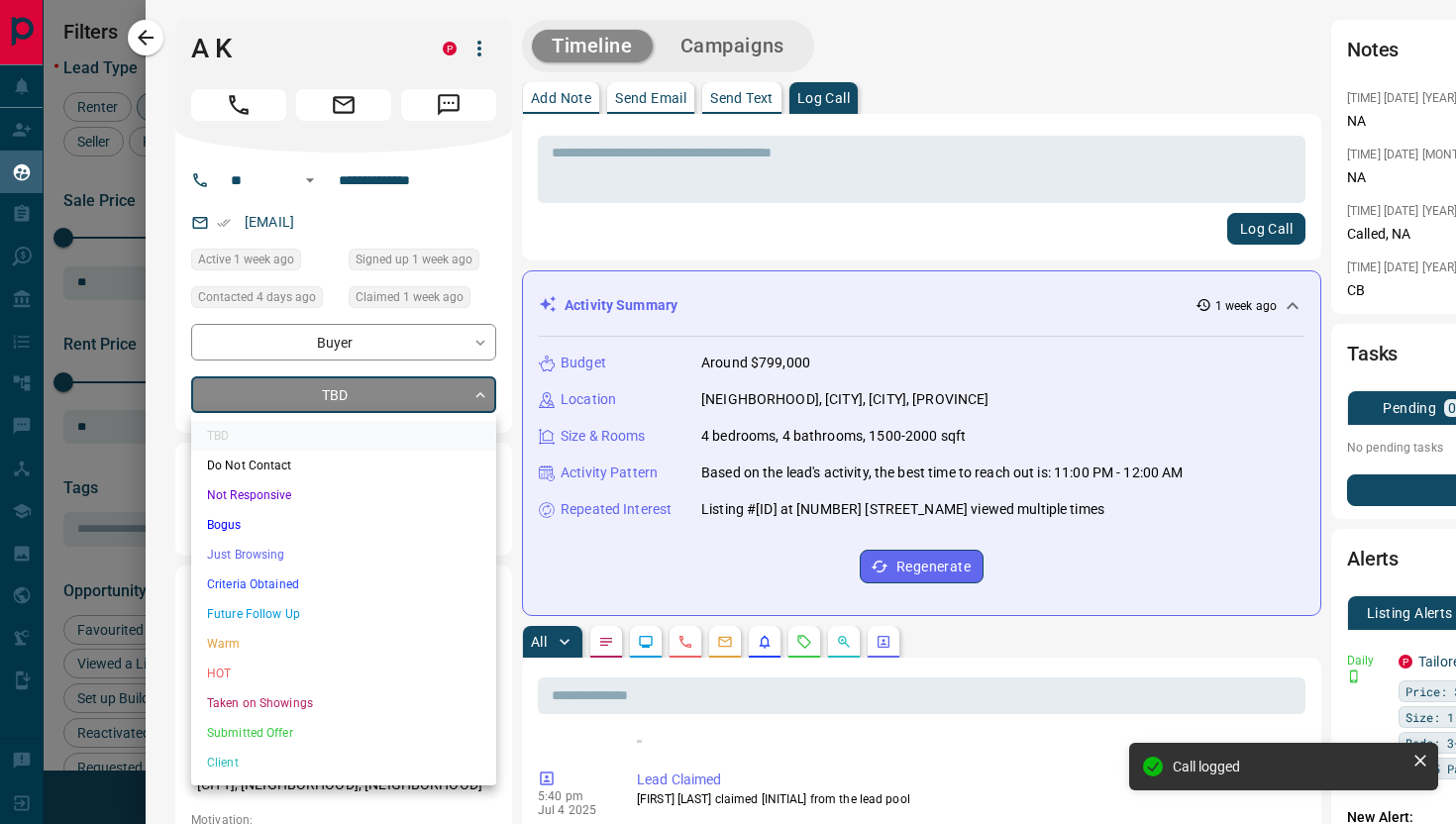 click on "Not Responsive" at bounding box center [344, 495] 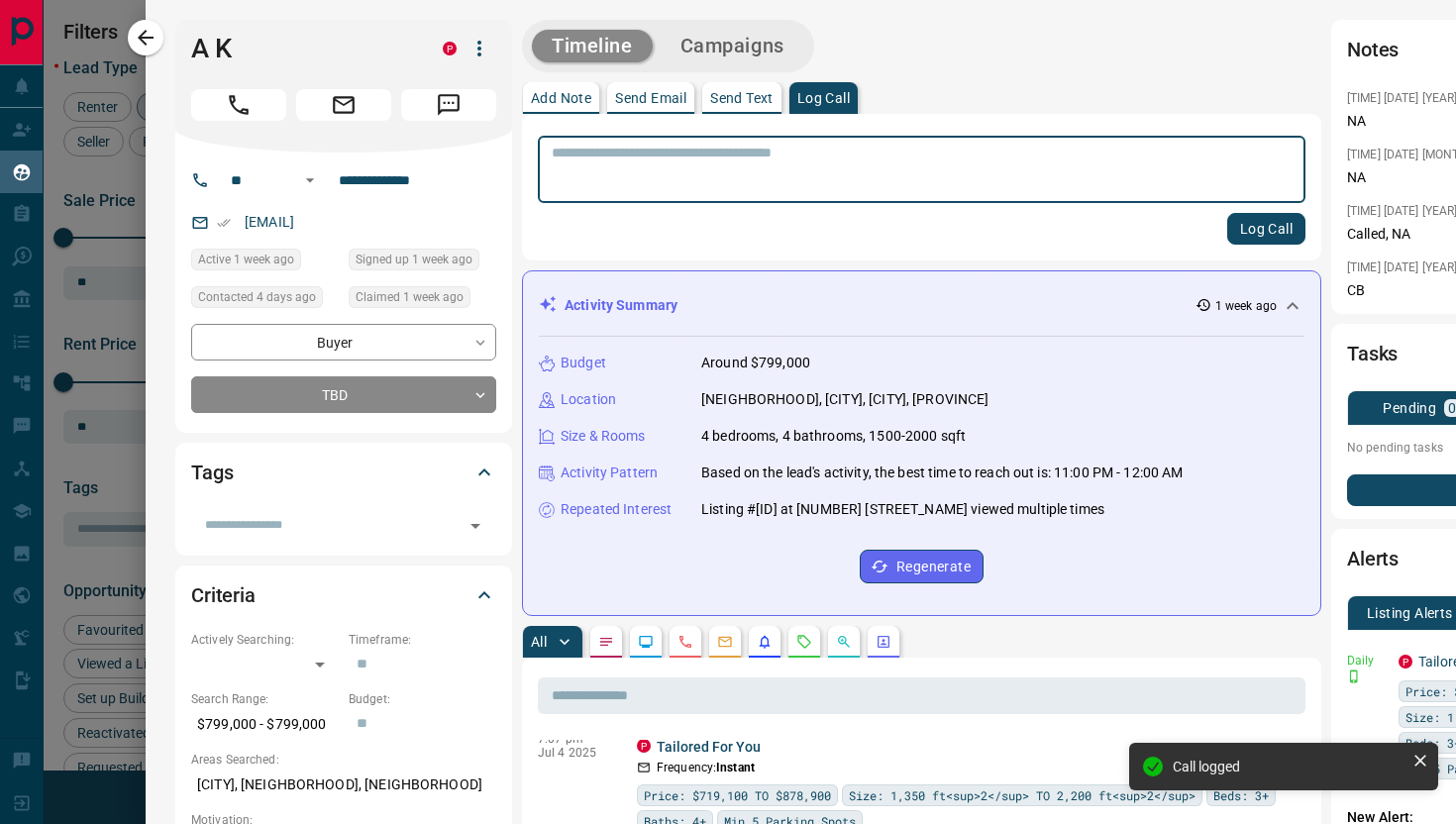 scroll, scrollTop: 864, scrollLeft: 0, axis: vertical 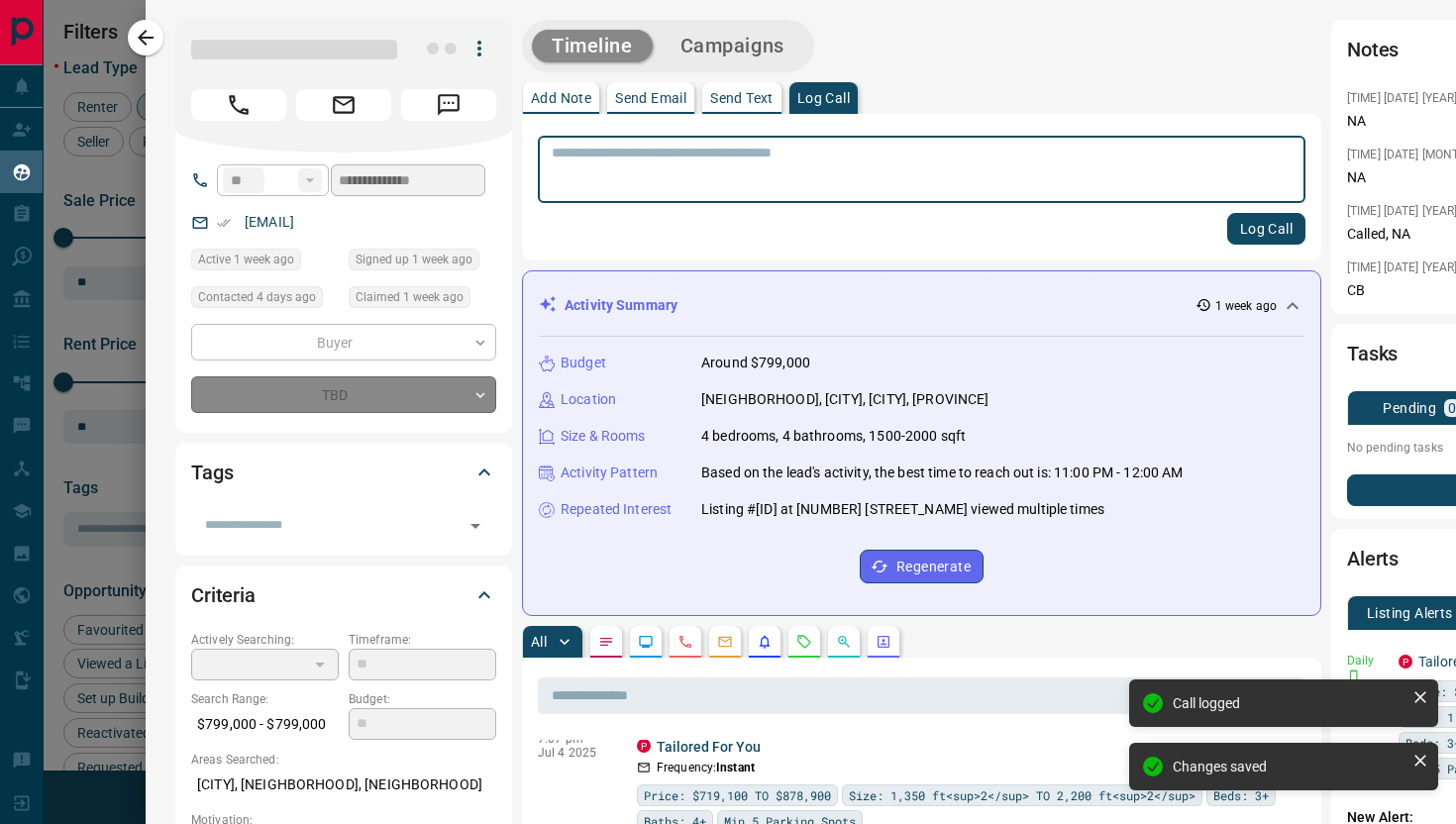 type on "*" 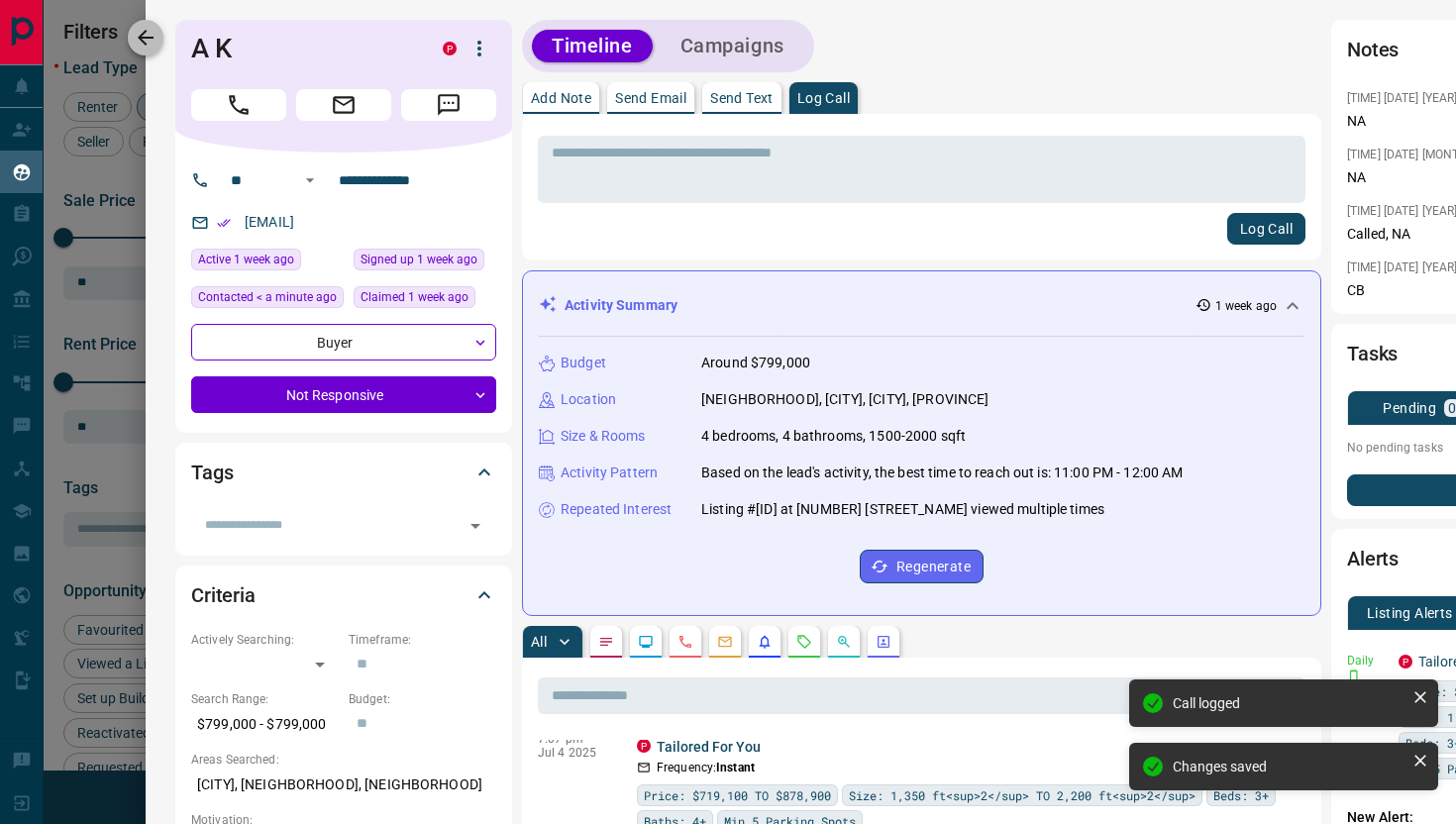 click 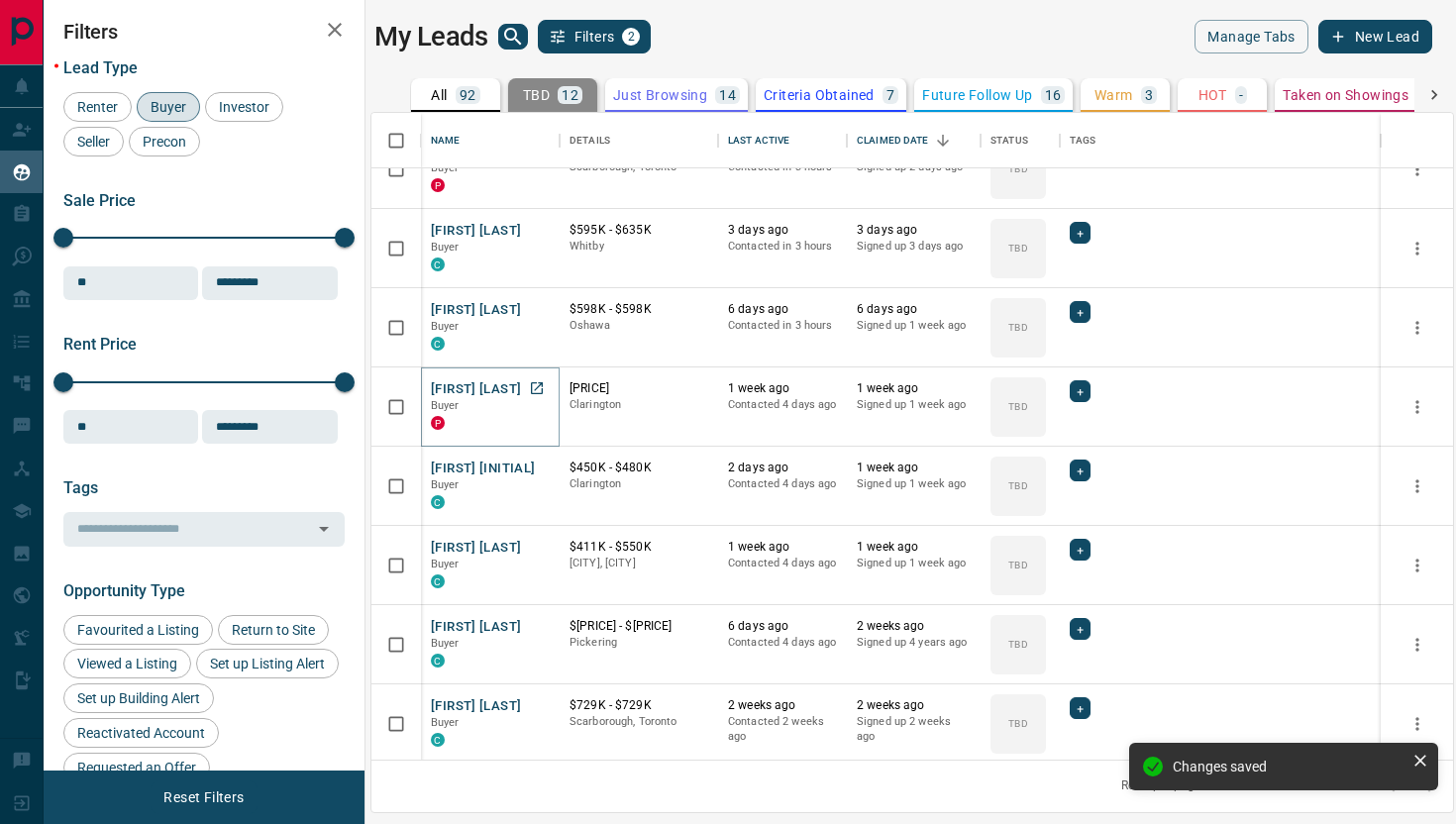 click on "[FIRST] [LAST]" at bounding box center [475, 389] 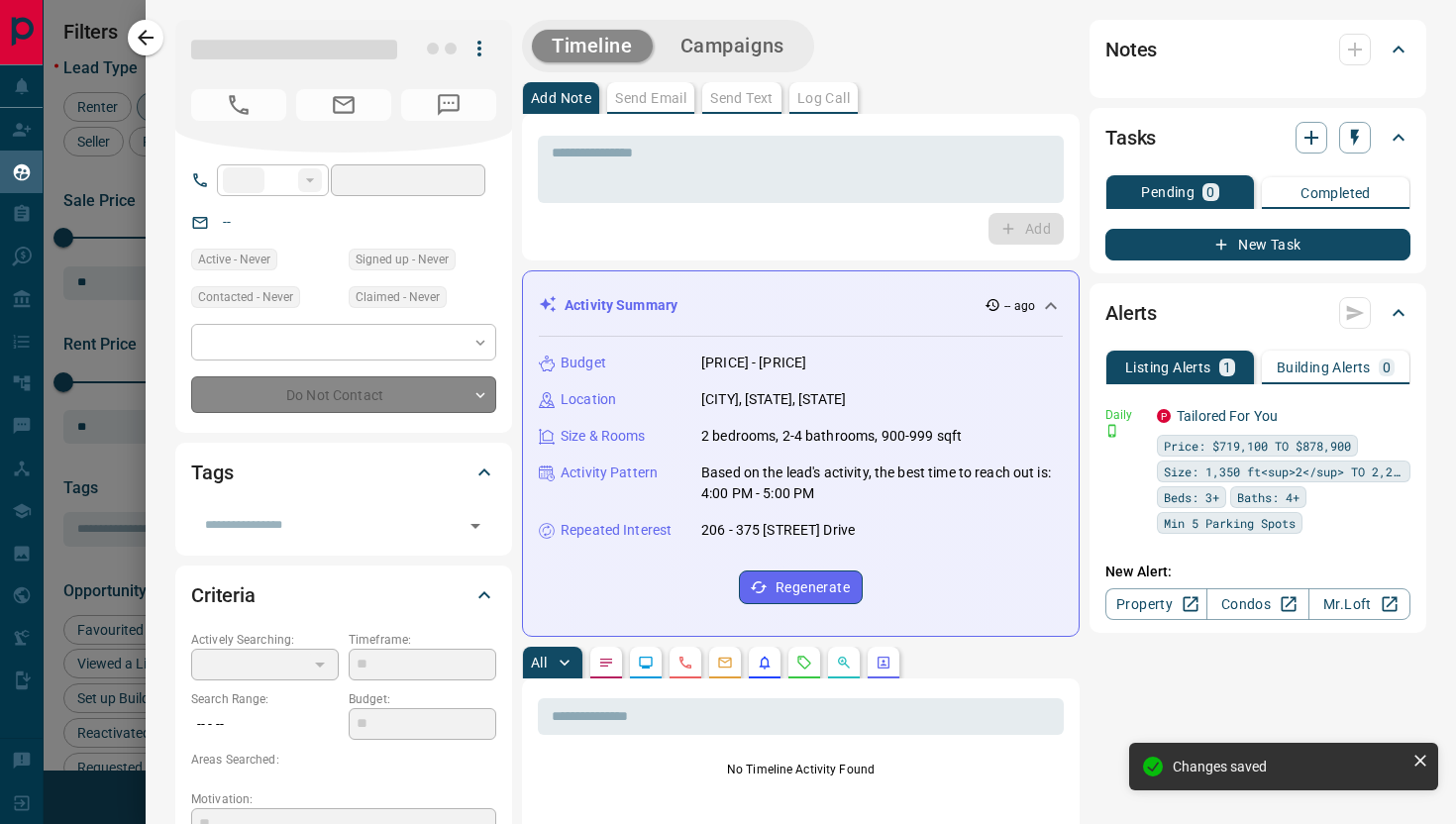 type on "**" 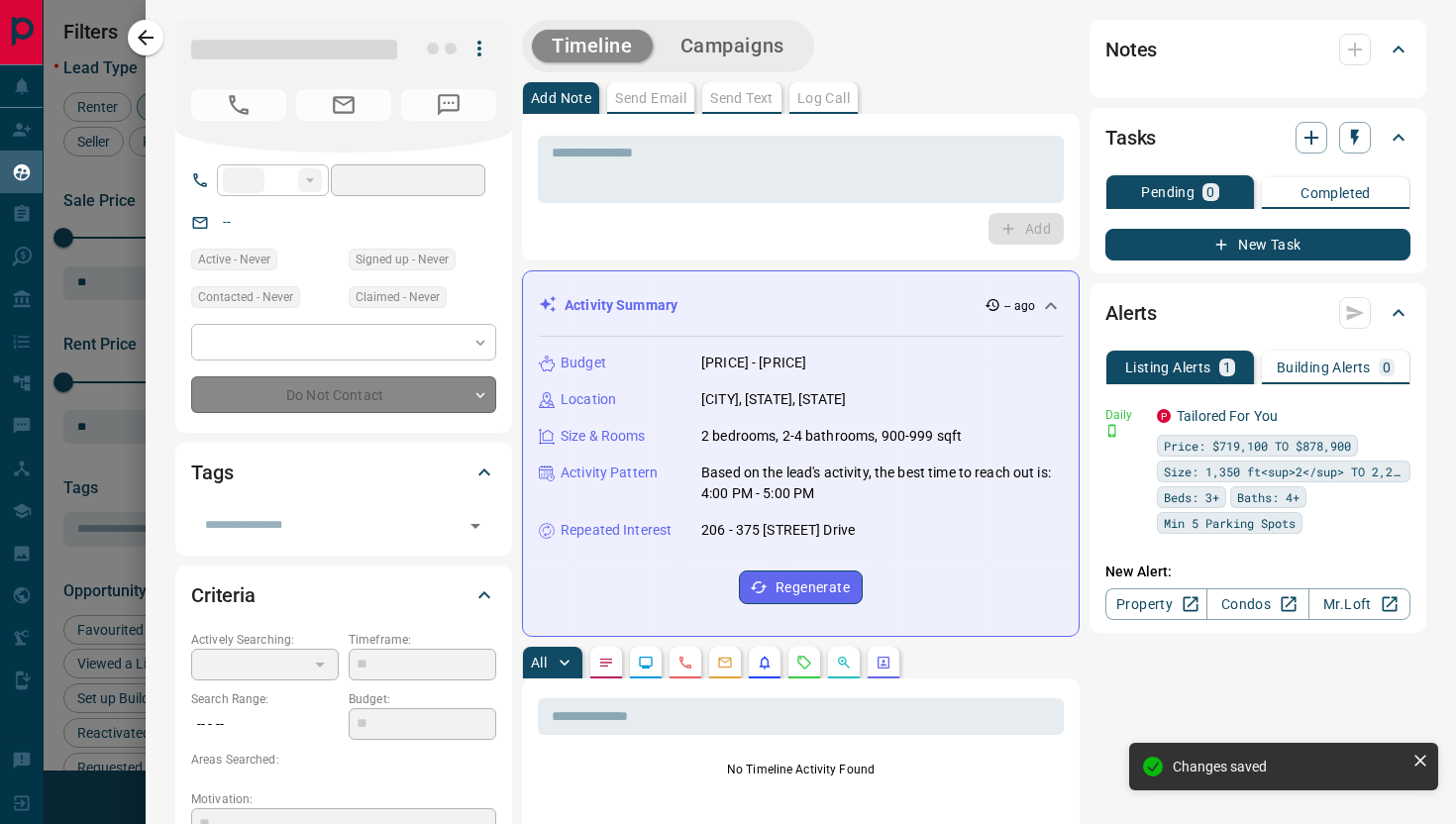 type on "**********" 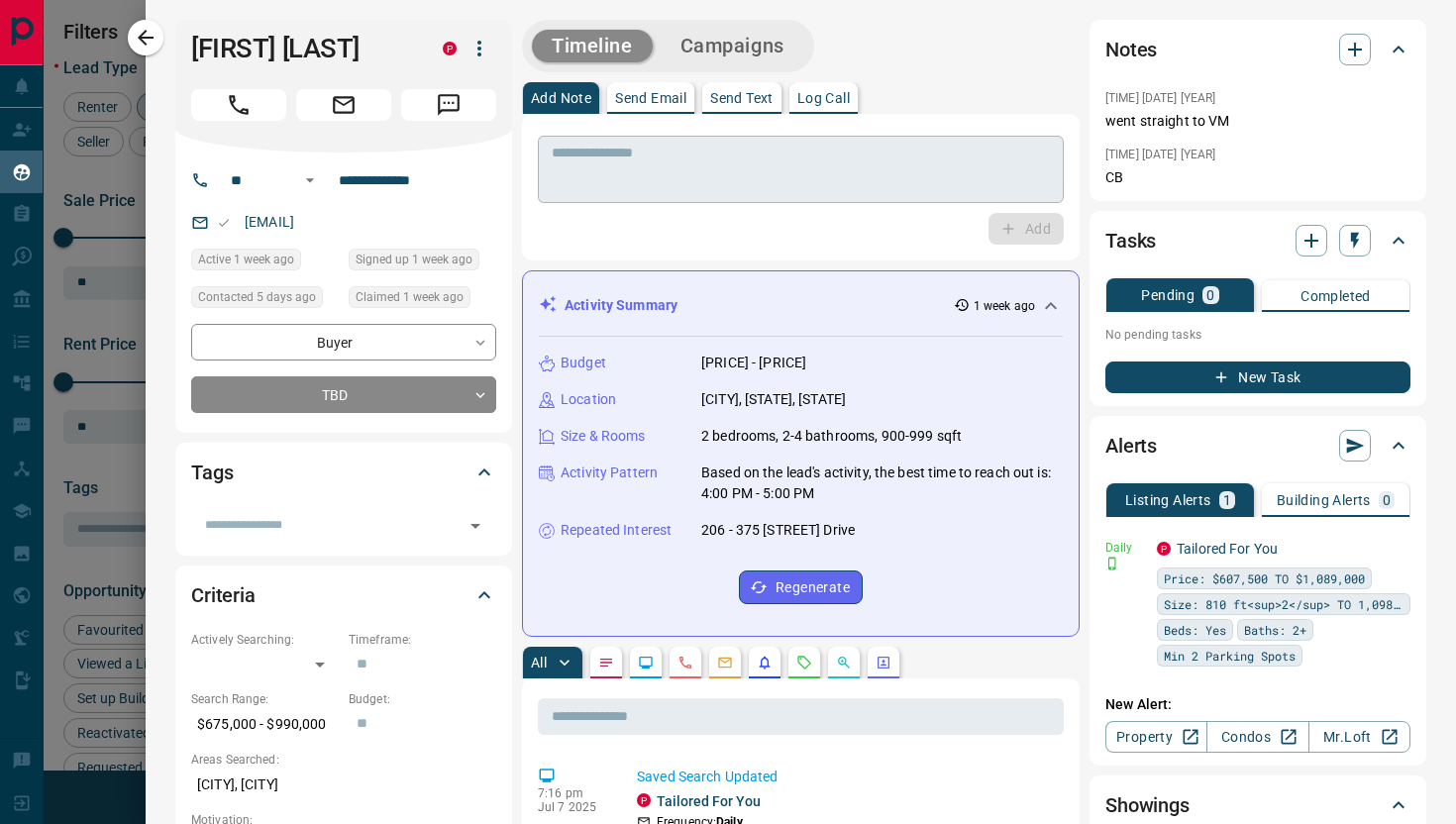 click at bounding box center [800, 169] 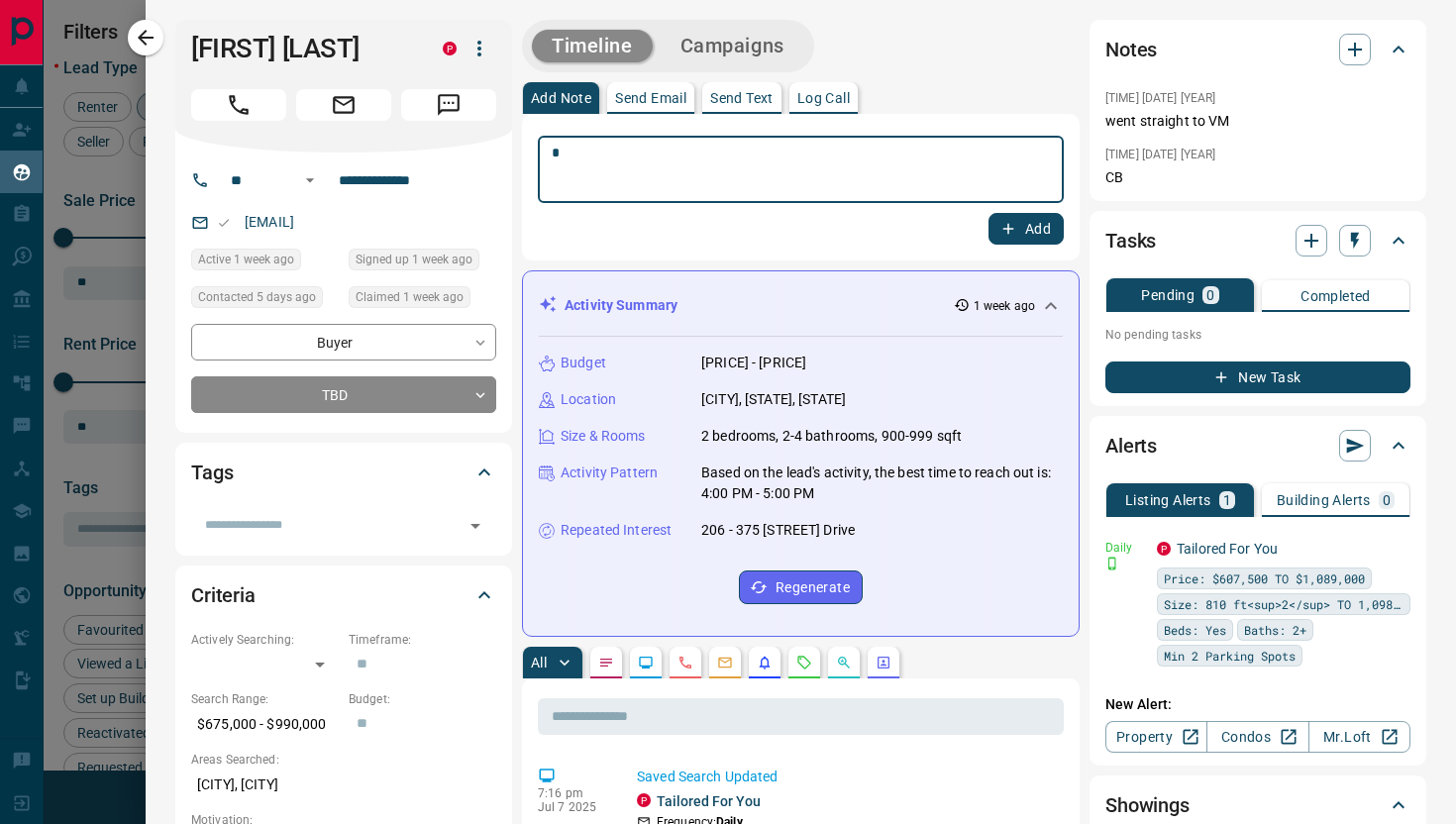 type on "*" 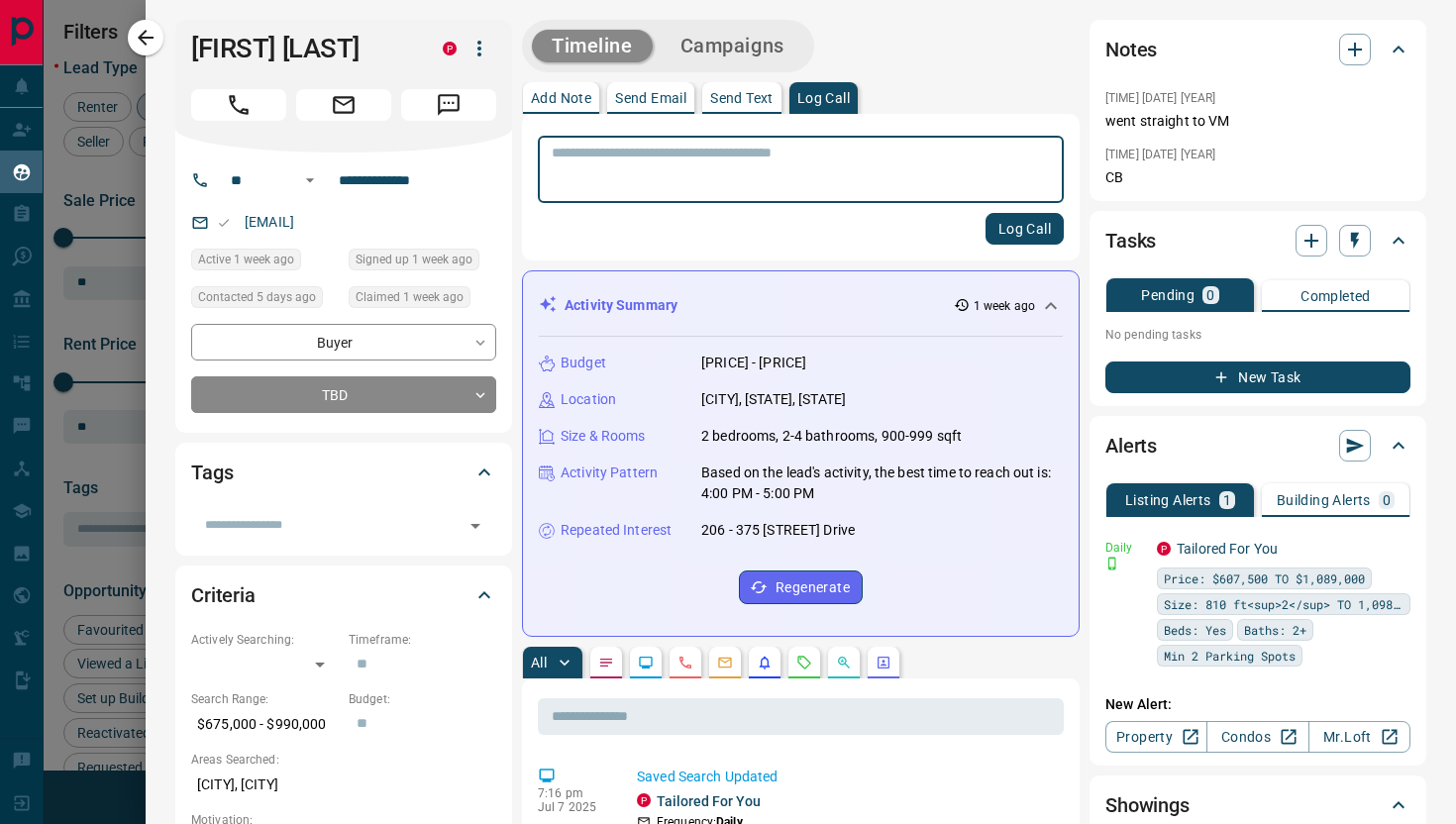 click at bounding box center (800, 169) 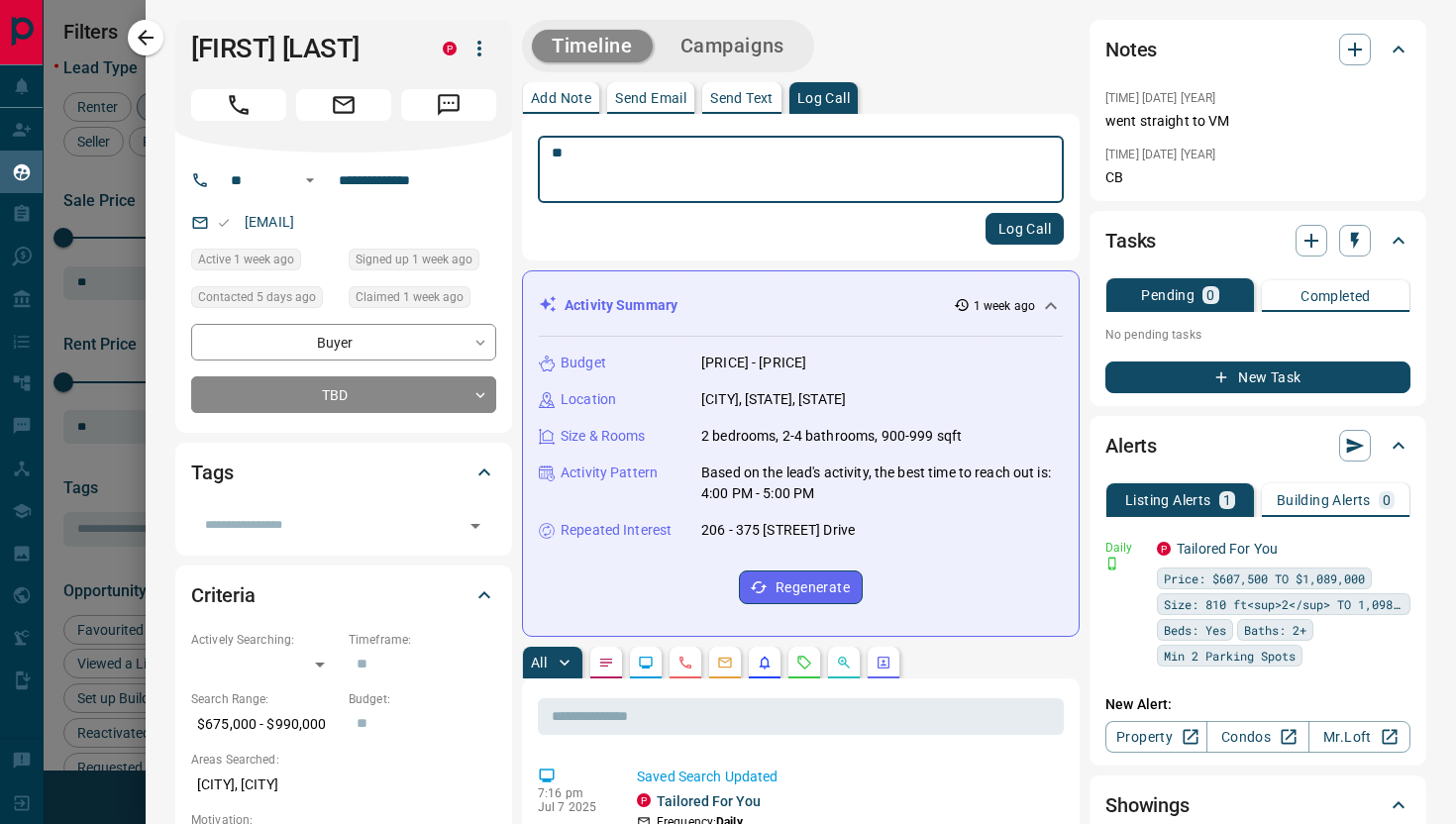 type on "**" 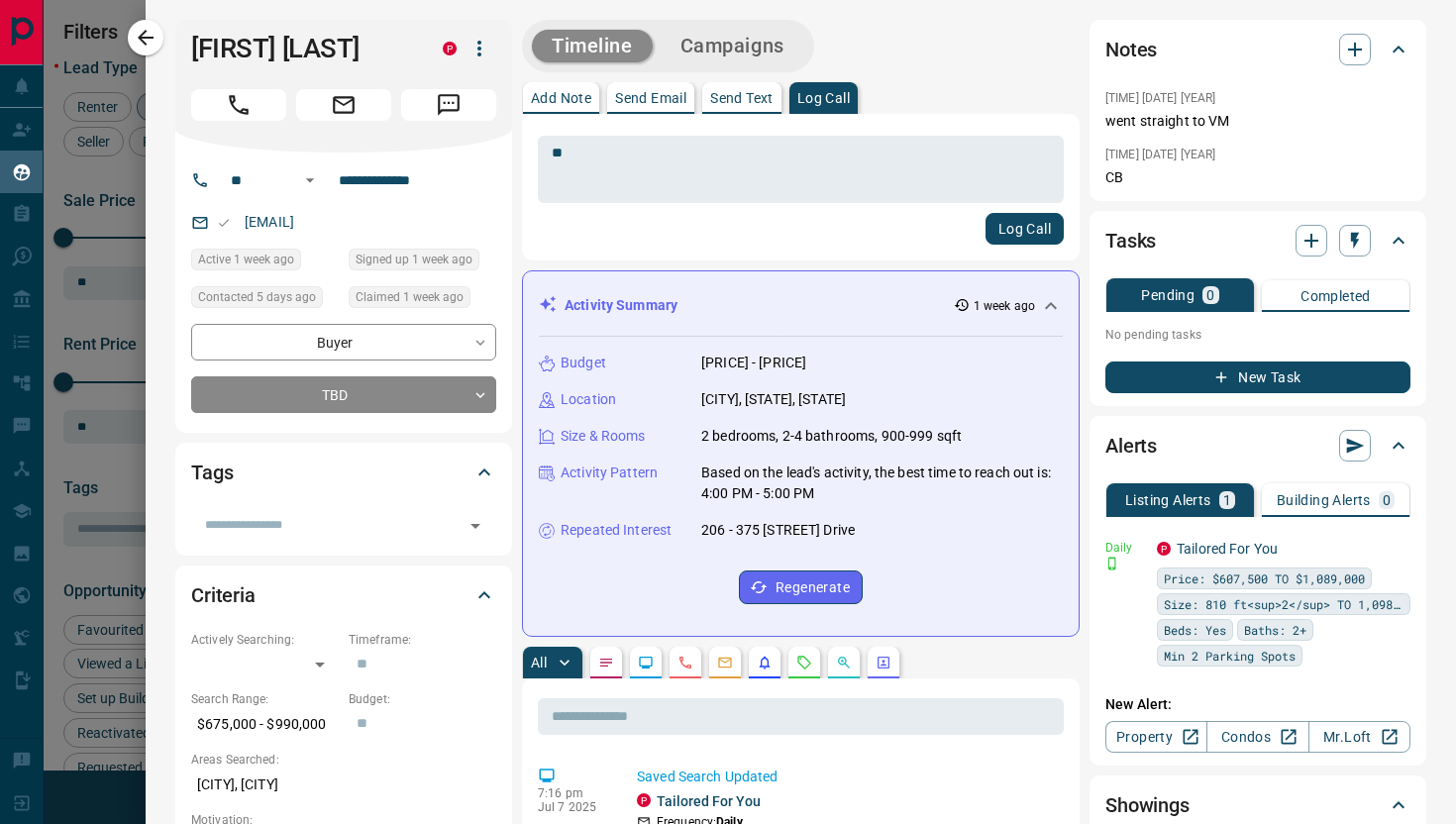 click on "** * ​ Log Call" at bounding box center [800, 187] 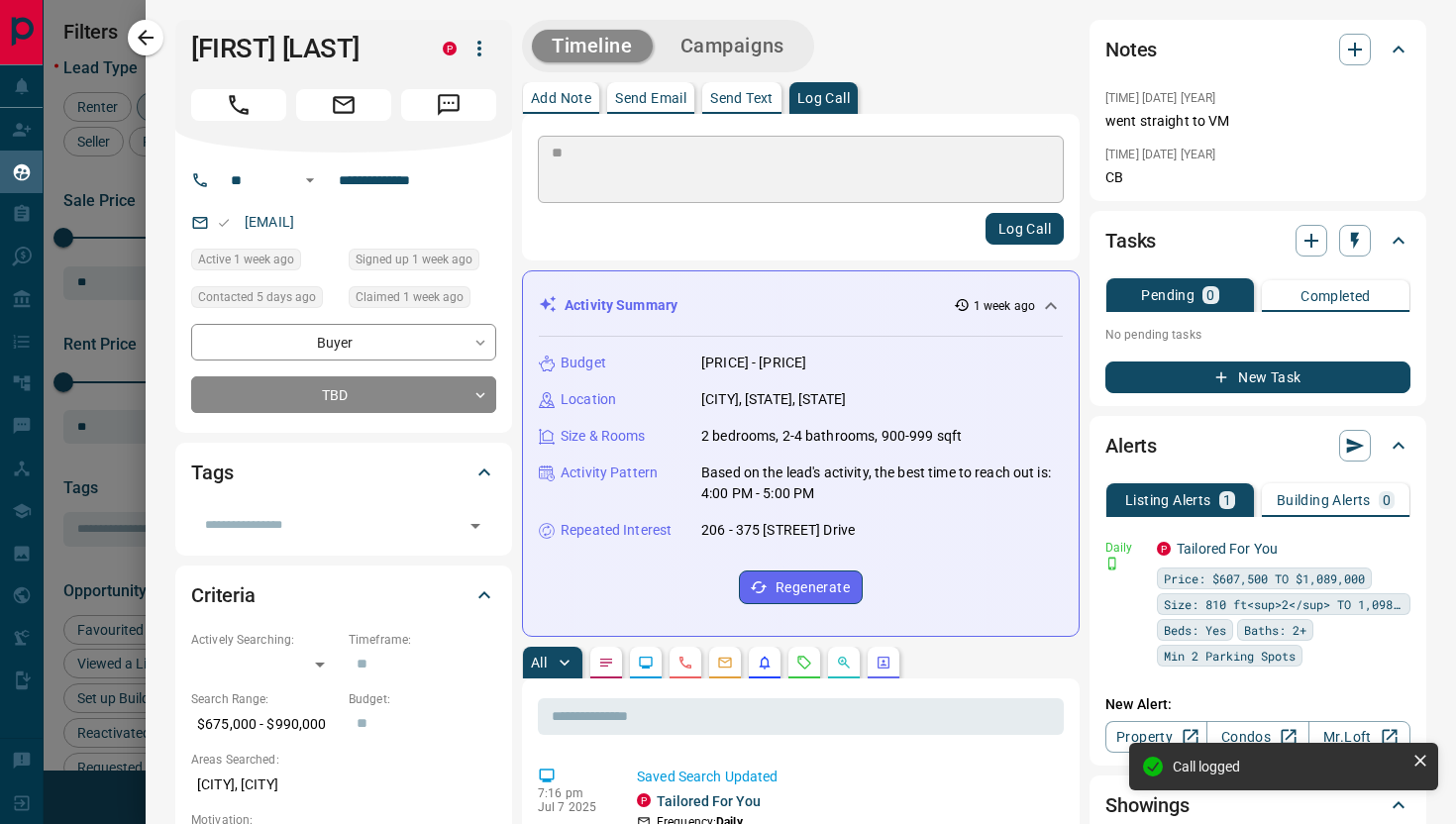 type 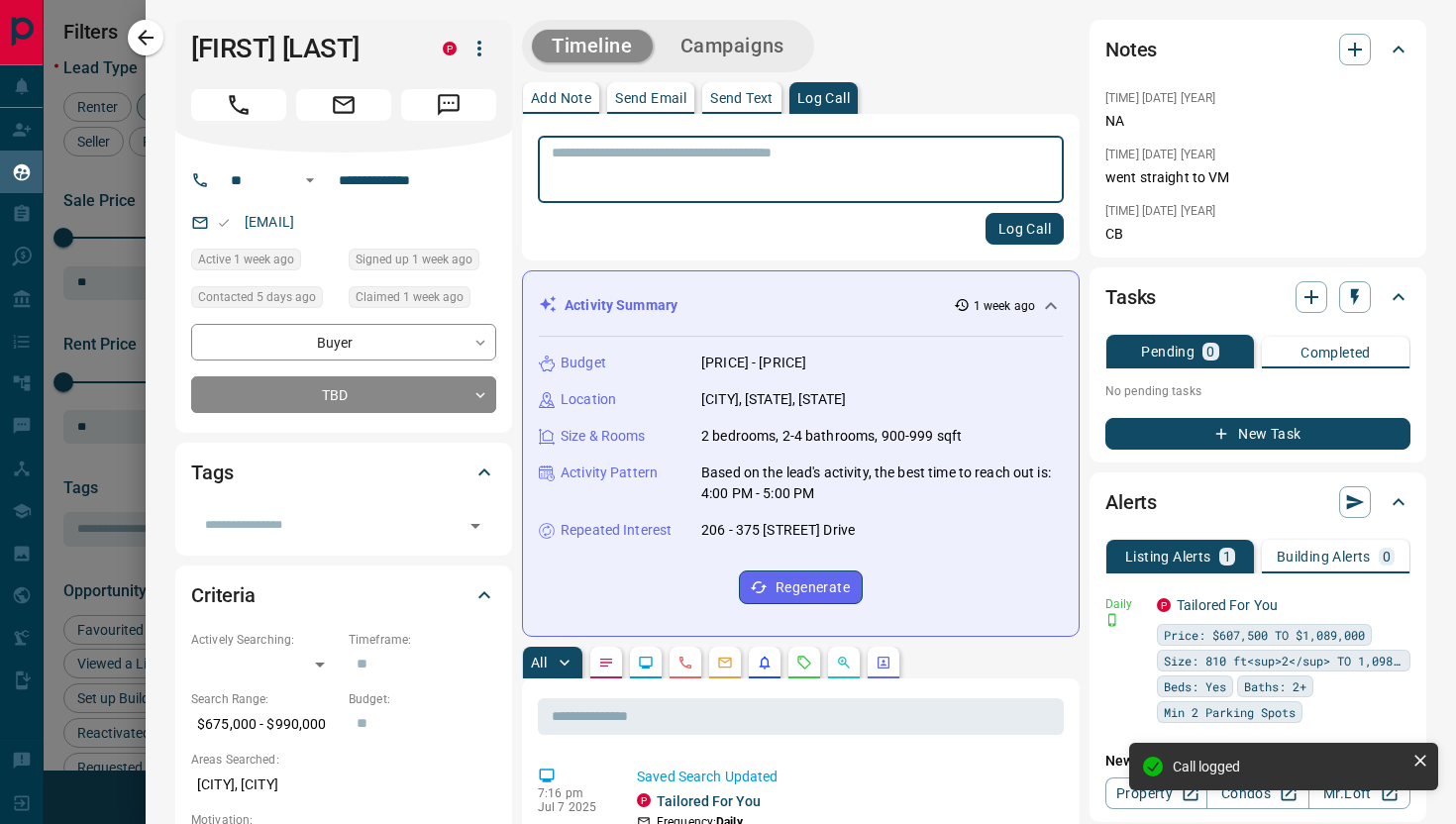 click at bounding box center (728, 412) 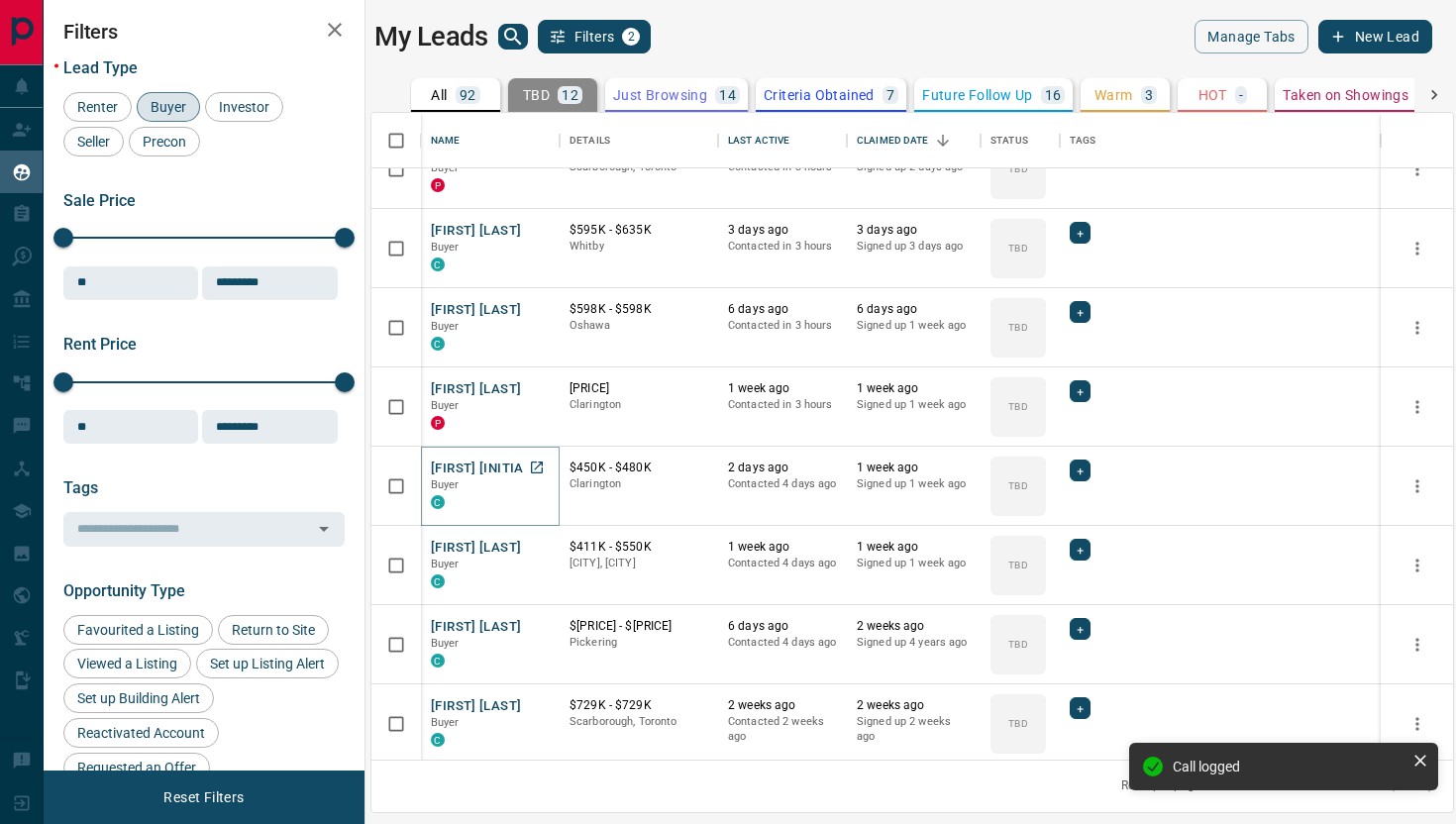 click on "[FIRST] [INITIAL]" at bounding box center (482, 468) 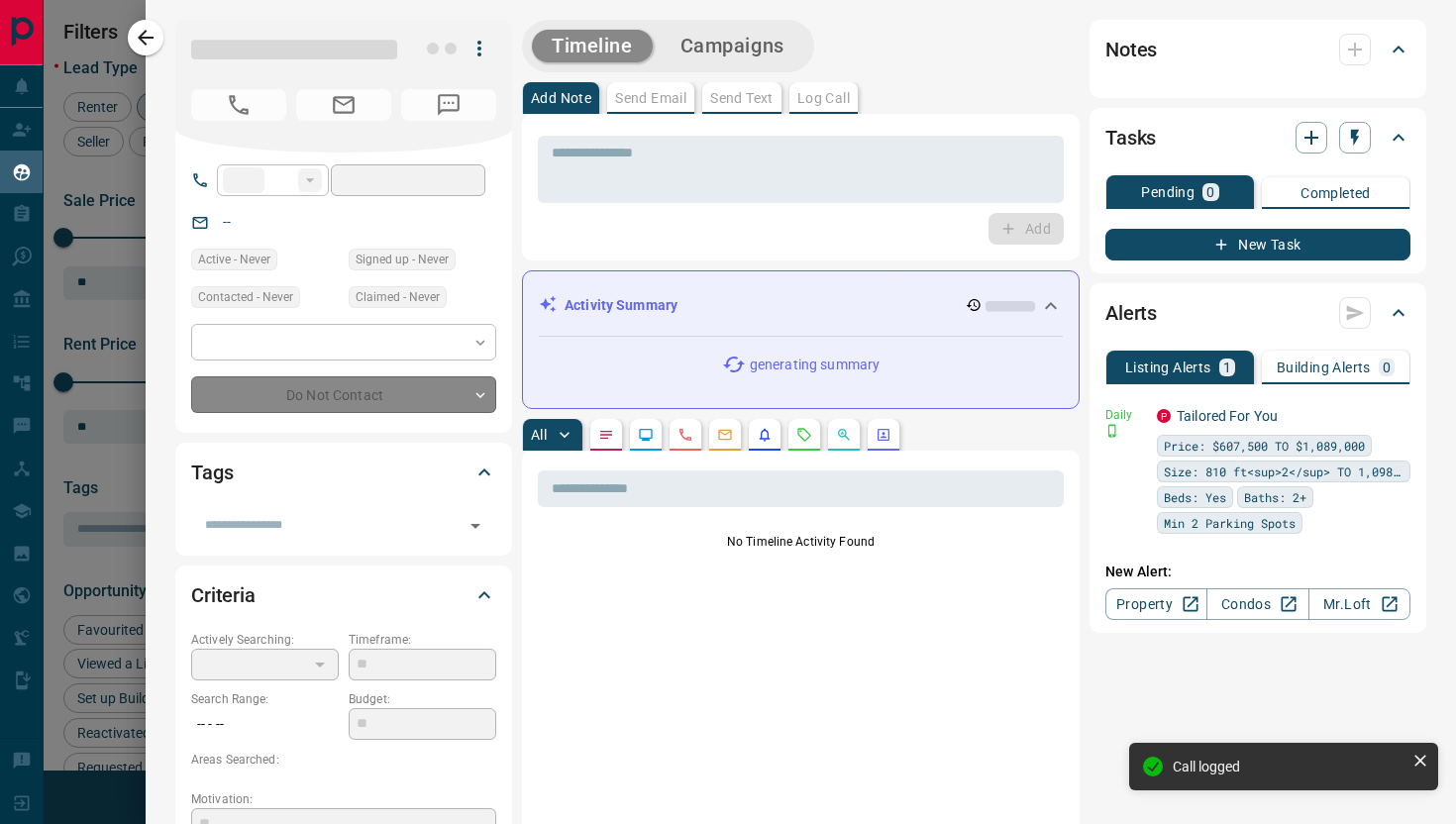 type on "**" 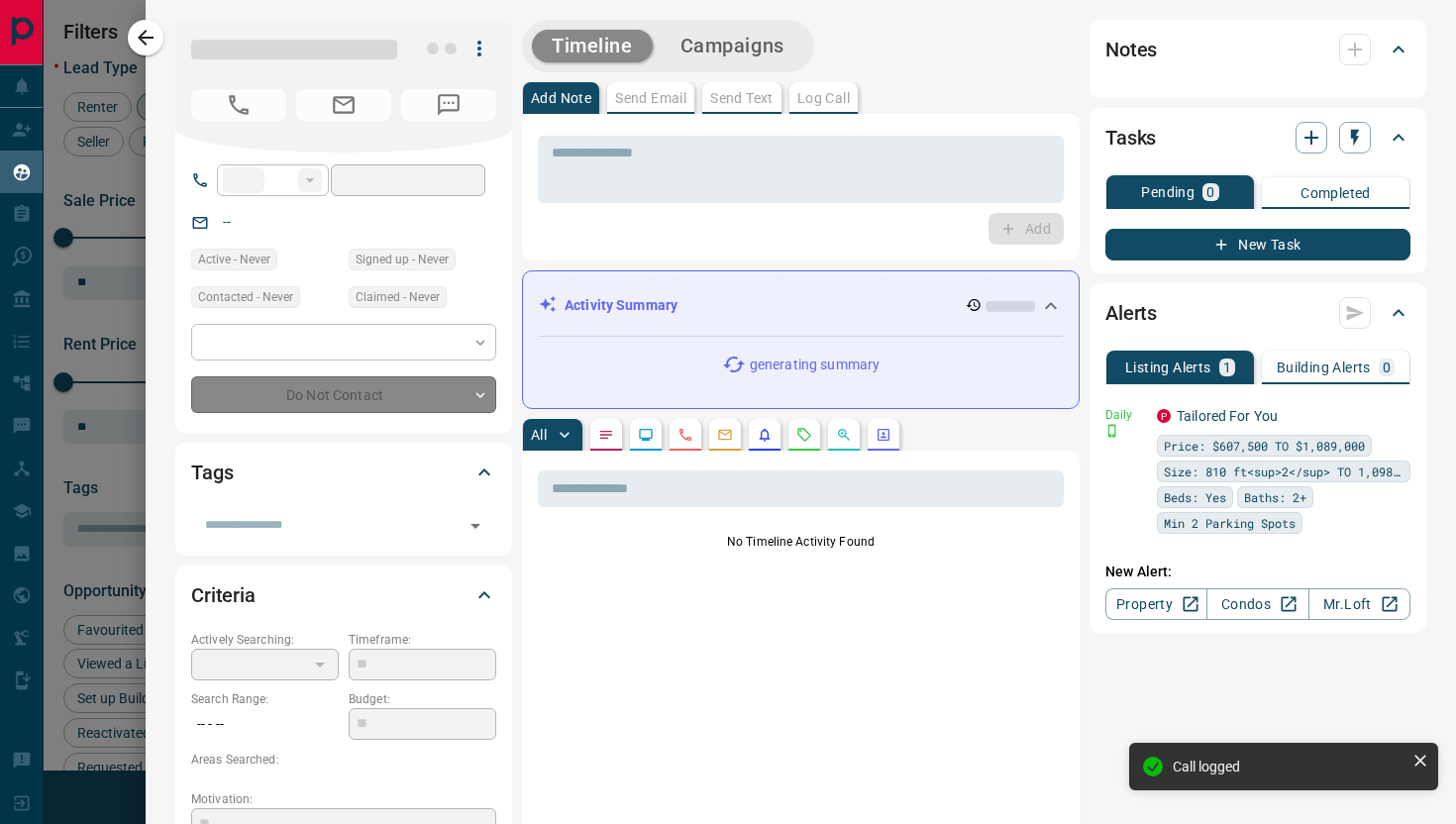 type on "**********" 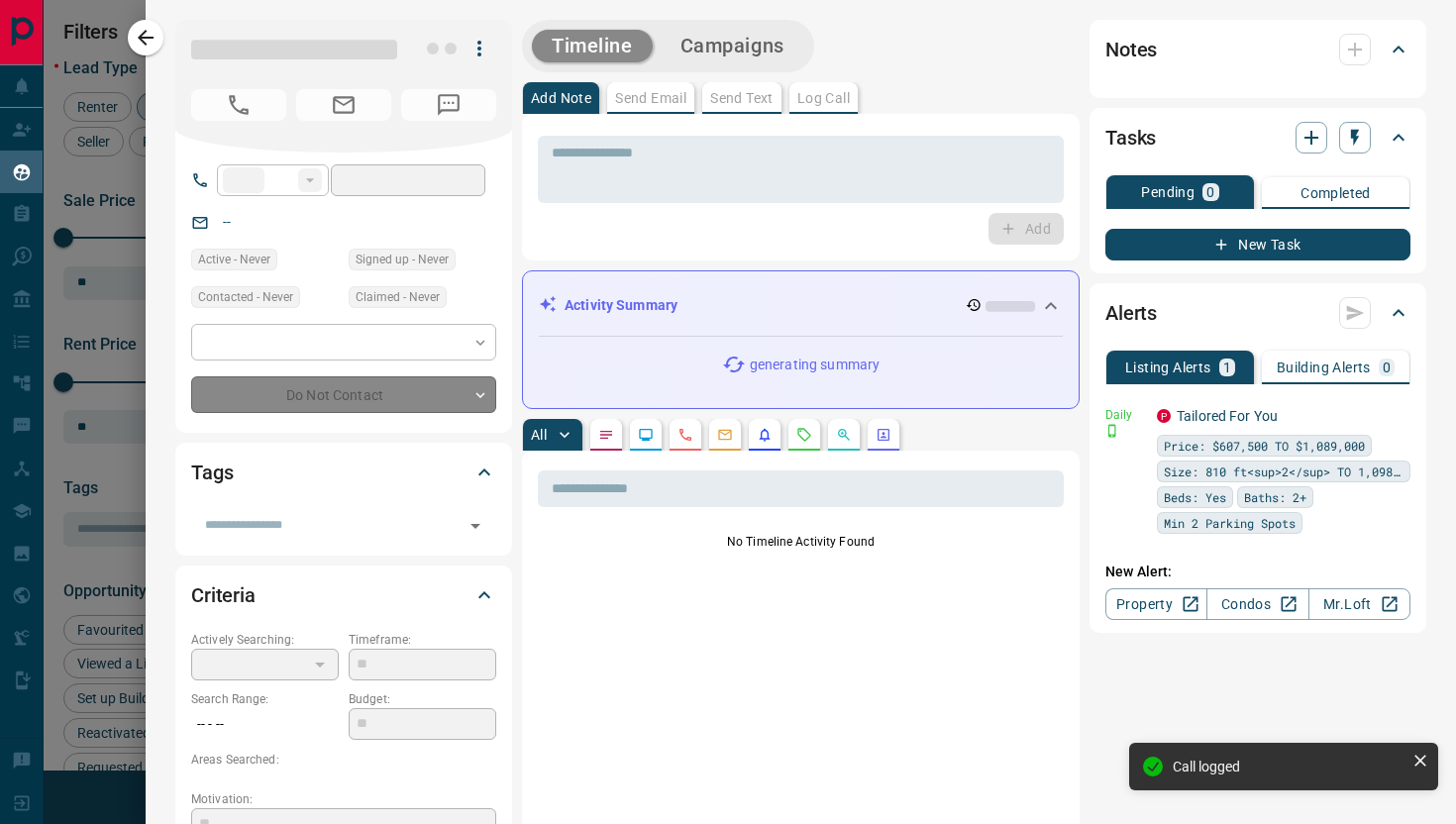 type on "**" 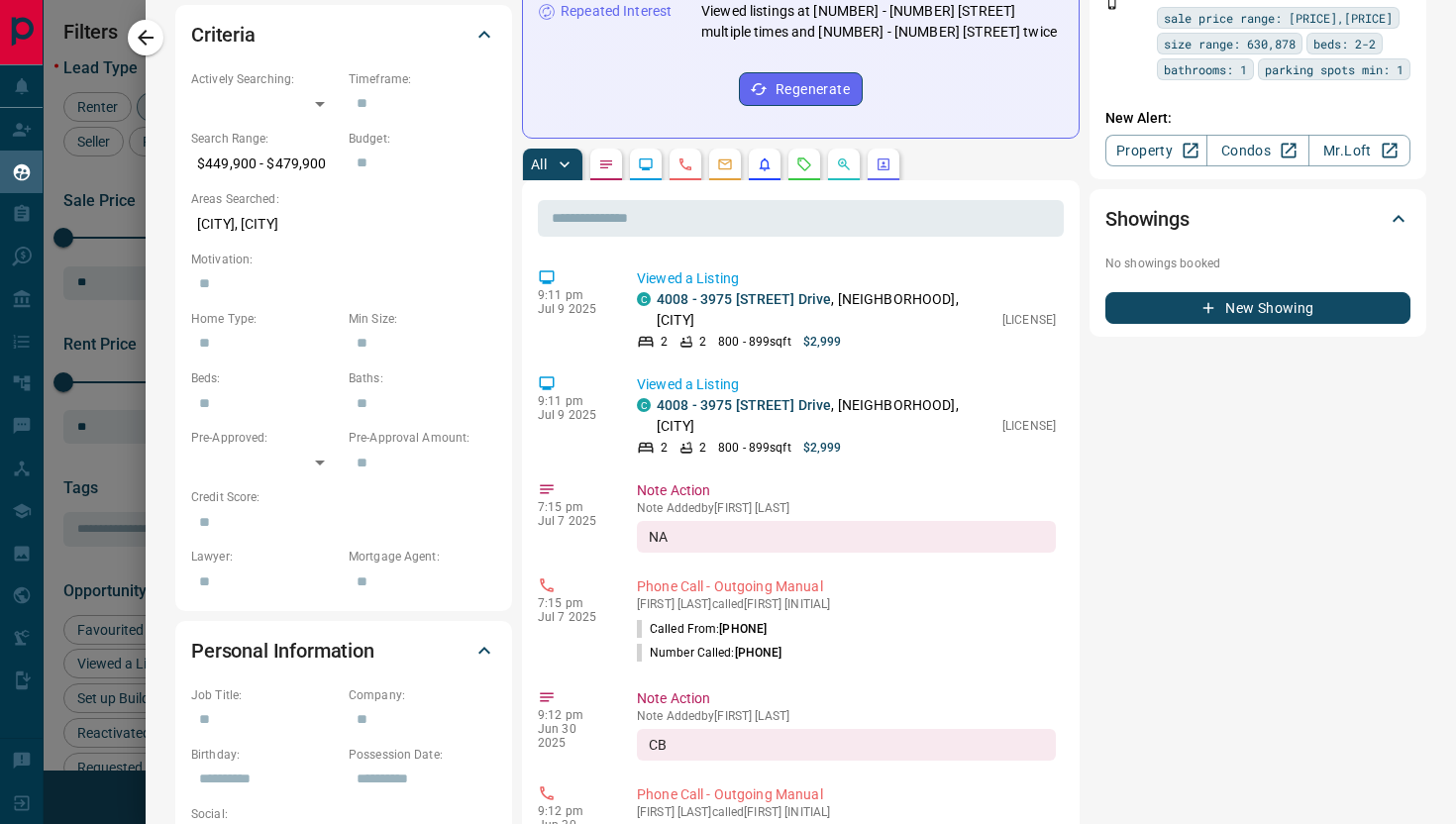 scroll, scrollTop: 562, scrollLeft: 0, axis: vertical 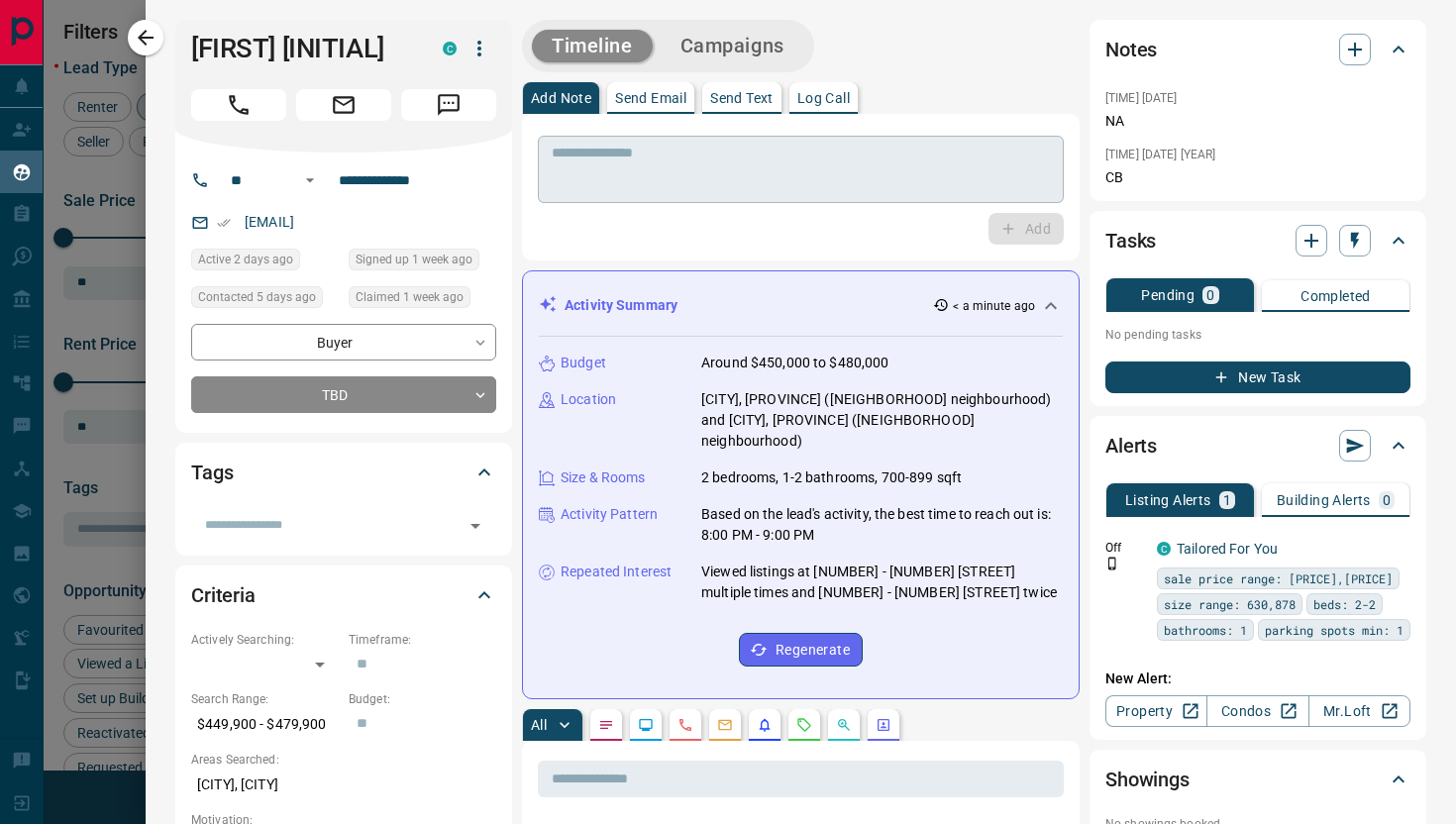click at bounding box center (800, 169) 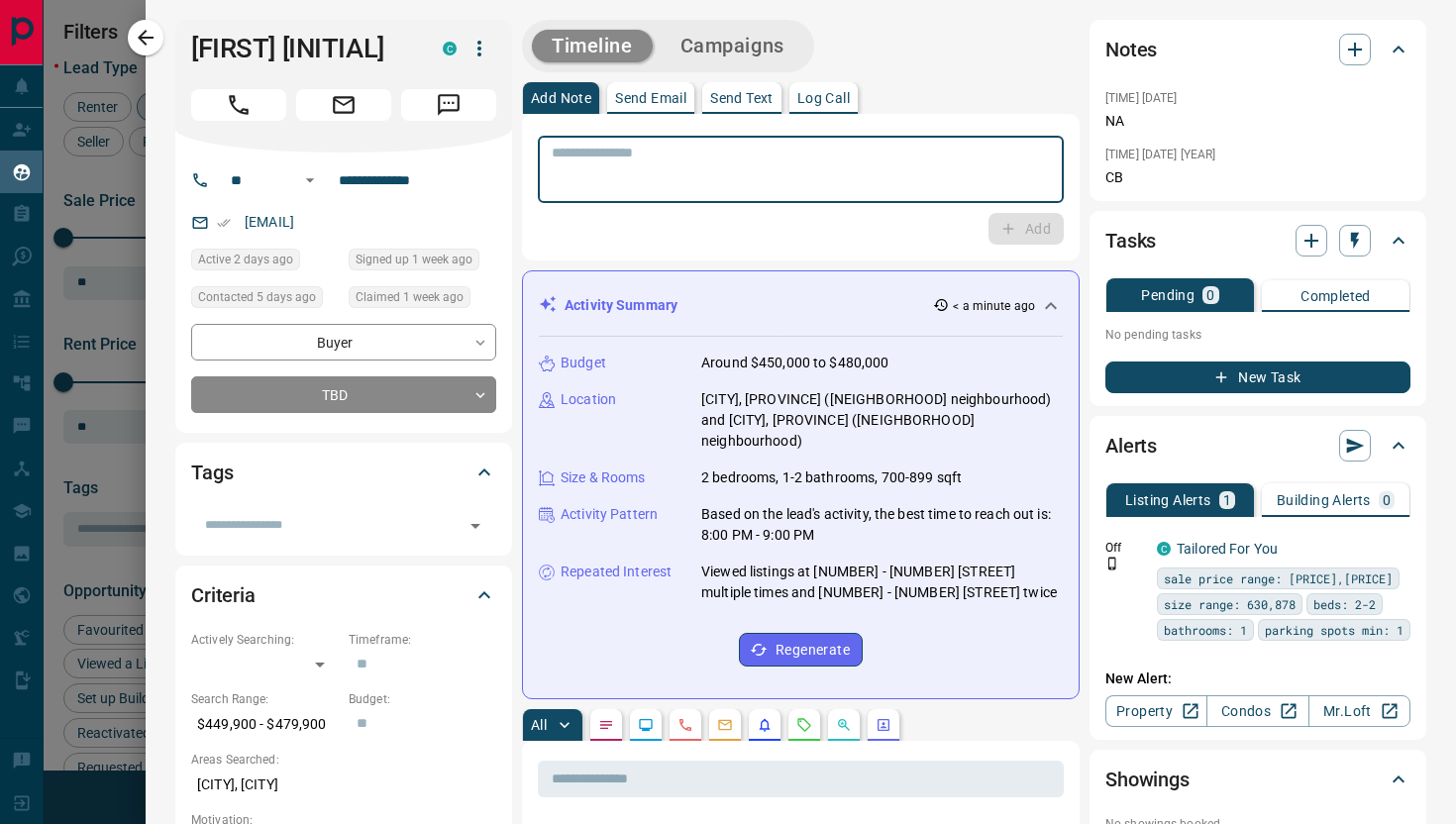 click at bounding box center [800, 169] 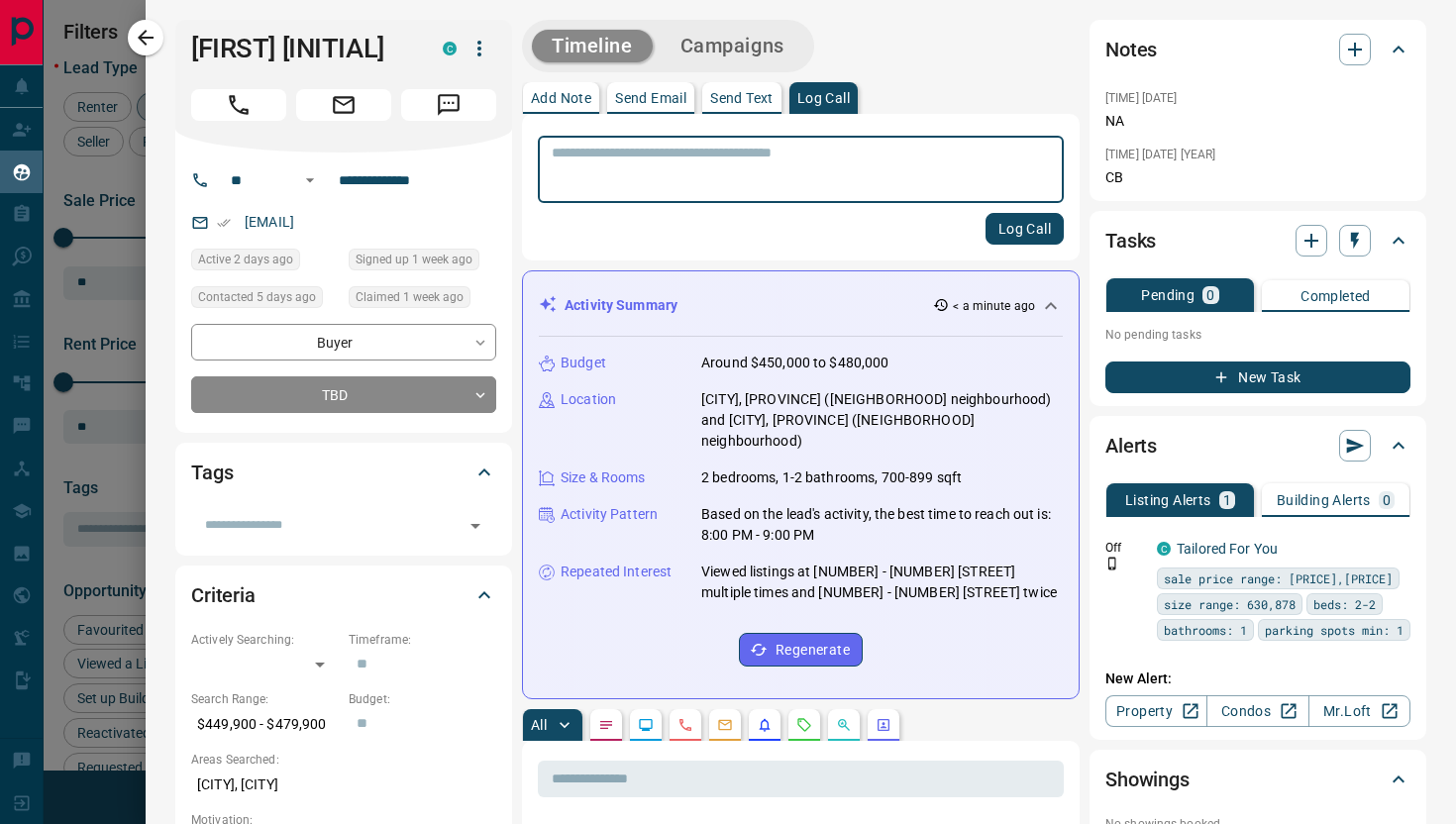click at bounding box center [800, 169] 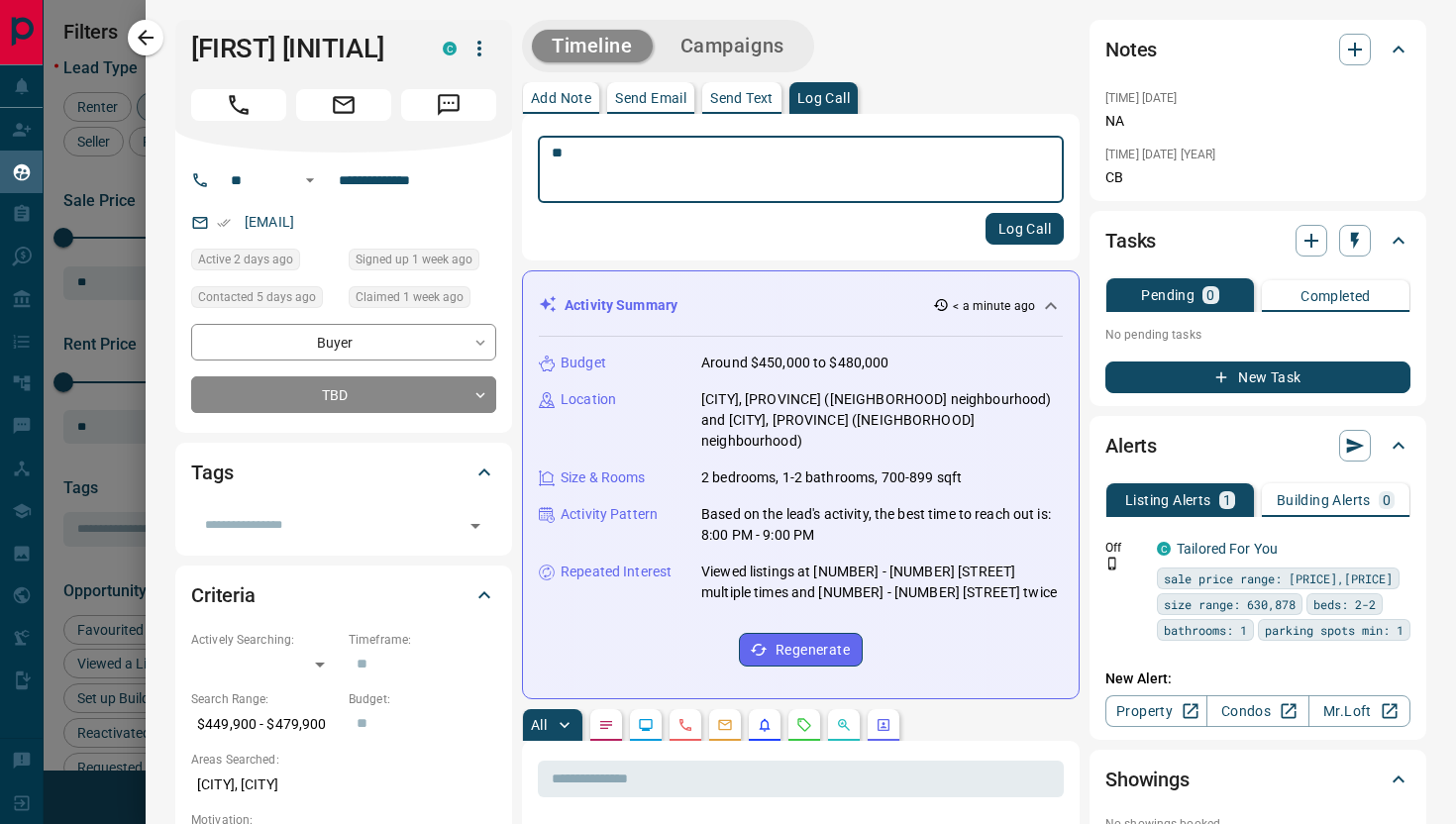 type on "**" 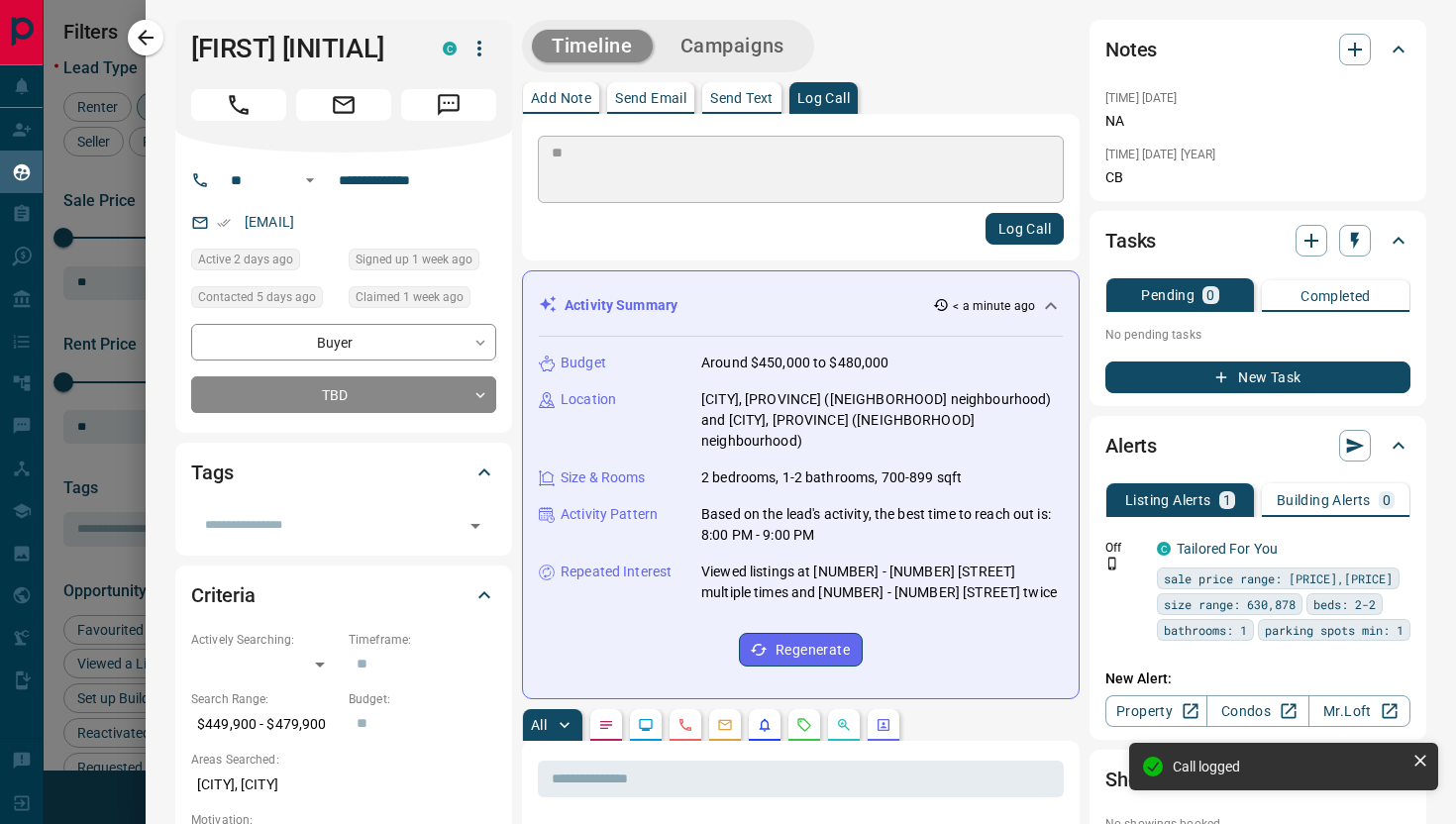 type 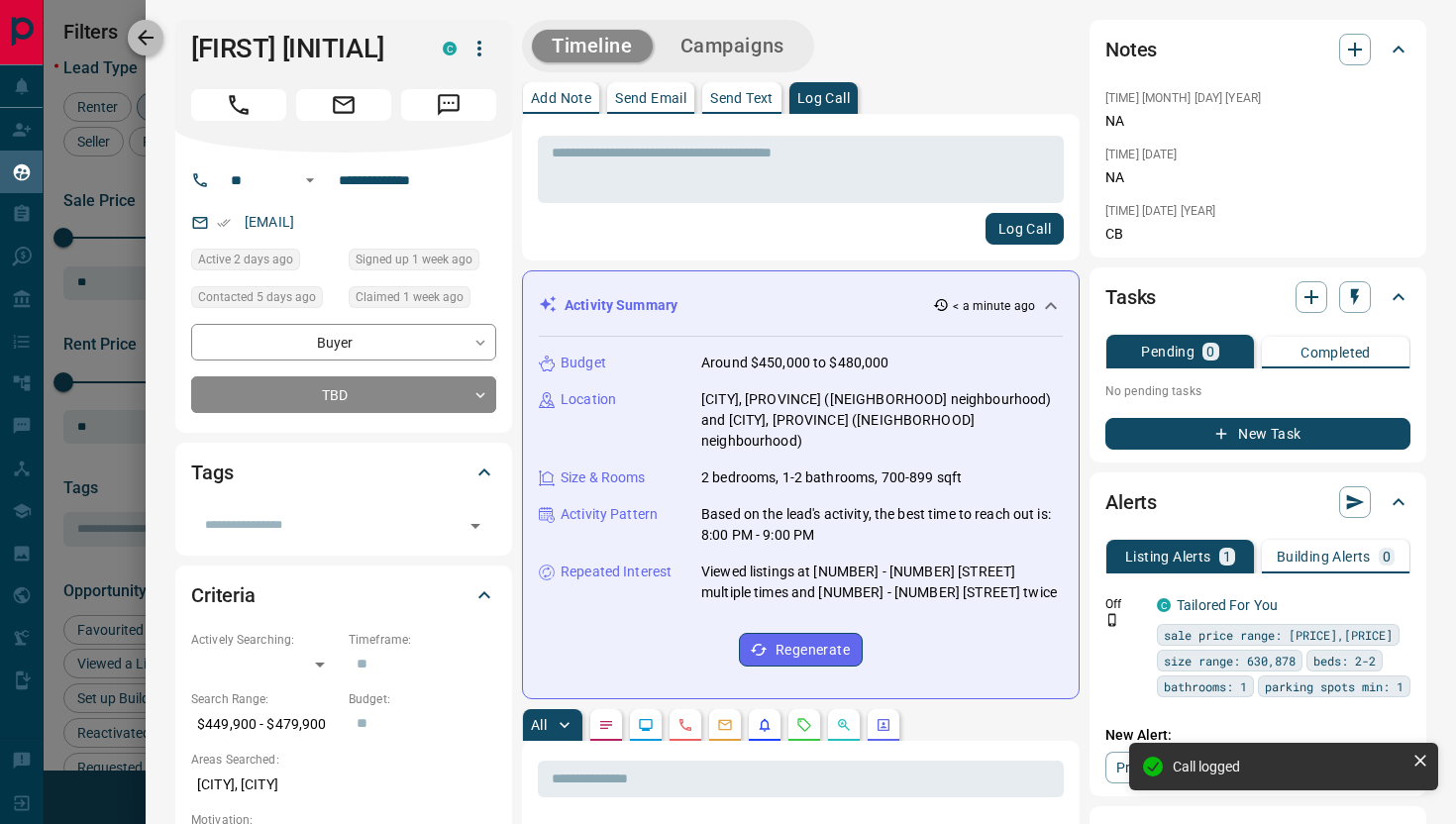 click 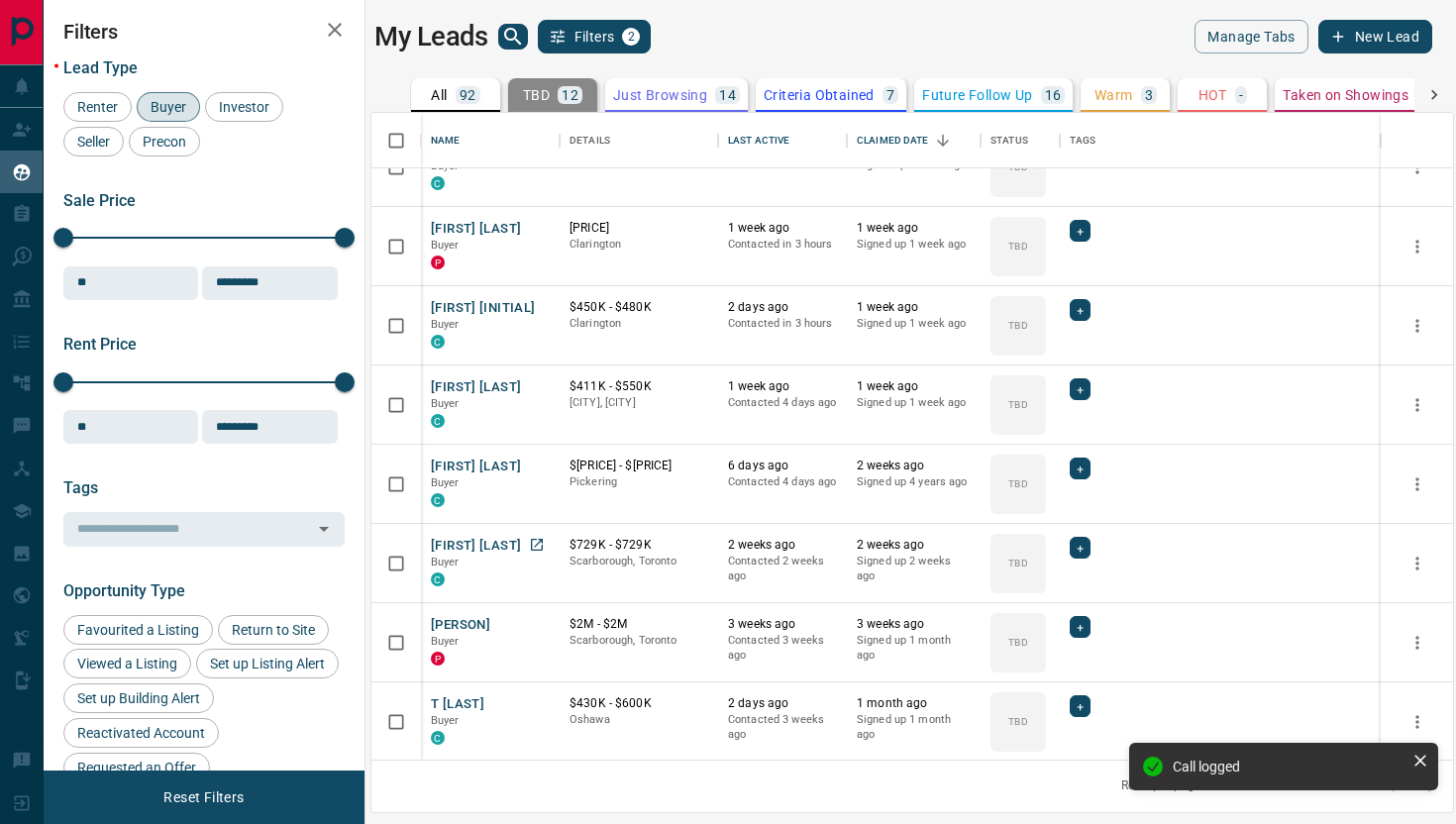 scroll, scrollTop: 360, scrollLeft: 0, axis: vertical 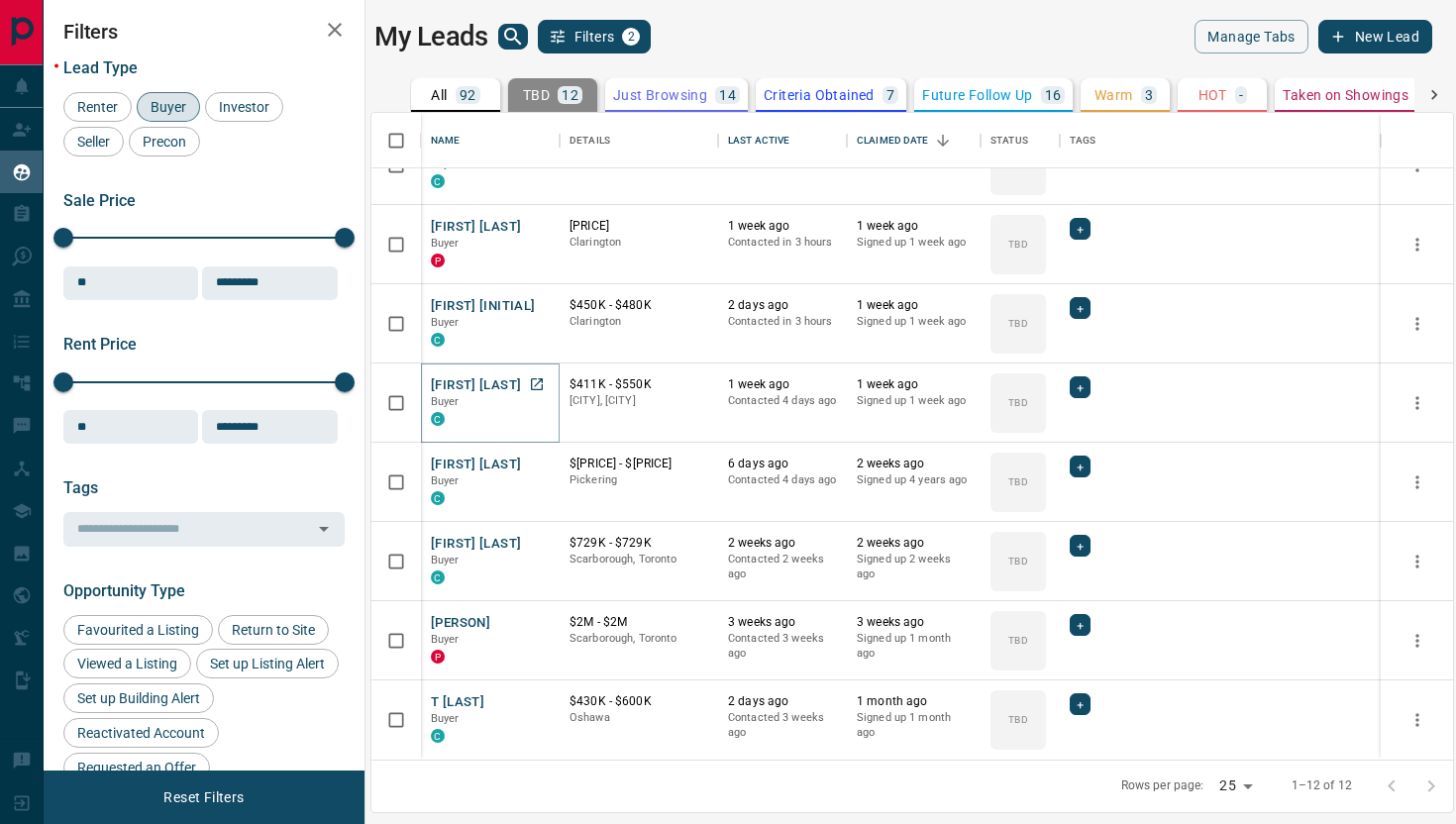 click on "[FIRST] [LAST]" at bounding box center (475, 385) 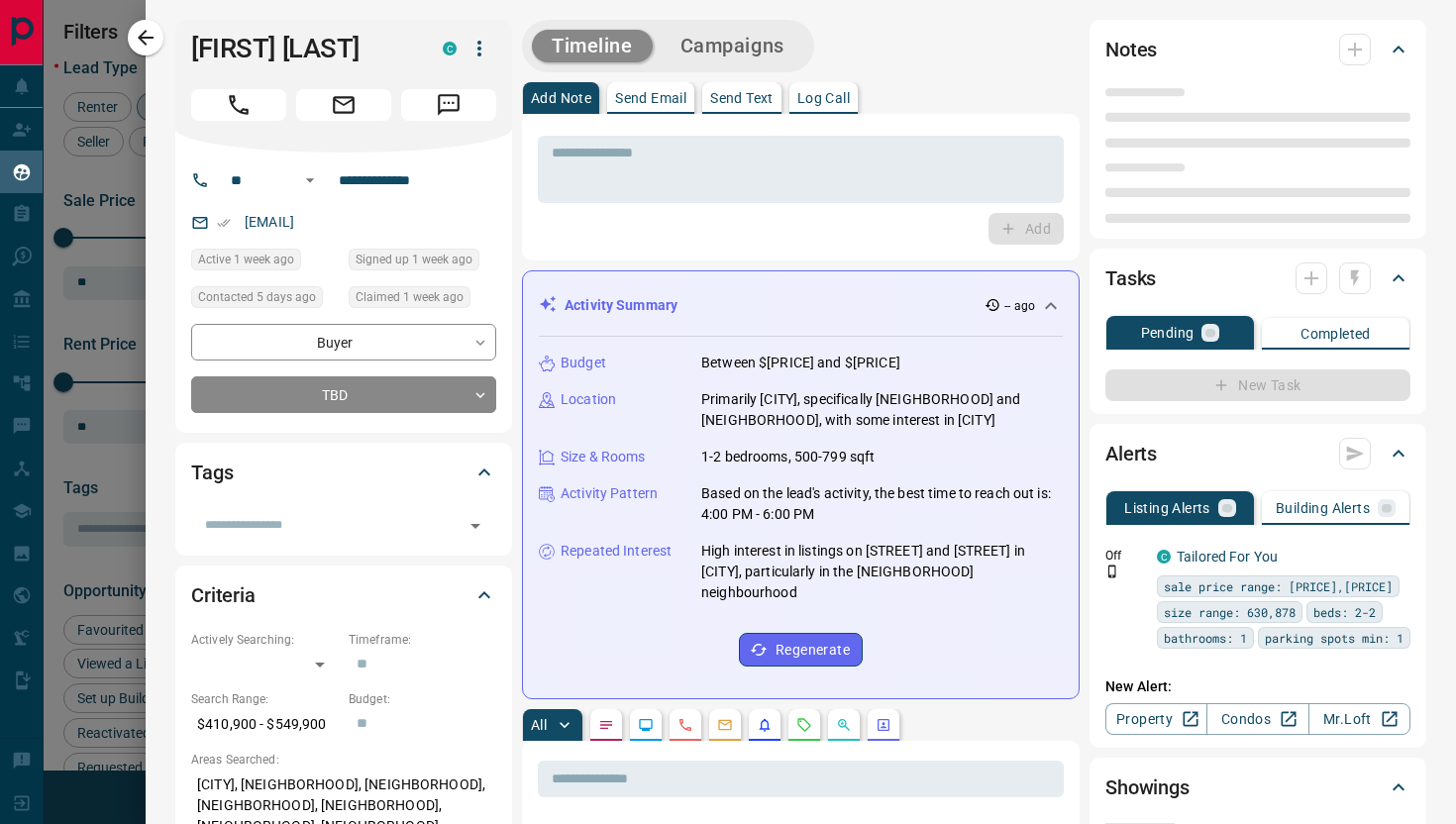 type on "**" 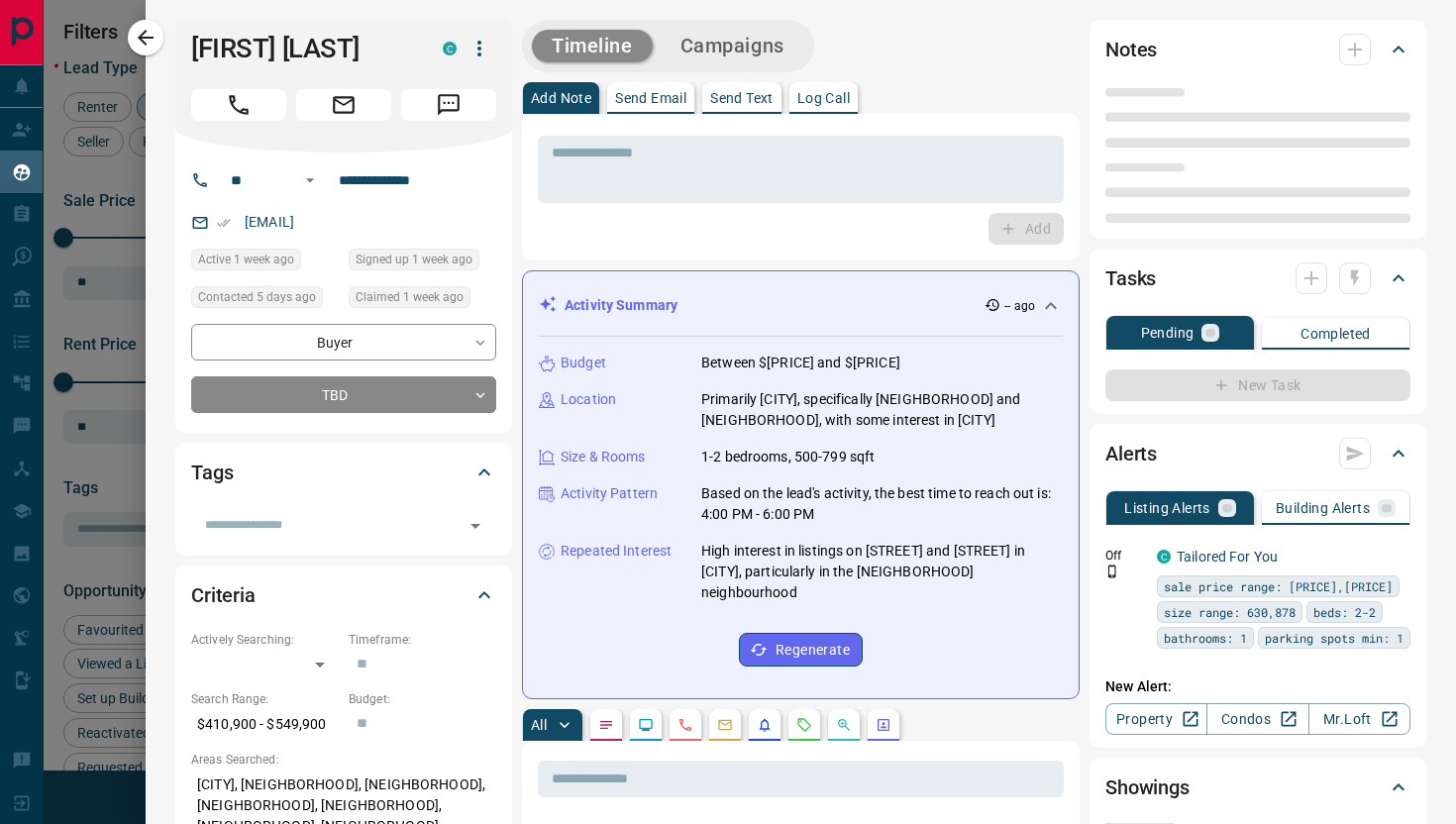 type on "**********" 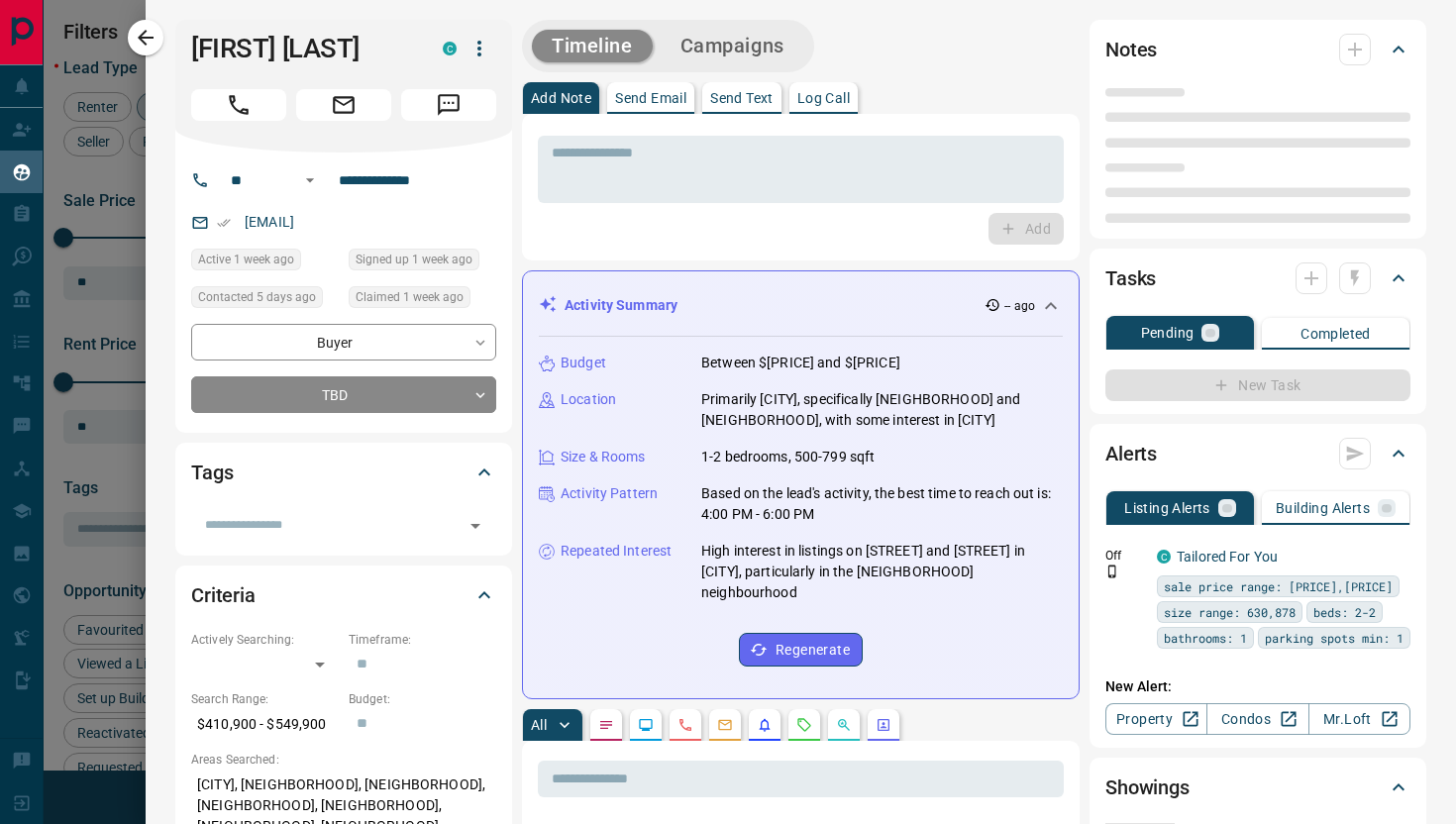 type on "**********" 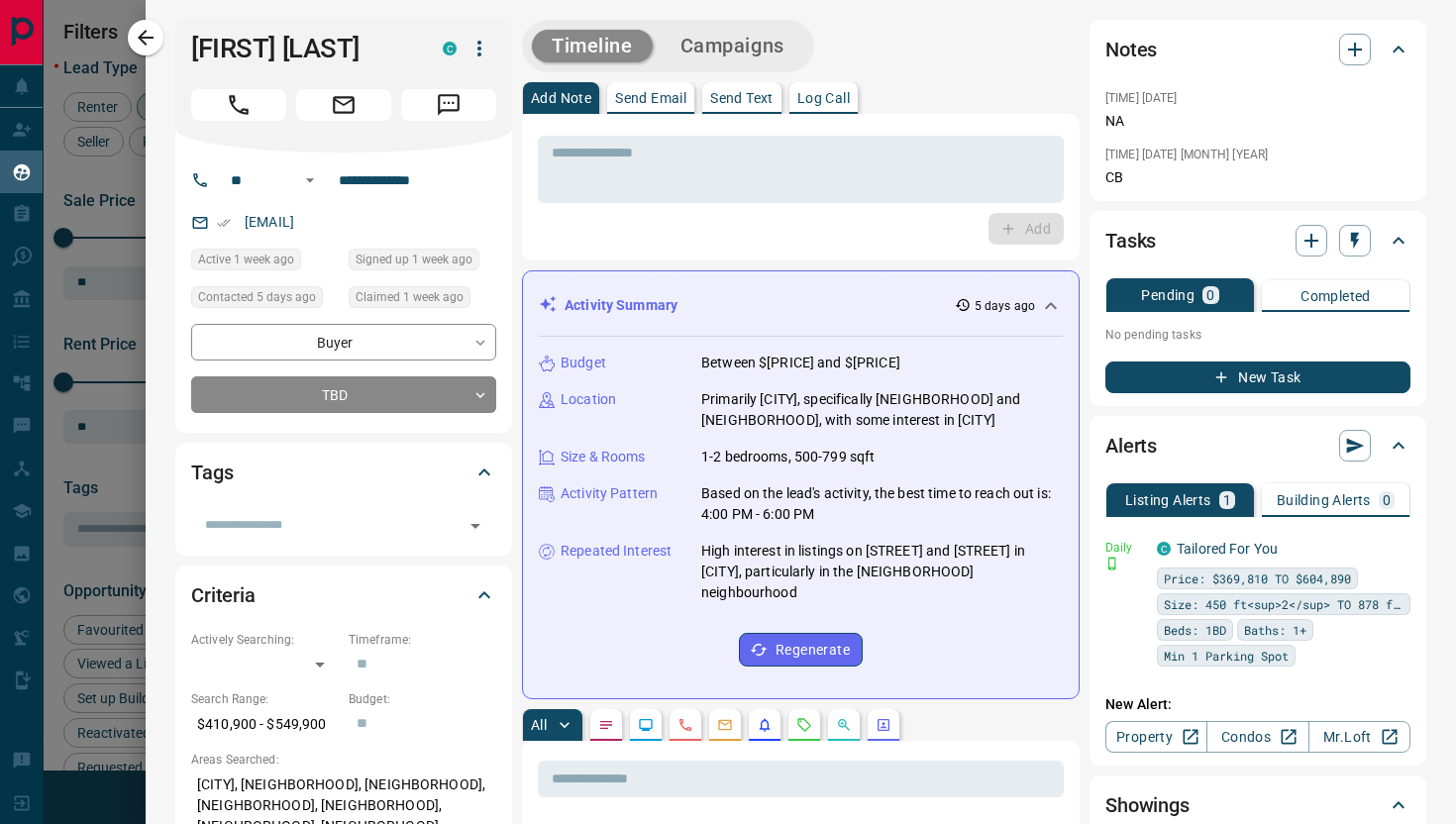 click on "Log Call" at bounding box center (823, 98) 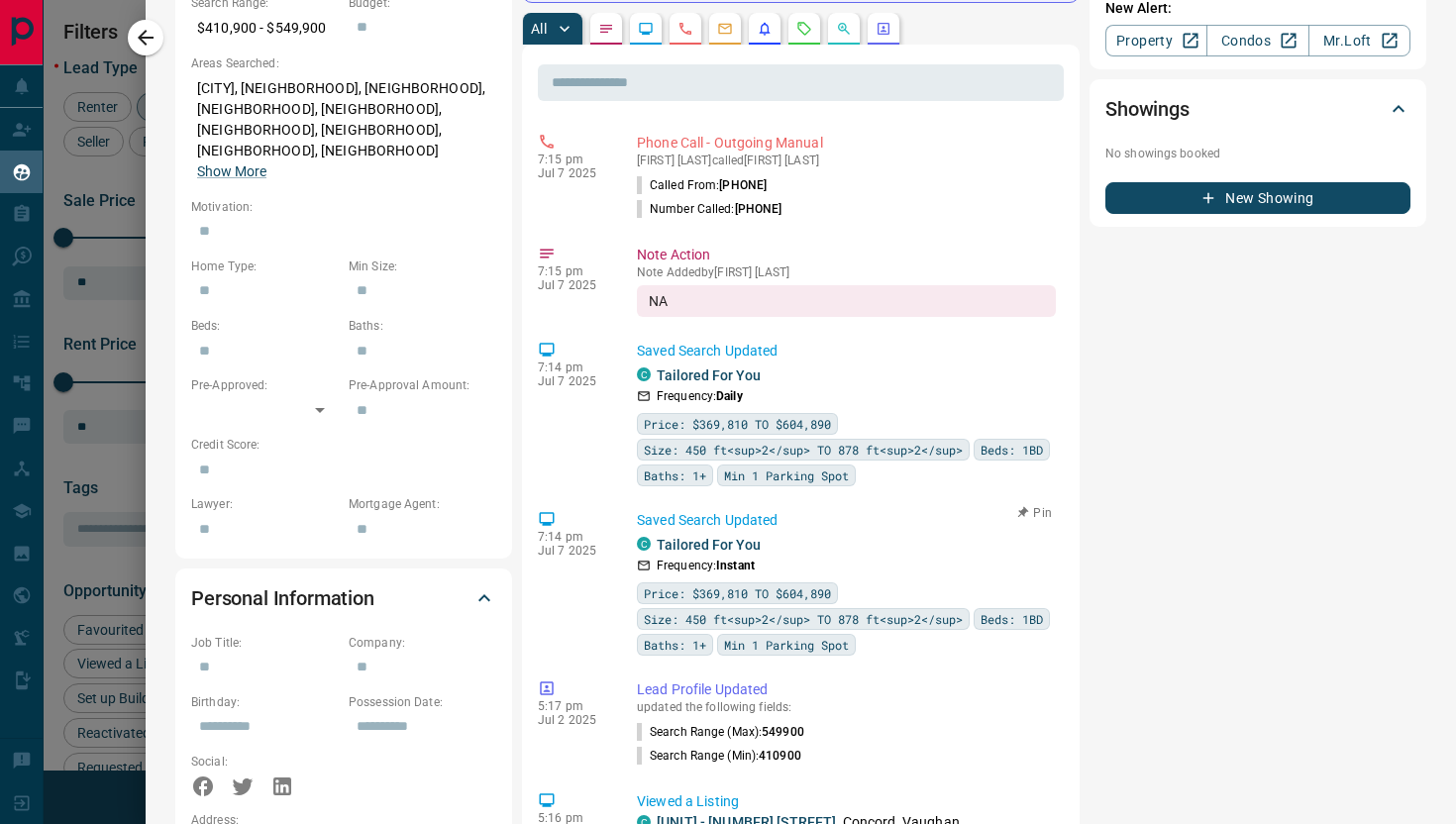 scroll, scrollTop: 757, scrollLeft: 0, axis: vertical 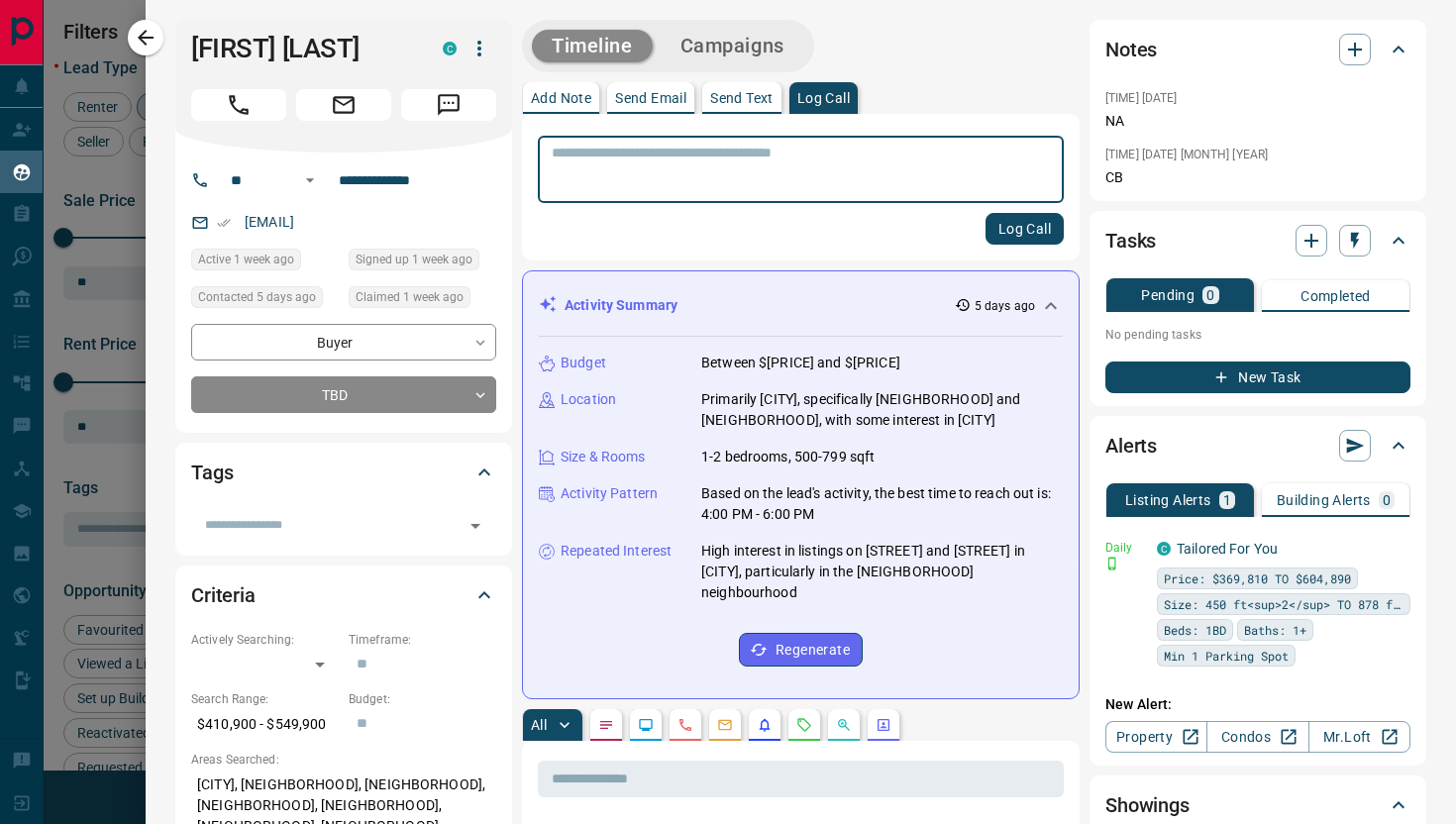 click at bounding box center (800, 169) 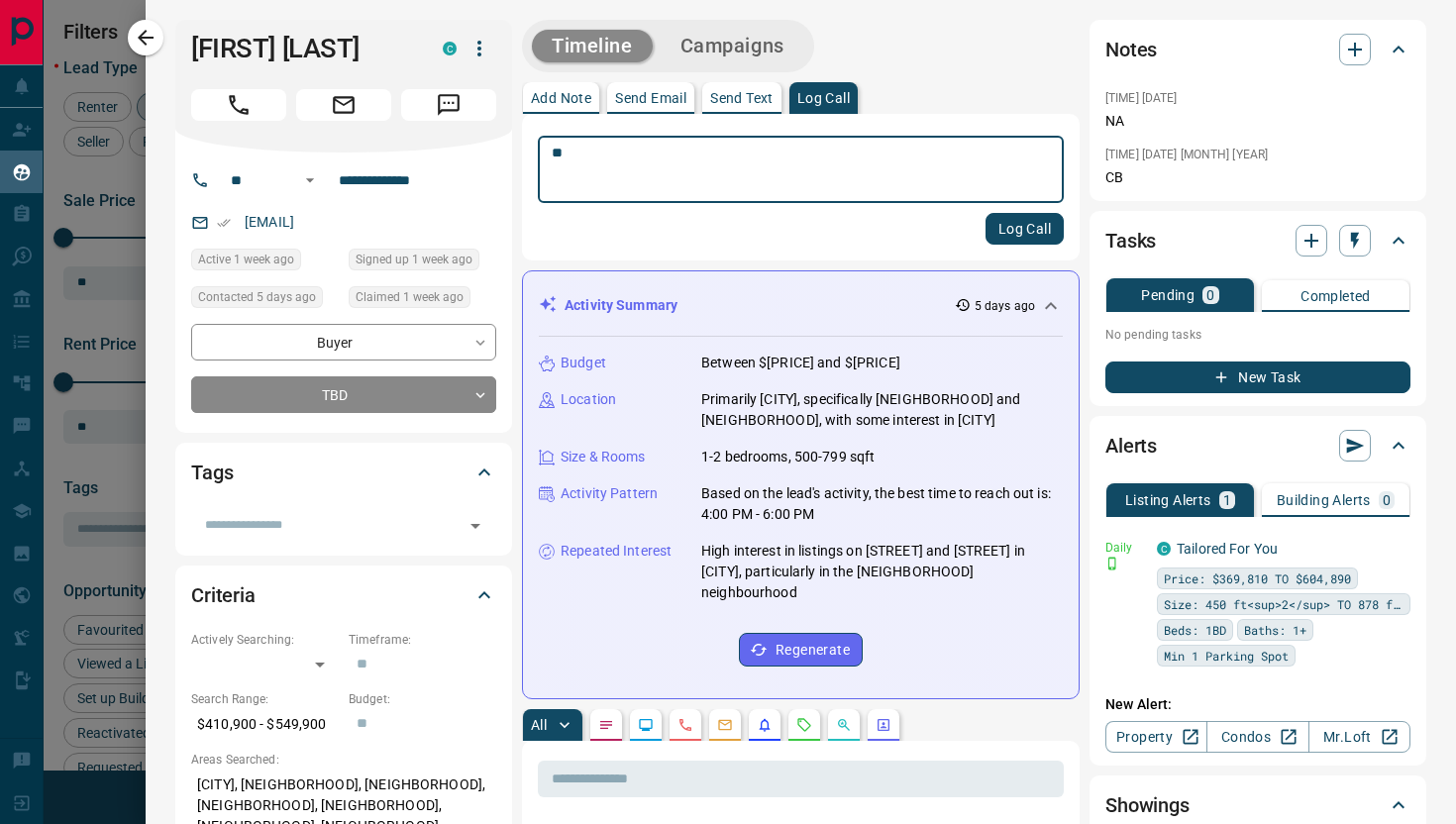 type on "**" 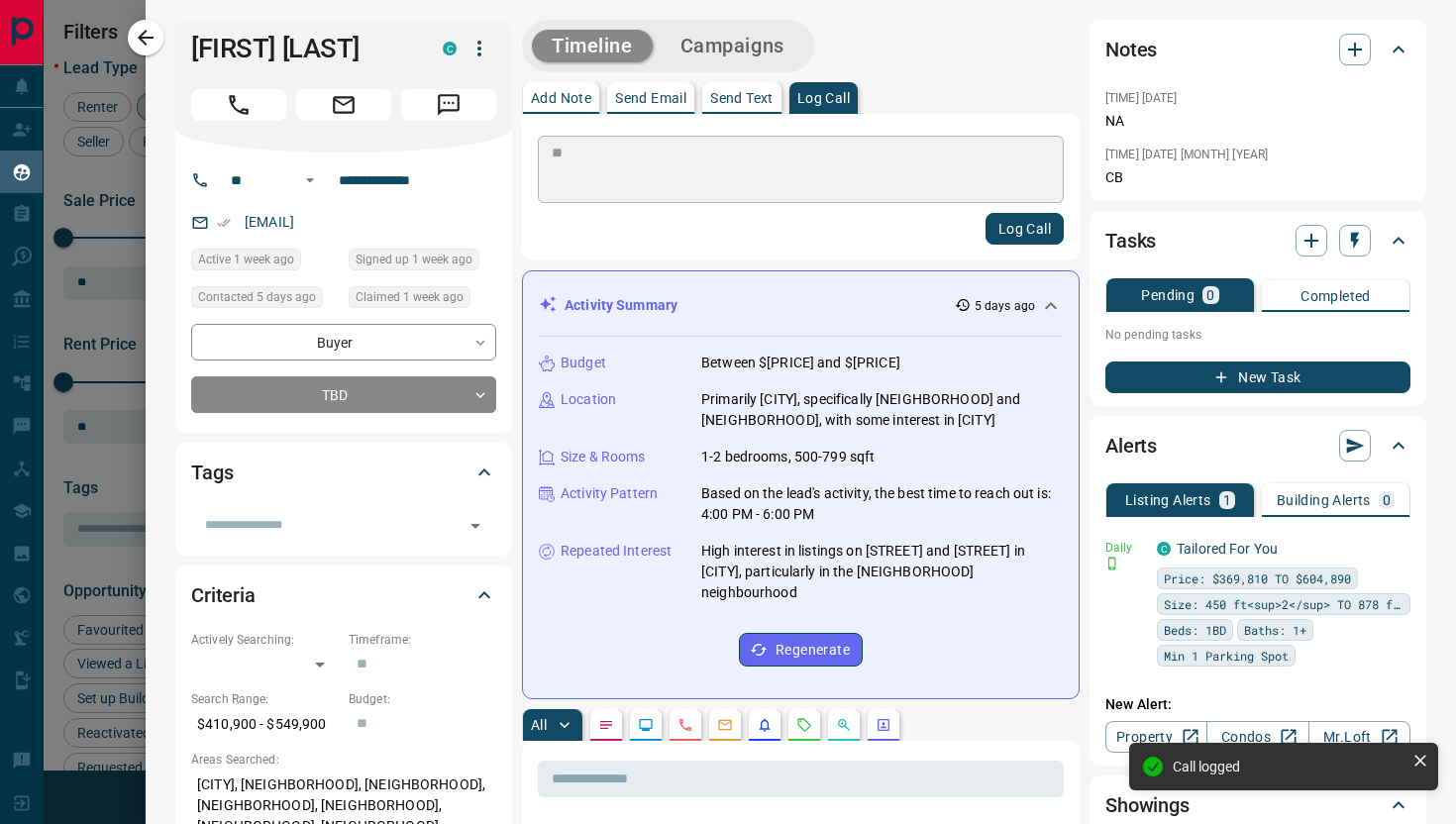 type 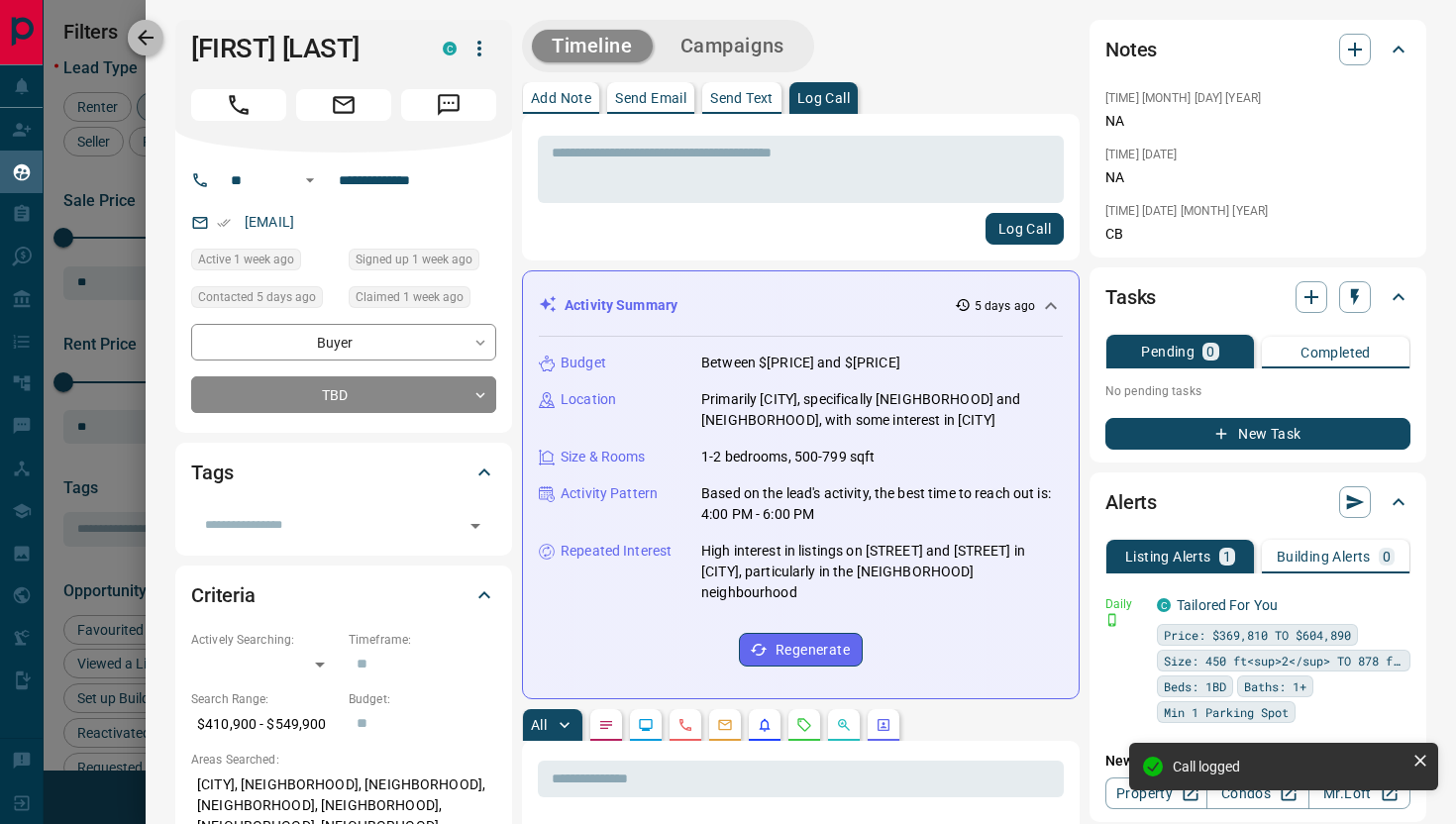 click 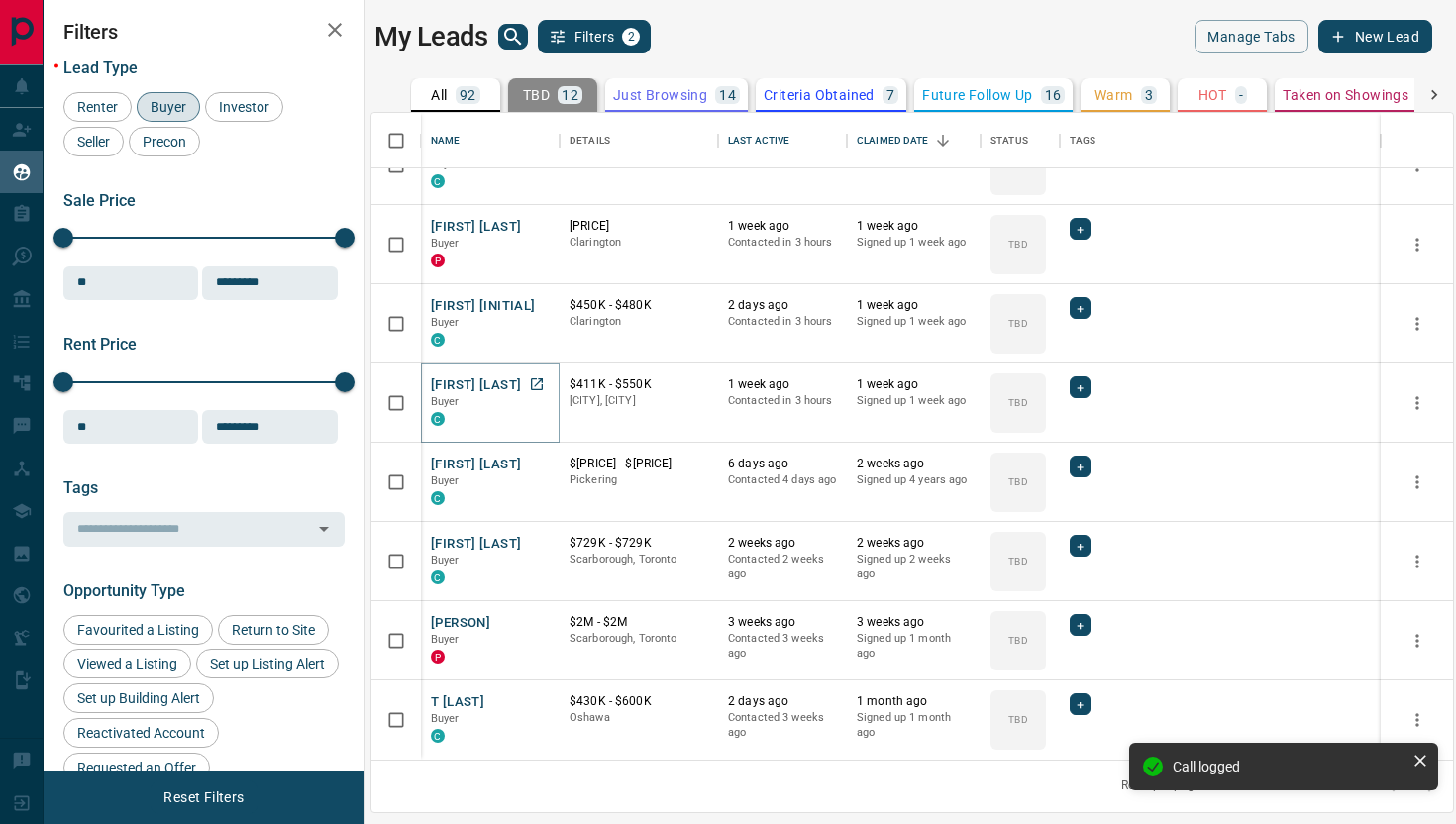 click on "[FIRST] [LAST]" at bounding box center (475, 385) 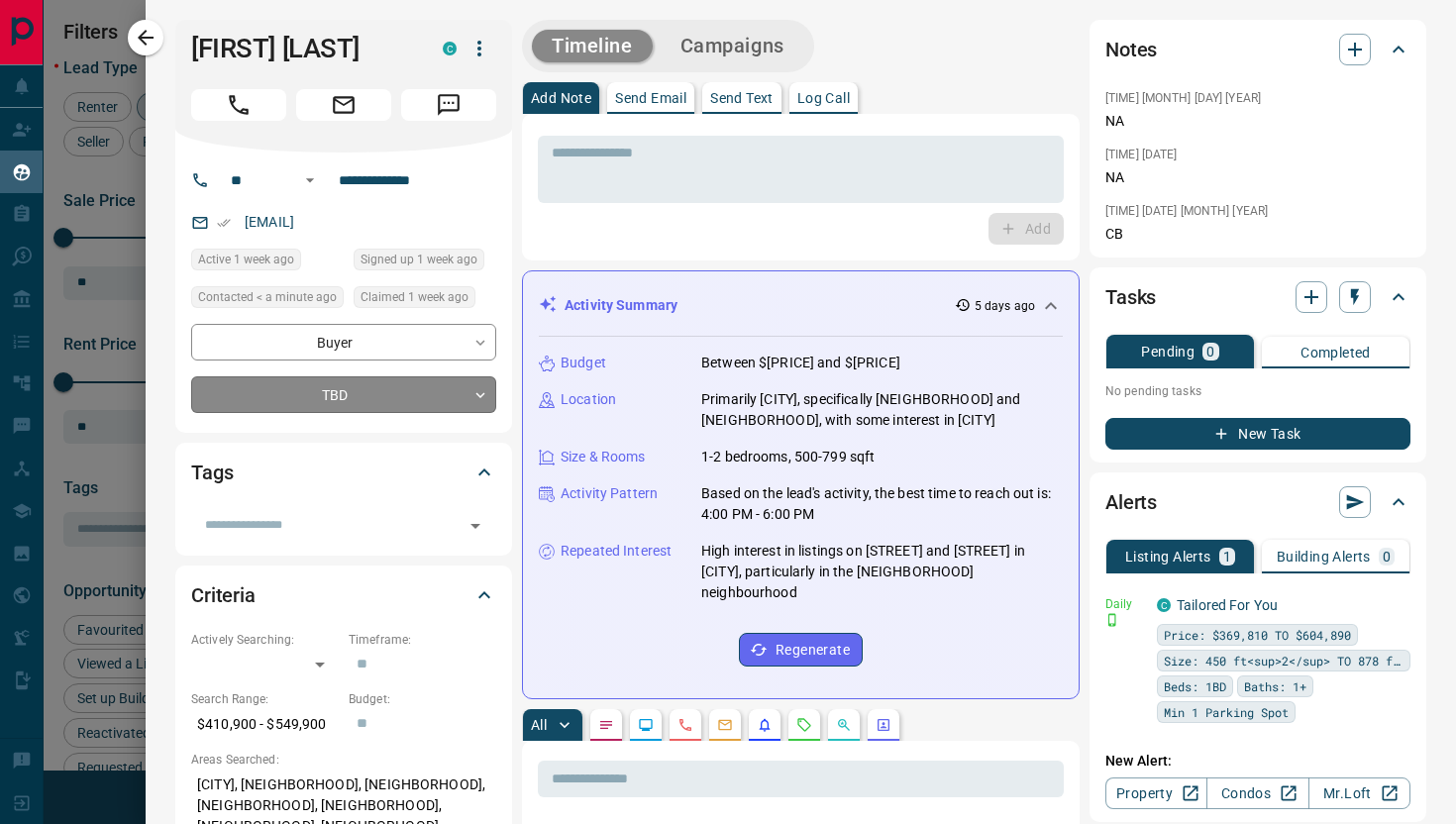 click on "Lead Transfers Claim Leads My Leads Tasks Opportunities Deals Campaigns Automations Messages Broker Bay Training Media Services Agent Resources Precon Worksheet Mobile Apps Disclosure Logout My Leads Filters 2 Manage Tabs New Lead All 92 TBD 12 Do Not Contact - Not Responsive 34 Bogus 5 Just Browsing 14 Criteria Obtained 7 Future Follow Up 16 Warm 3 HOT - Taken on Showings 1 Submitted Offer - Client - Name Details Last Active Claimed Date Status Tags [FIRST] [LAST] Buyer P [PRICE] - [PRICE] [CITY], [CITY] [TIME_AGO] Contacted in [TIME_AGO] [TIME_AGO] Signed up [TIME_AGO] TBD + [FIRST] [LAST] Buyer C [PRICE] - [PRICE] [CITY] [TIME_AGO] Contacted in [TIME_AGO] [TIME_AGO] Signed up [TIME_AGO] TBD + [FIRST] [LAST] Buyer C [PRICE] - [PRICE] [CITY] [TIME_AGO] Contacted in [TIME_AGO] [TIME_AGO] Signed up [TIME_AGO] TBD + [FIRST] [LAST] Buyer P [PRICE] - [PRICE] [CITY] [TIME_AGO] Contacted in [TIME_AGO] [TIME_AGO] Signed up [TIME_AGO] TBD + [FIRST] [LAST] Buyer C [PRICE] - [PRICE] [CITY] [TIME_AGO] Contacted in [TIME_AGO] [TIME_AGO] Signed up [TIME_AGO]" at bounding box center (728, 399) 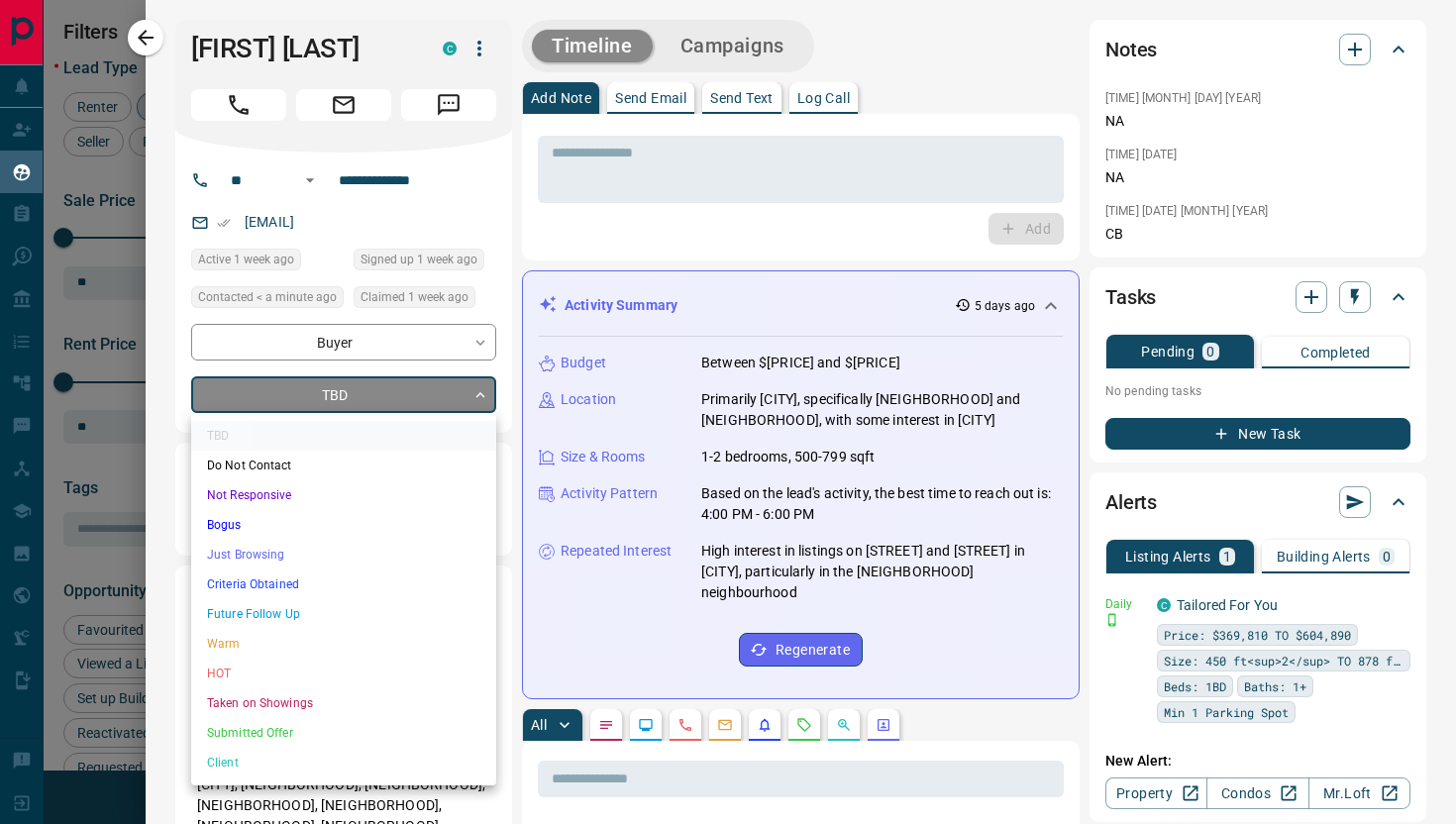 click at bounding box center (728, 412) 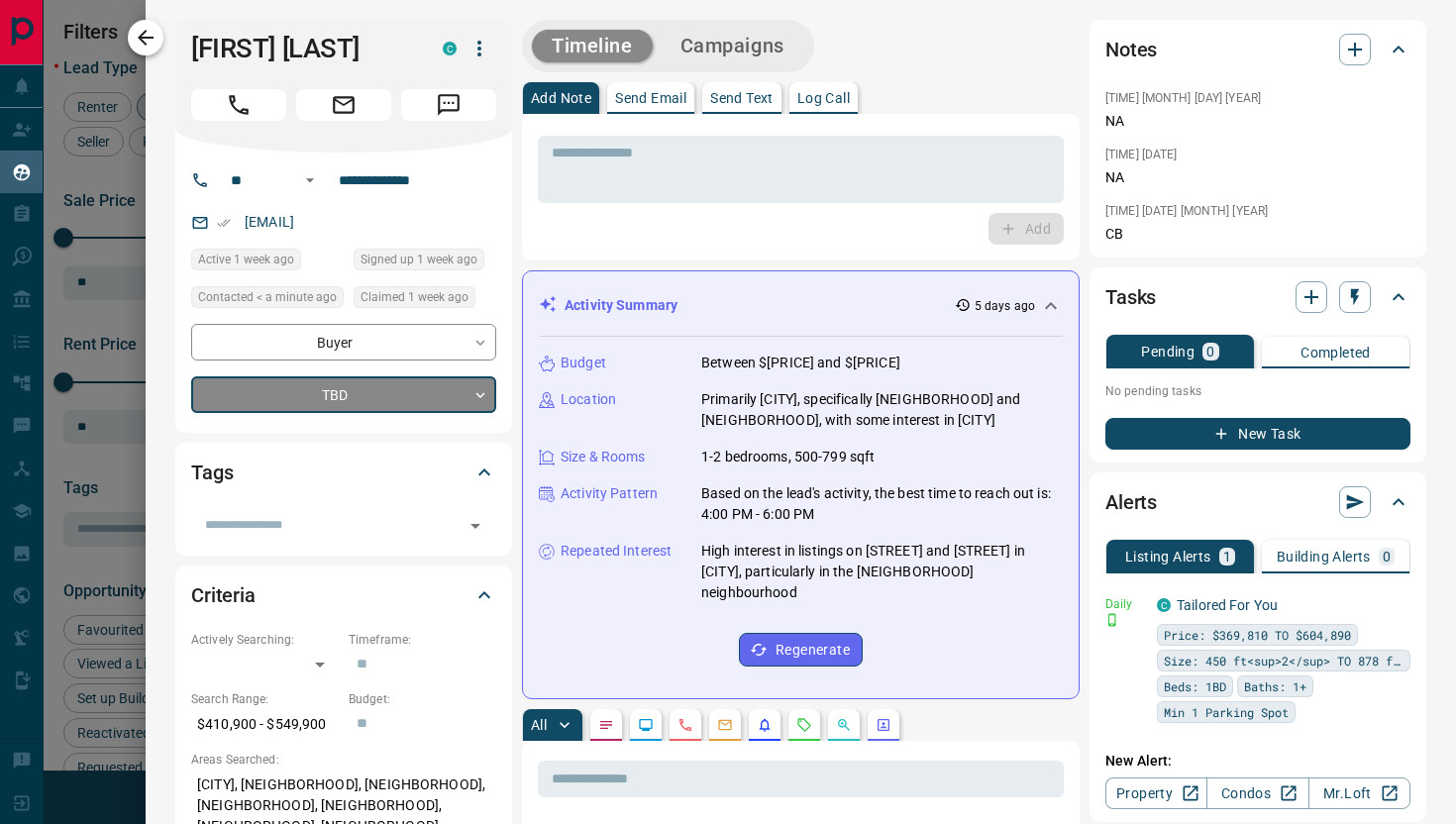 click 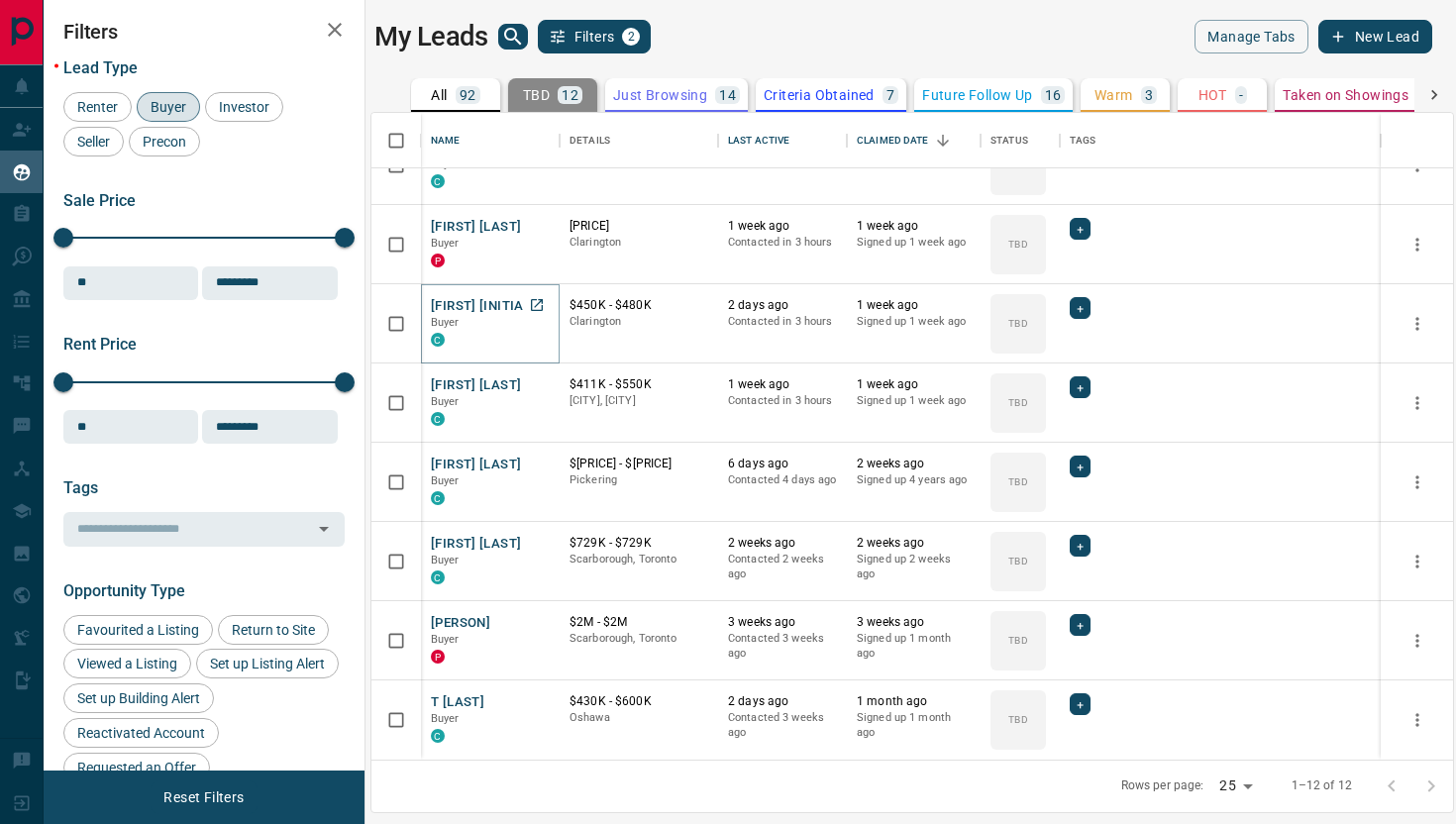 click on "[FIRST] [INITIAL]" at bounding box center [482, 306] 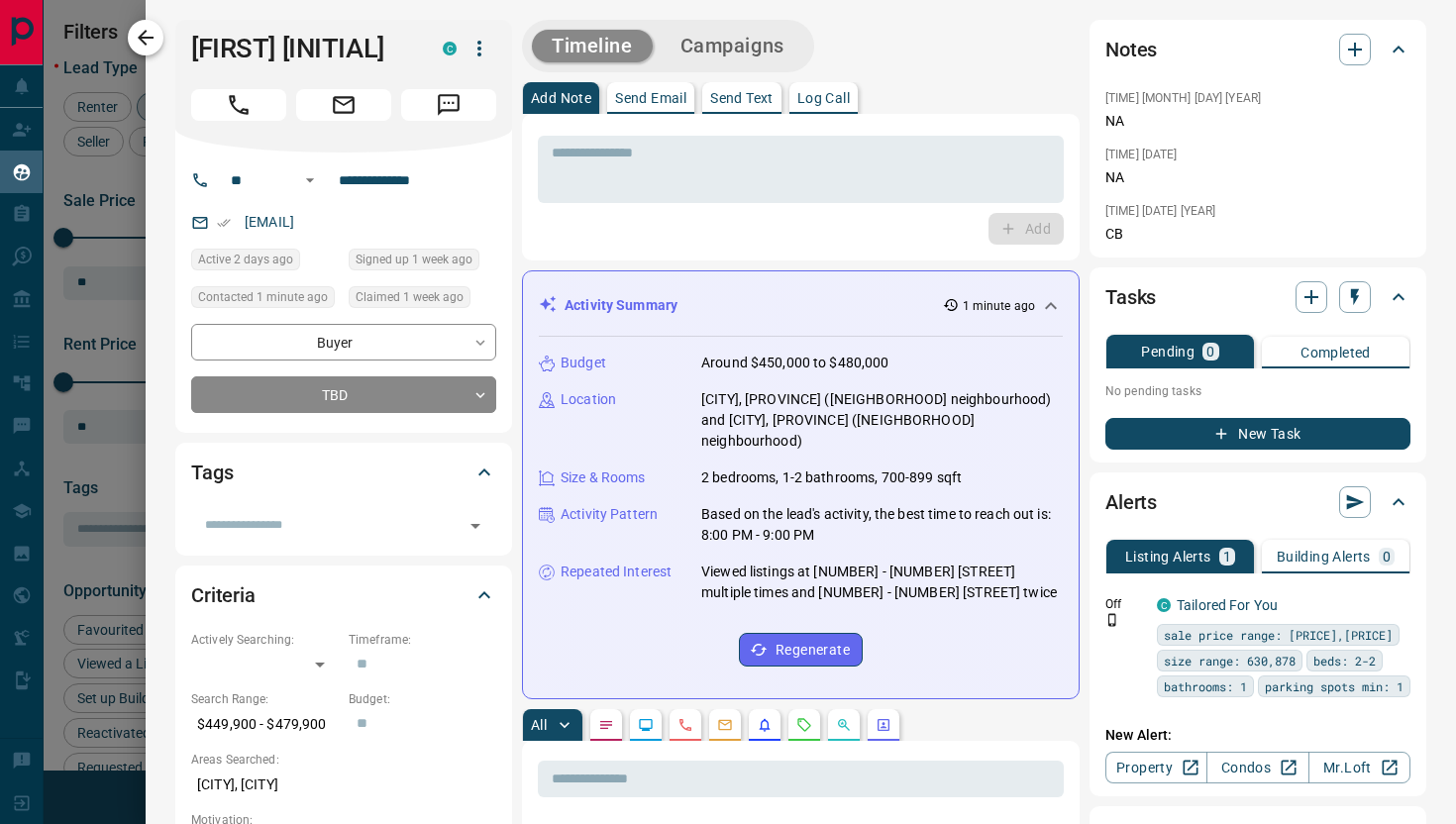 click 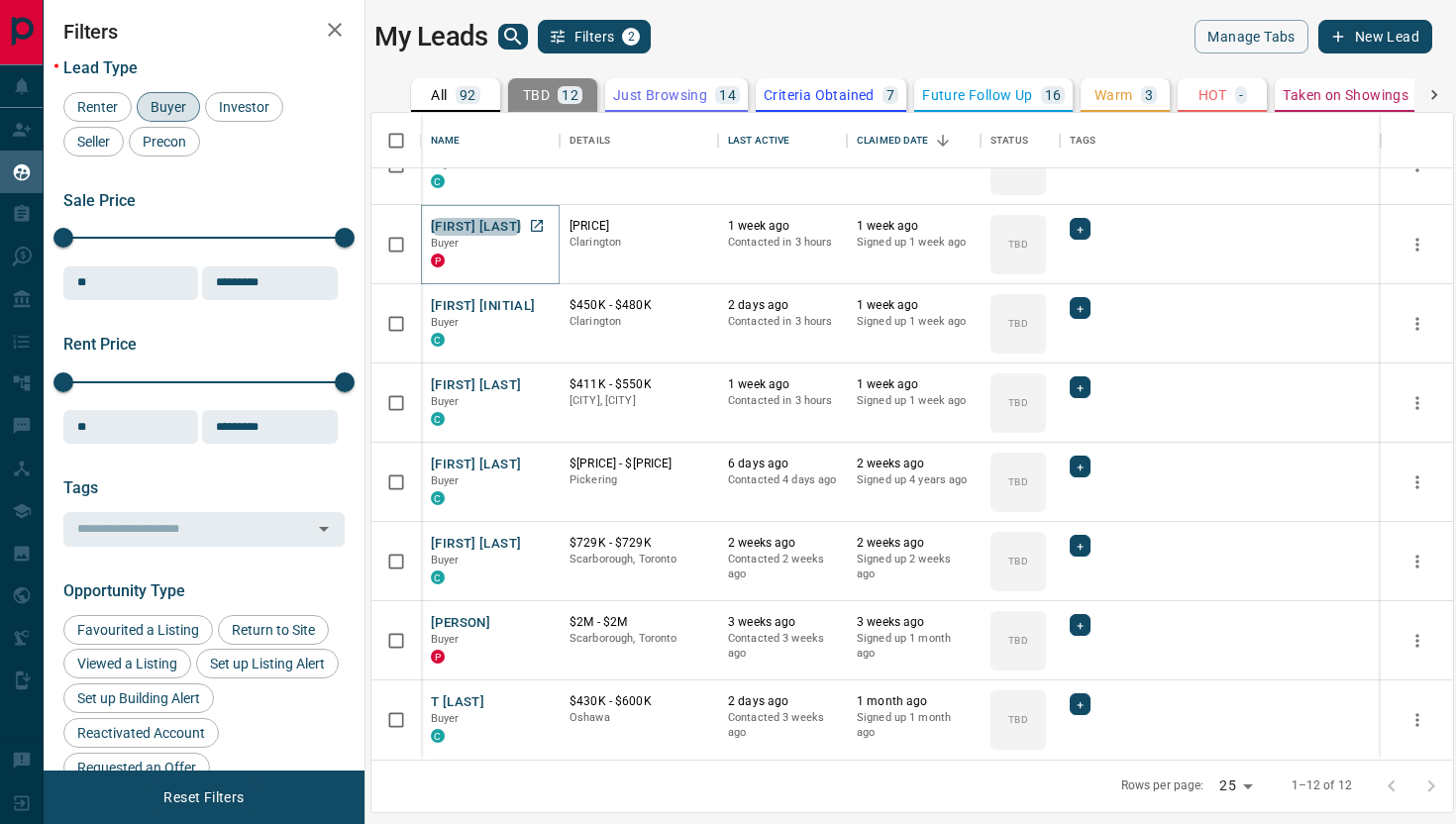 click on "[FIRST] [LAST]" at bounding box center (475, 227) 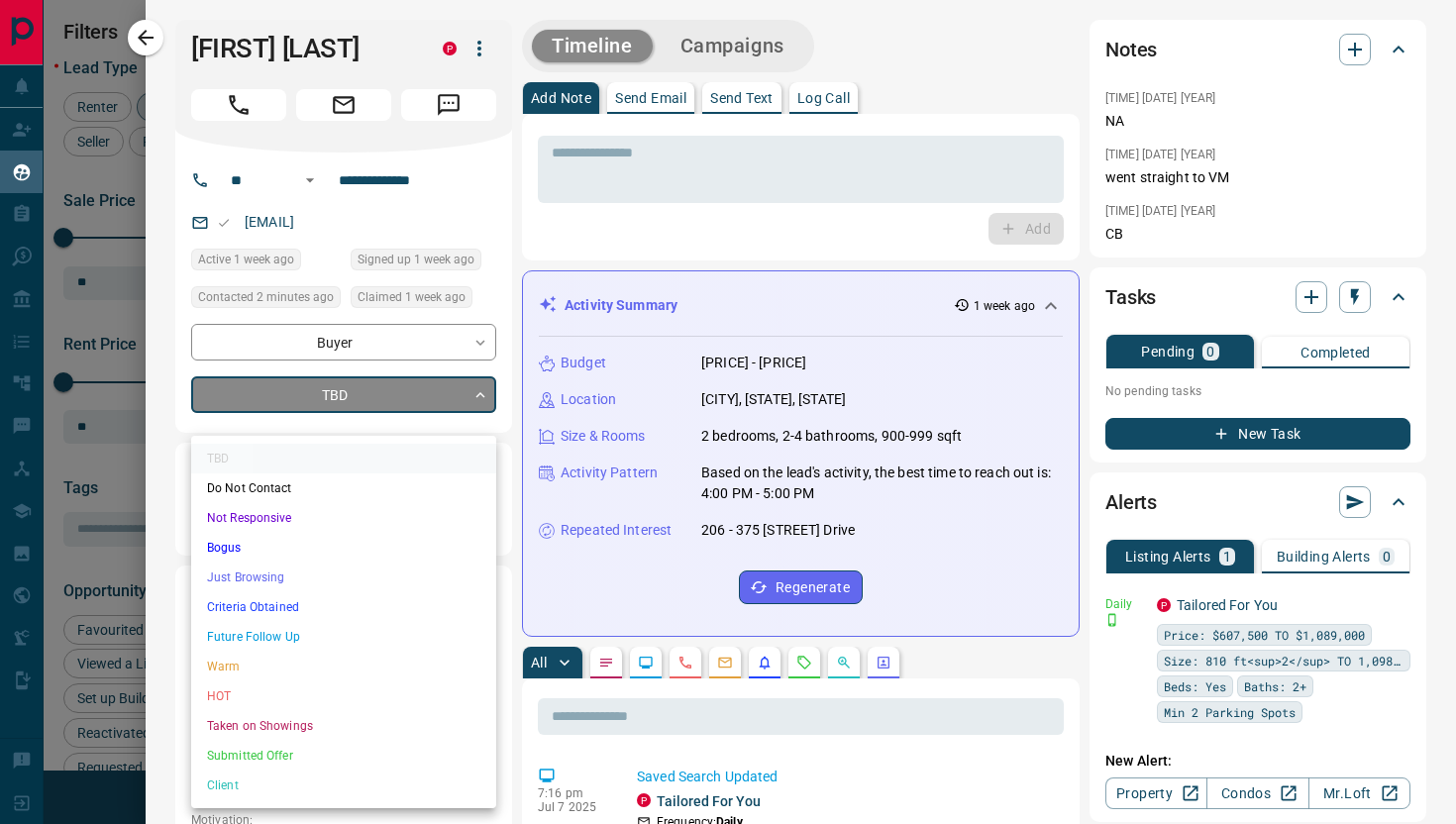 click on "Lead Transfers Claim Leads My Leads Tasks Opportunities Deals Campaigns Automations Messages Broker Bay Training Media Services Agent Resources Precon Worksheet Mobile Apps Disclosure Logout My Leads Filters 2 Manage Tabs New Lead All 92 TBD 12 Do Not Contact - Not Responsive 34 Bogus 5 Just Browsing 14 Criteria Obtained 7 Future Follow Up 16 Warm 3 HOT - Taken on Showings 1 Submitted Offer - Client - Name Details Last Active Claimed Date Status Tags [FIRST] [LAST] Buyer P [PRICE] - [PRICE] [CITY], [CITY] [TIME_AGO] Contacted in [TIME_AGO] [TIME_AGO] Signed up [TIME_AGO] TBD + [FIRST] [LAST] Buyer C [PRICE] - [PRICE] [CITY] [TIME_AGO] Contacted in [TIME_AGO] [TIME_AGO] Signed up [TIME_AGO] TBD + [FIRST] [LAST] Buyer C [PRICE] - [PRICE] [CITY] [TIME_AGO] Contacted in [TIME_AGO] [TIME_AGO] Signed up [TIME_AGO] TBD + [FIRST] [LAST] Buyer P [PRICE] - [PRICE] [CITY] [TIME_AGO] Contacted in [TIME_AGO] [TIME_AGO] Signed up [TIME_AGO] TBD + [FIRST] [LAST] Buyer C [PRICE] - [PRICE] [CITY] [TIME_AGO] Contacted in [TIME_AGO] [TIME_AGO] Signed up [TIME_AGO]" at bounding box center (728, 399) 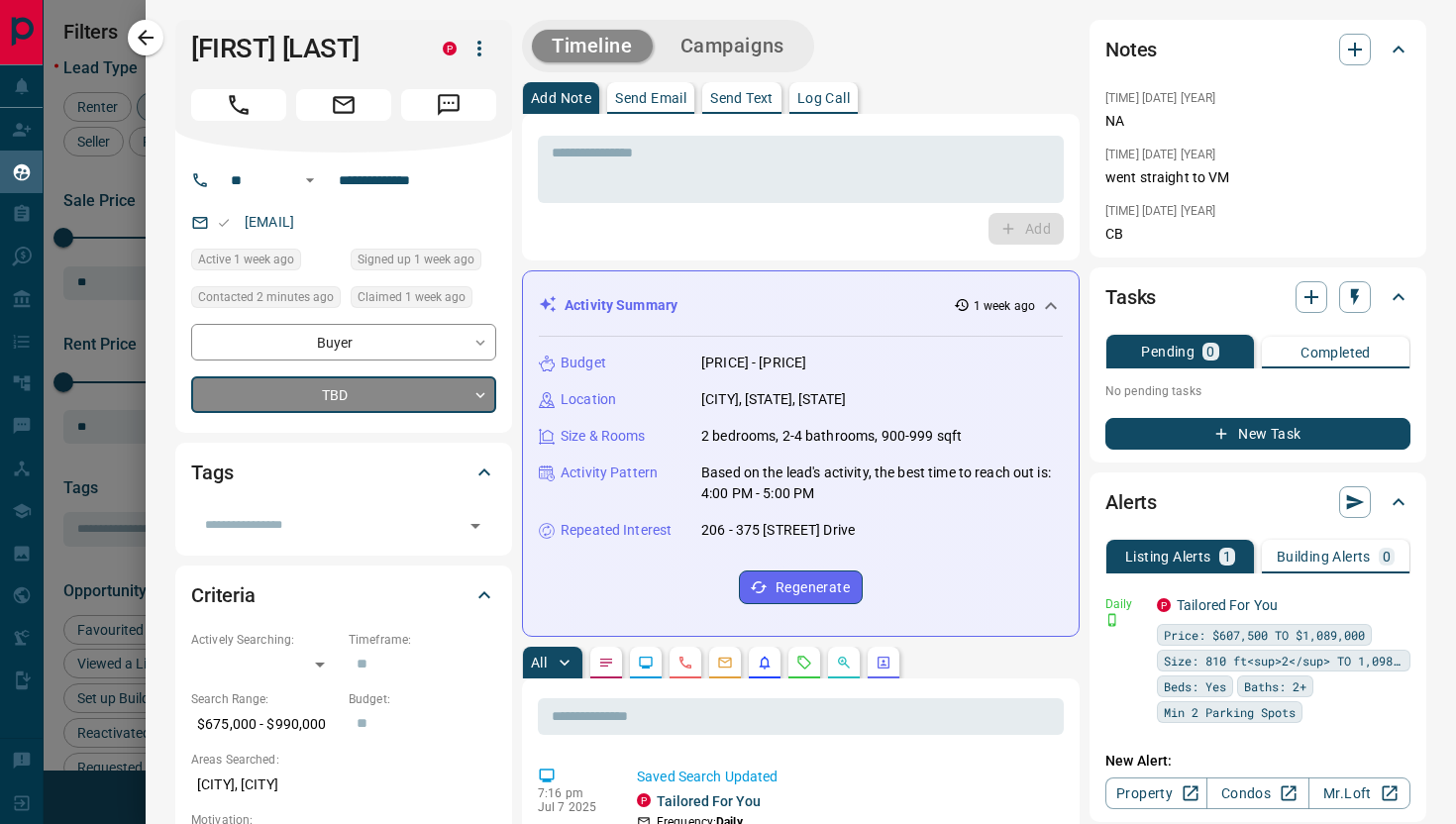 type on "*" 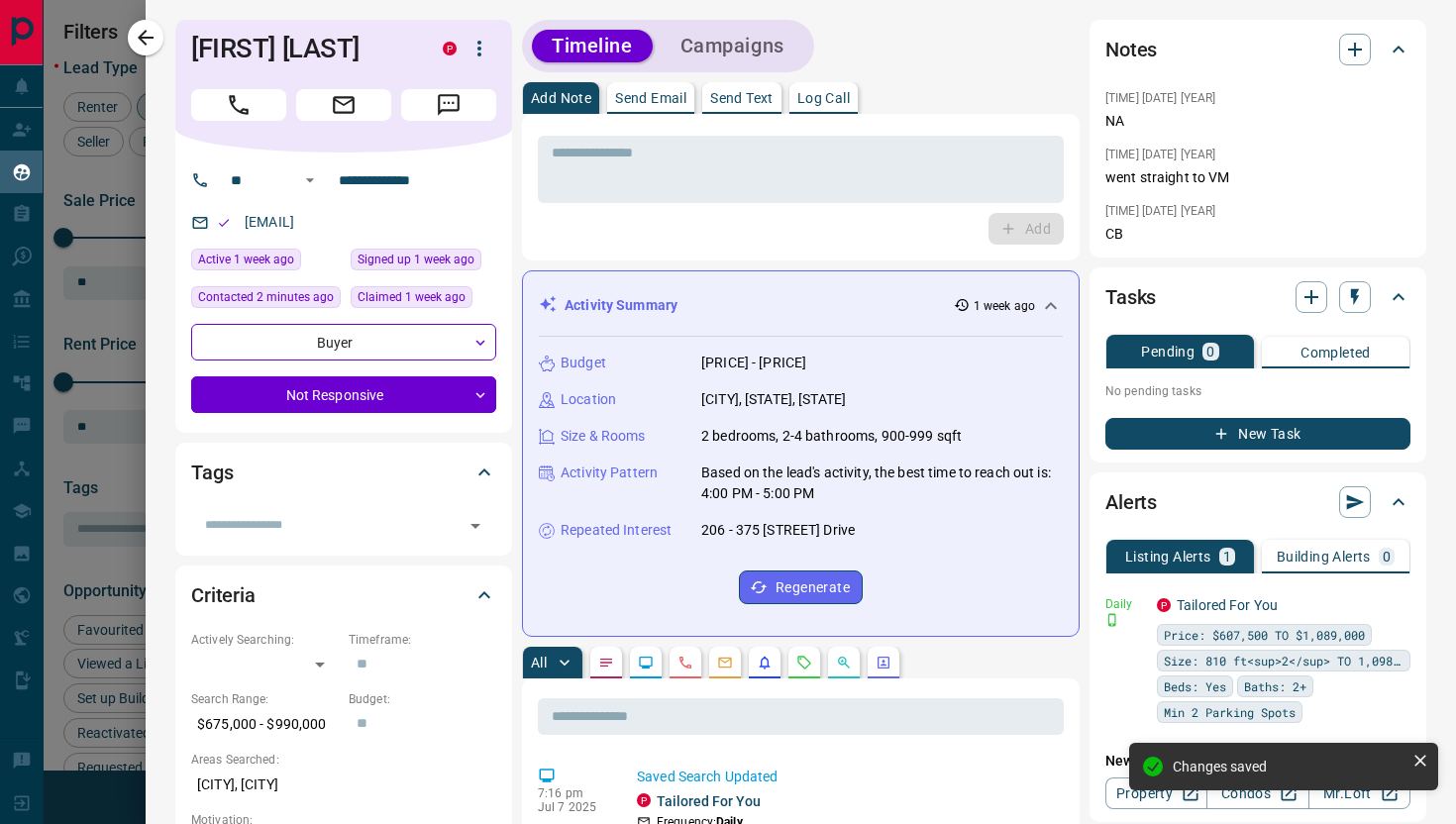 click at bounding box center (728, 412) 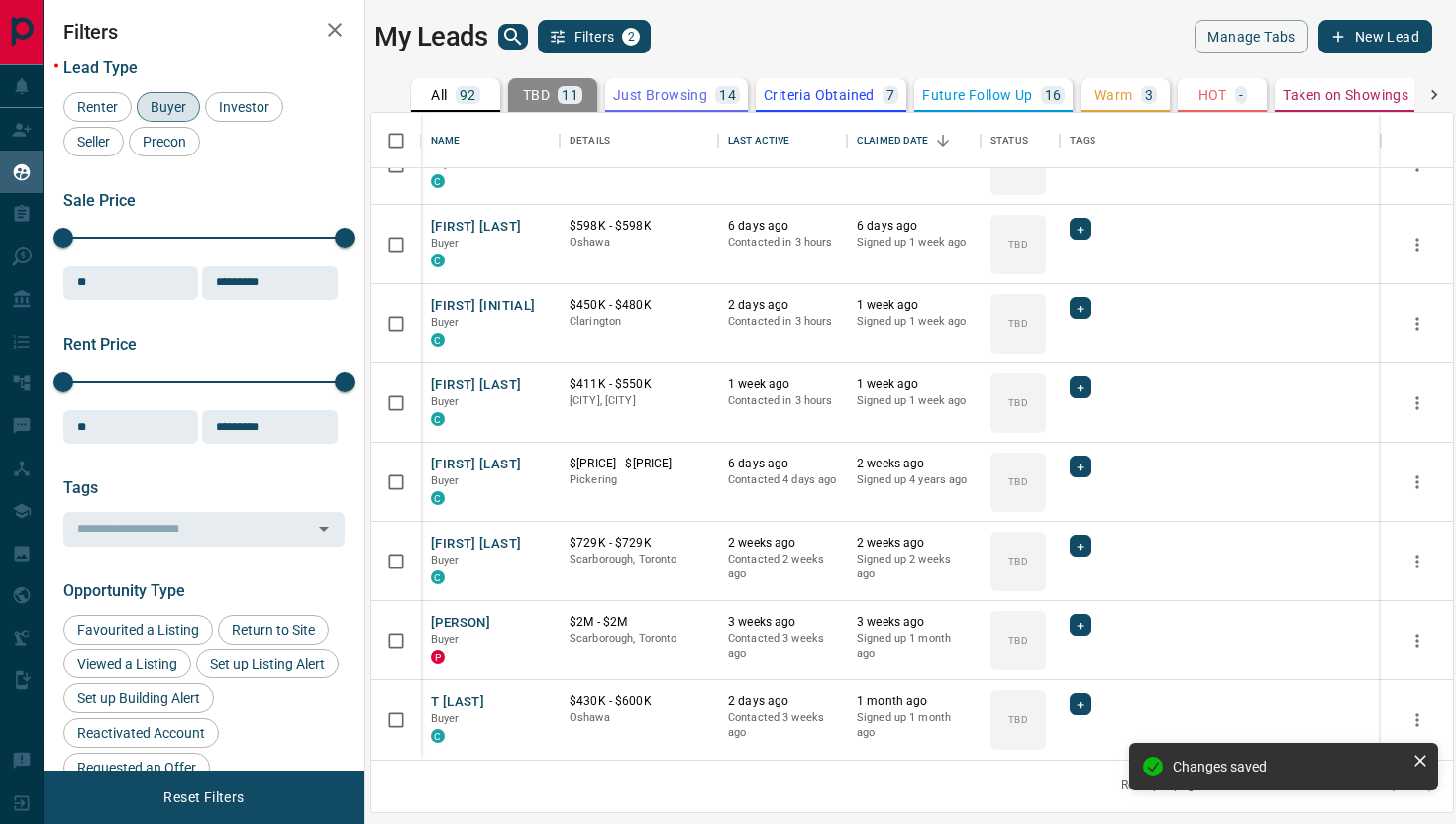 scroll, scrollTop: 280, scrollLeft: 0, axis: vertical 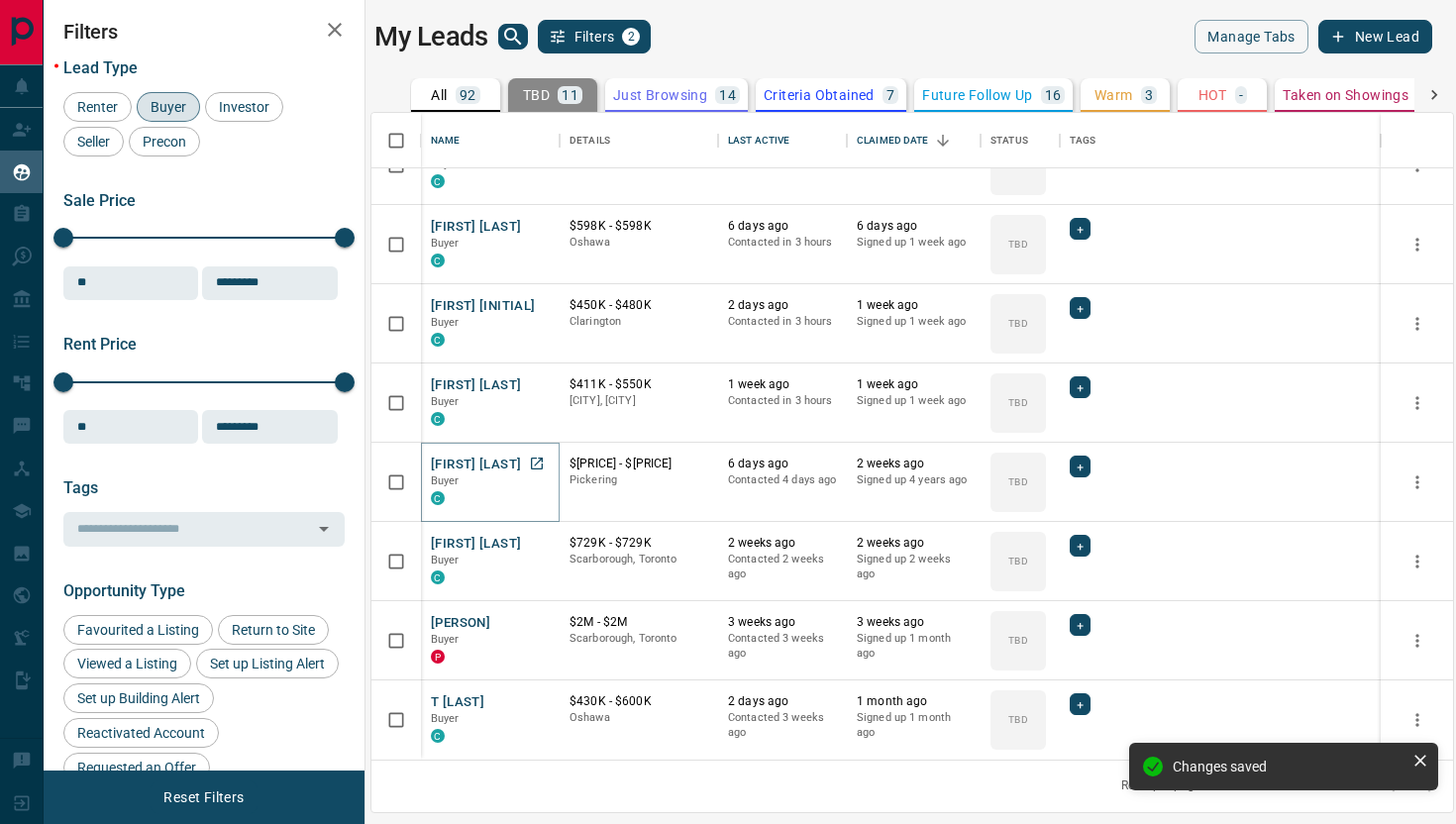click on "[FIRST] [LAST]" at bounding box center (475, 464) 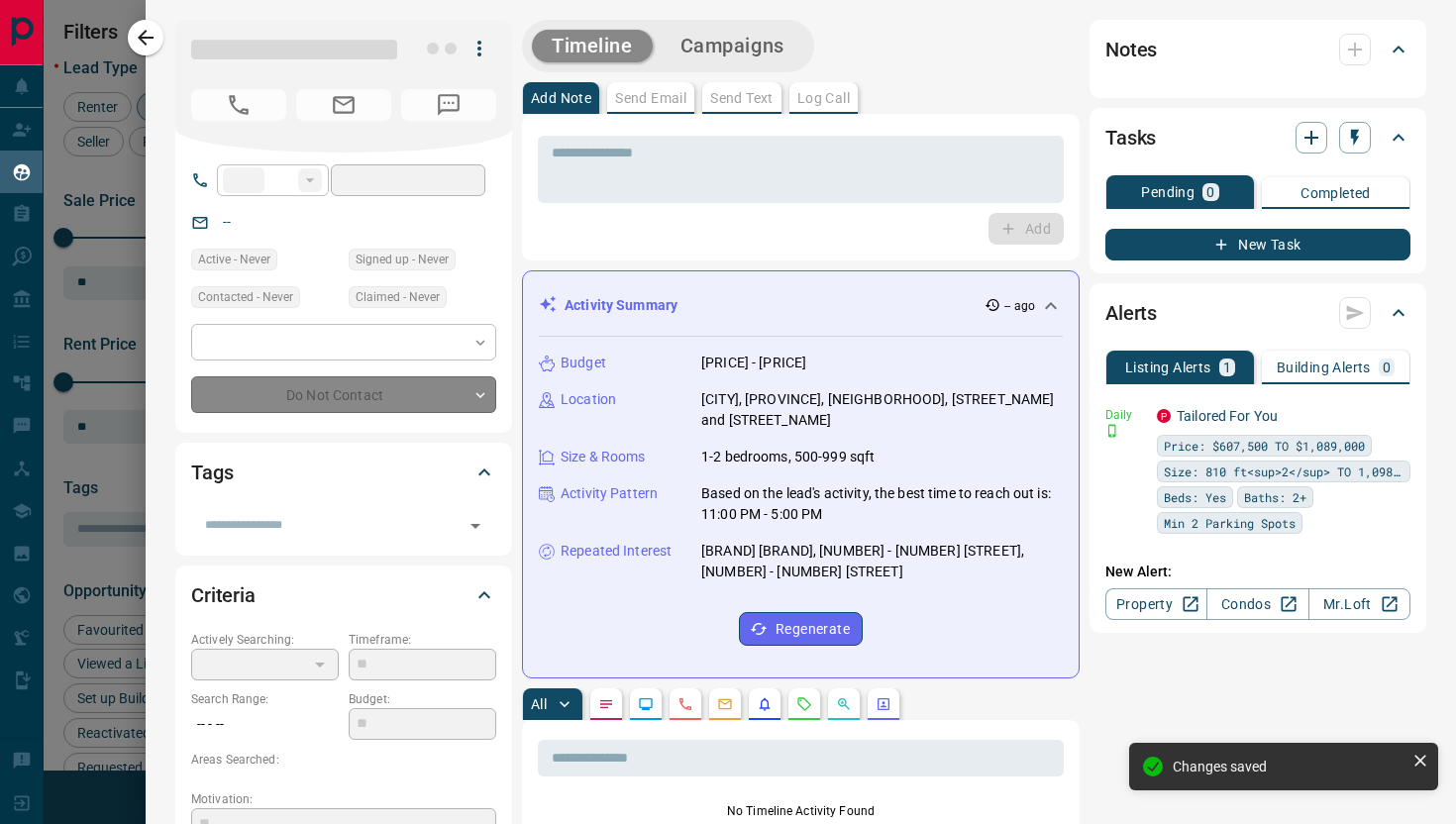 type on "**" 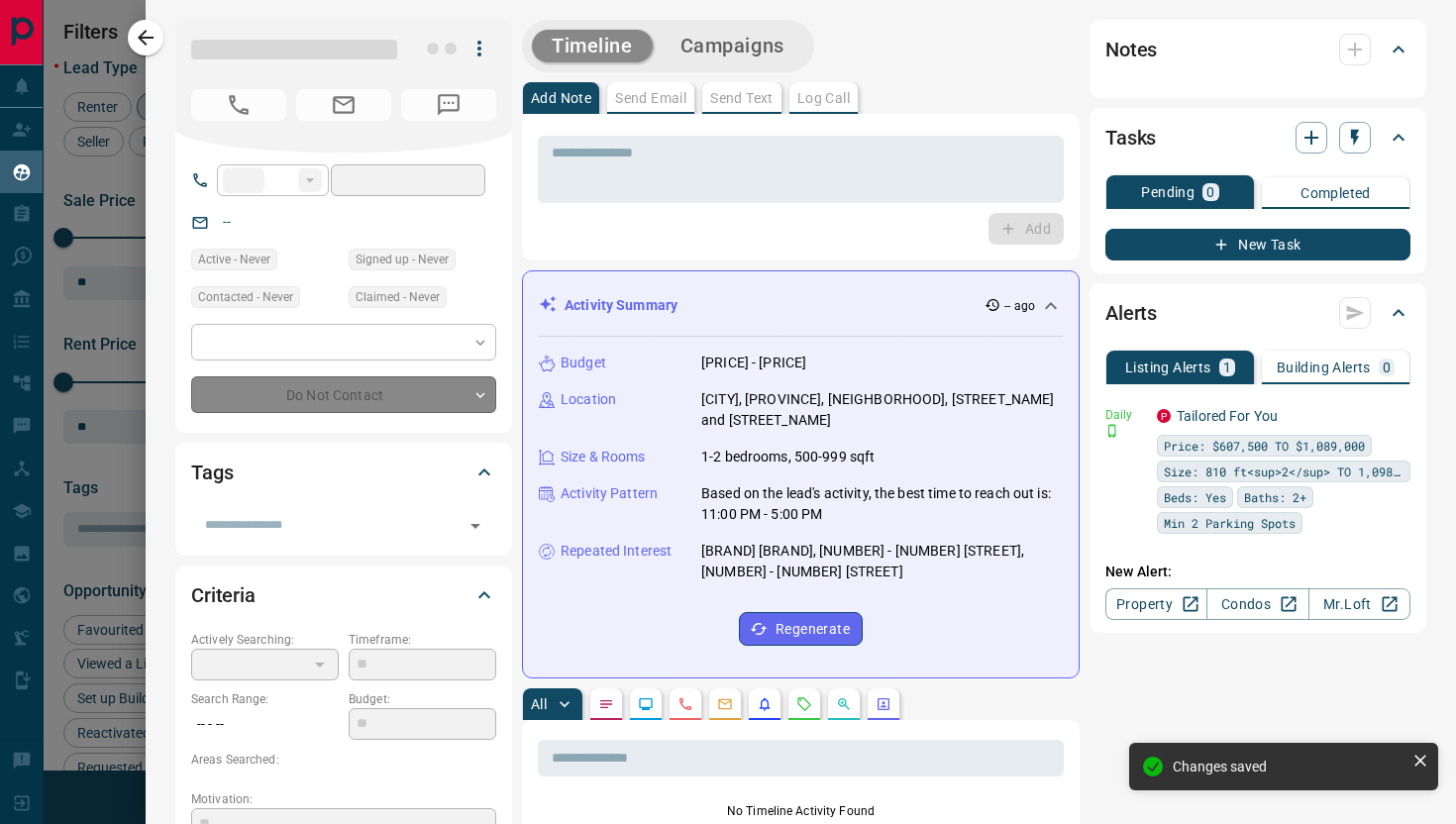 type on "**********" 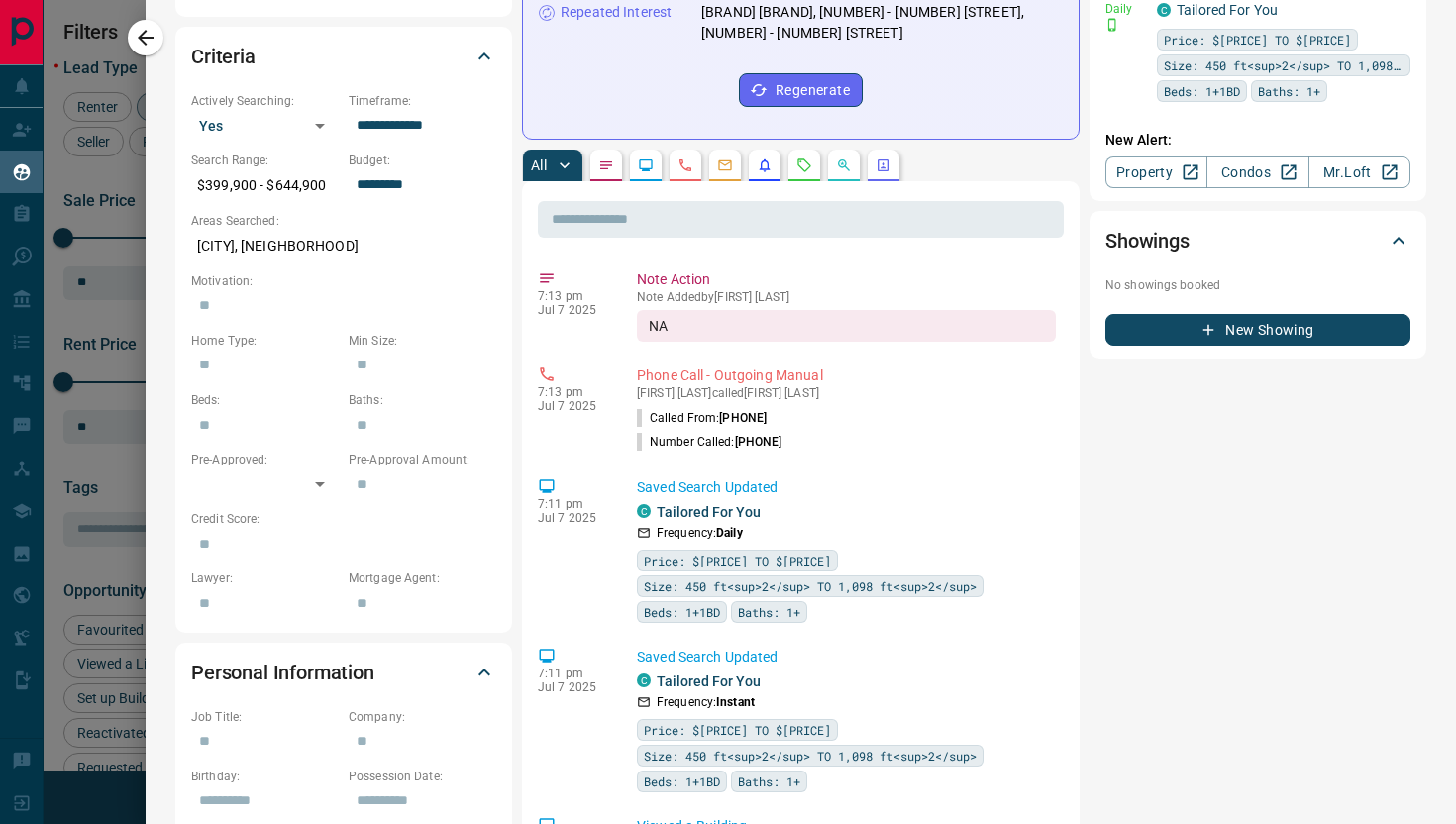 scroll, scrollTop: 557, scrollLeft: 0, axis: vertical 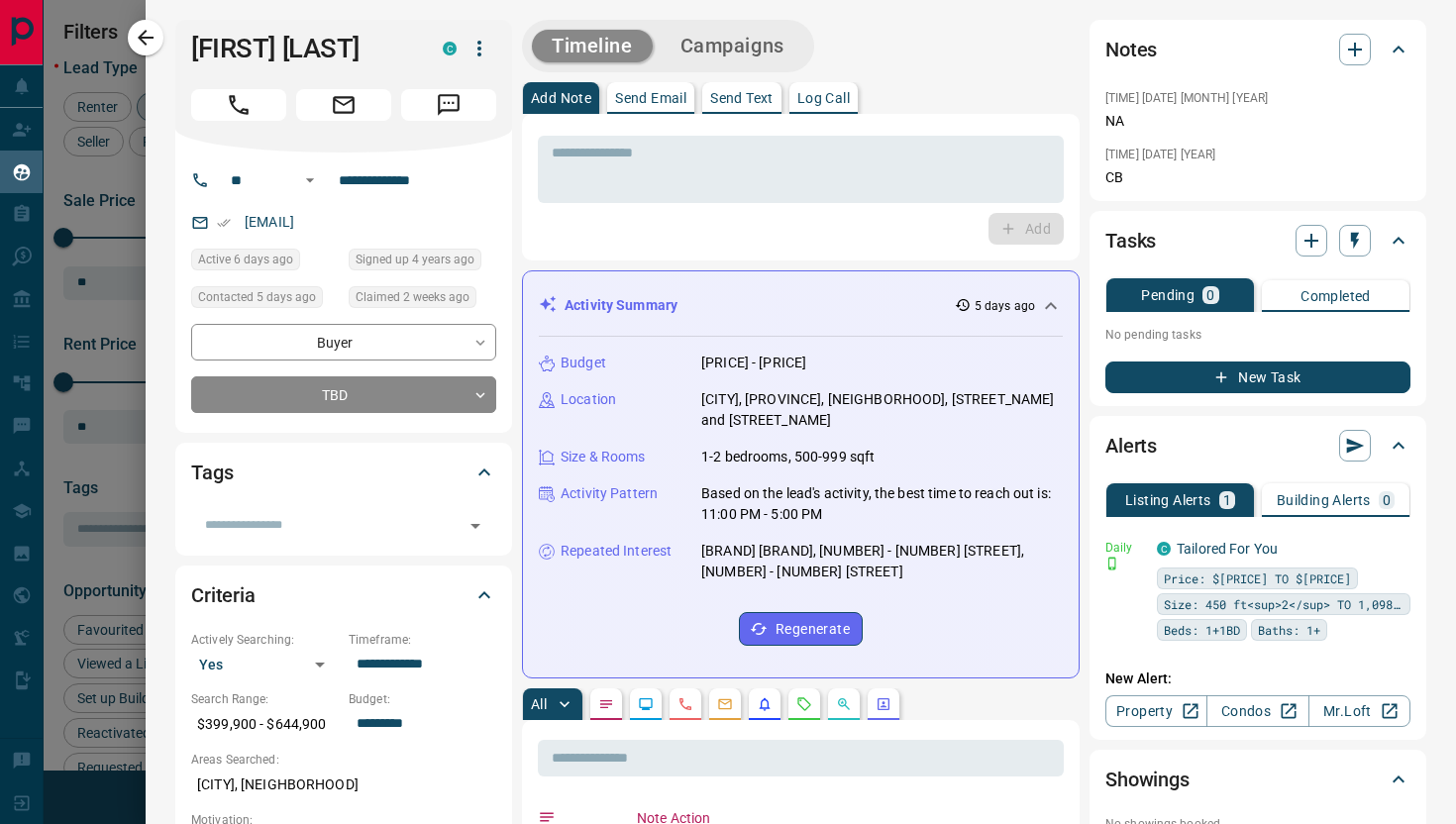 click on "Log Call" at bounding box center (823, 98) 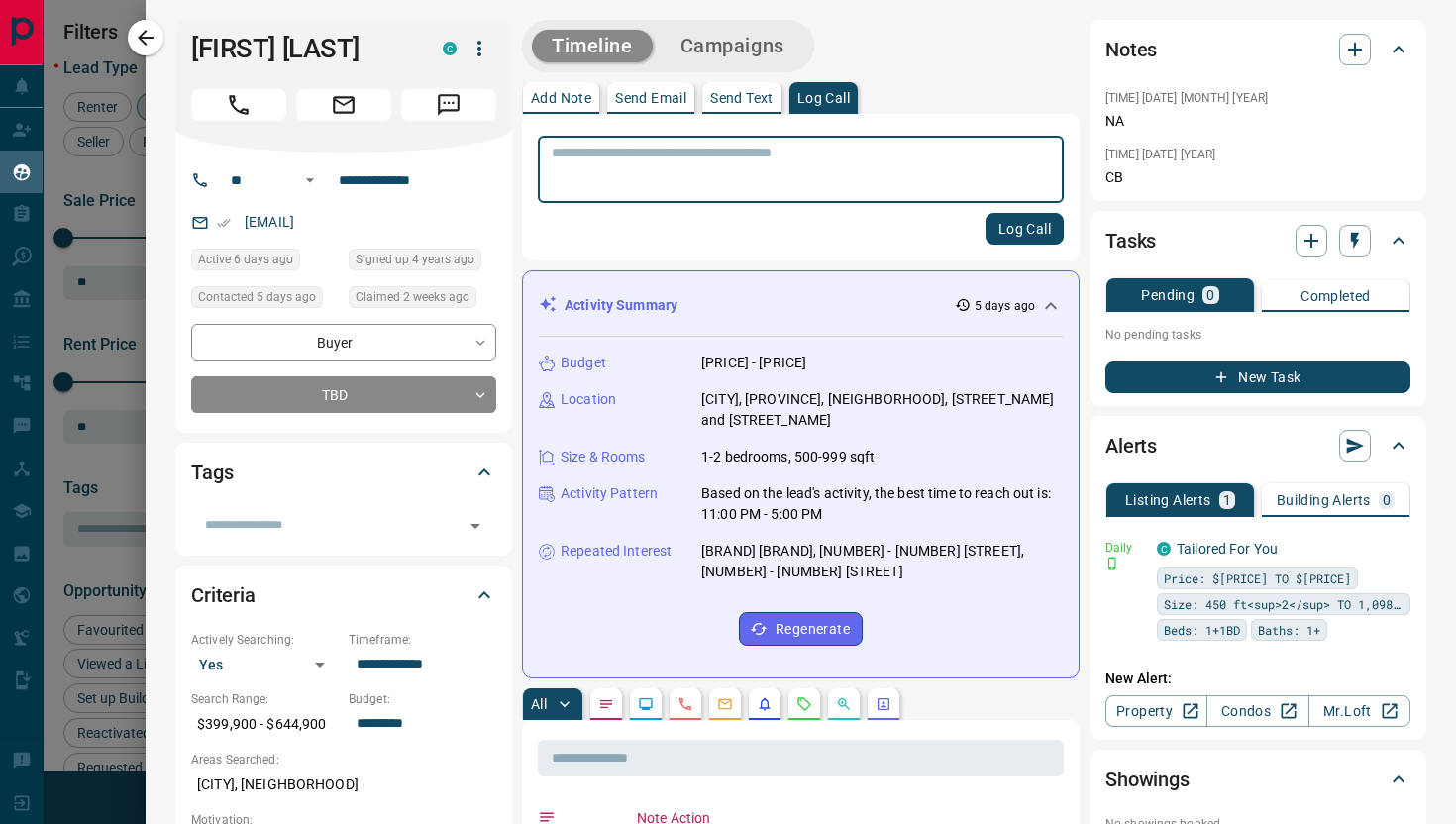 click at bounding box center [800, 169] 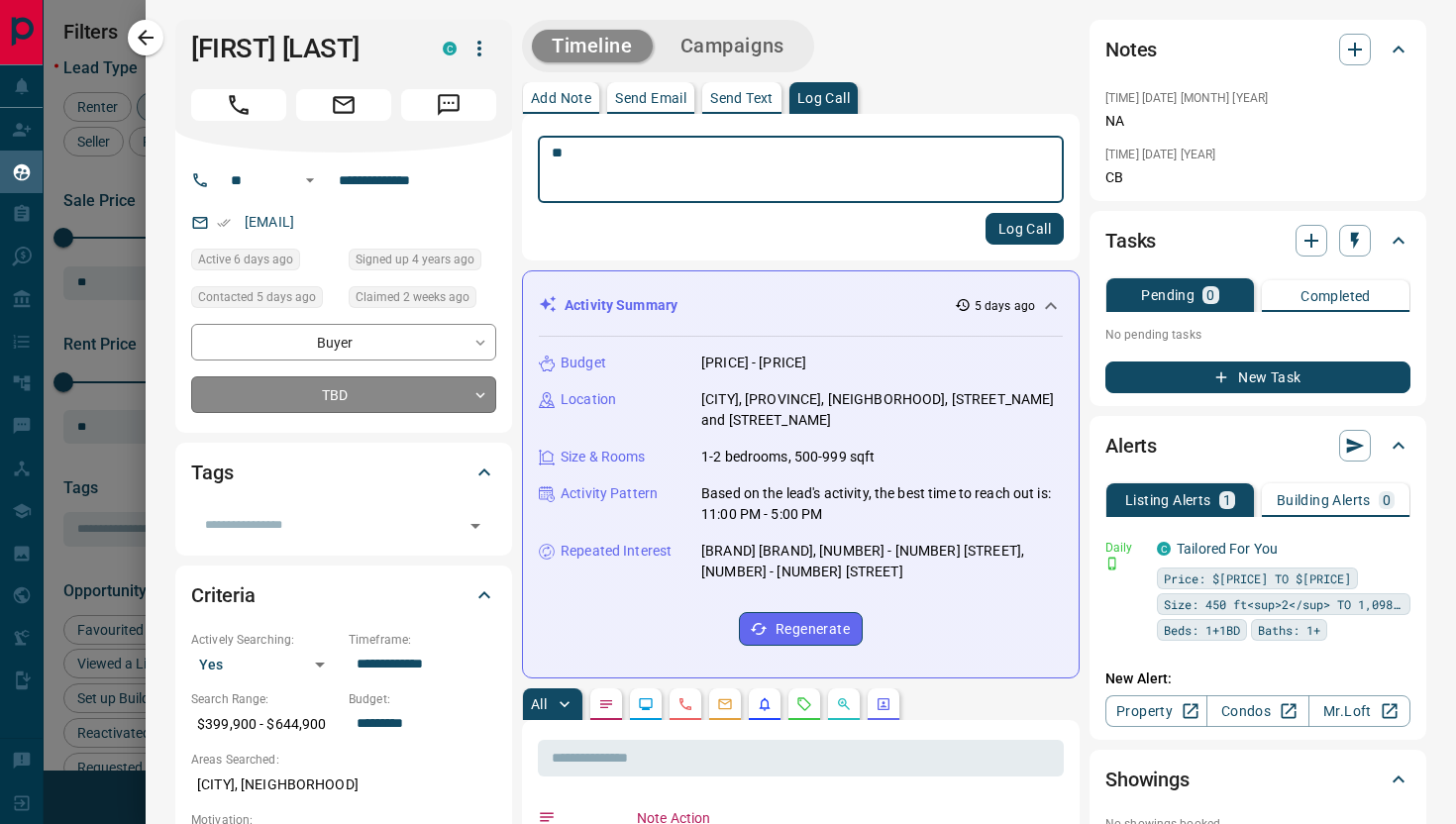 type on "**" 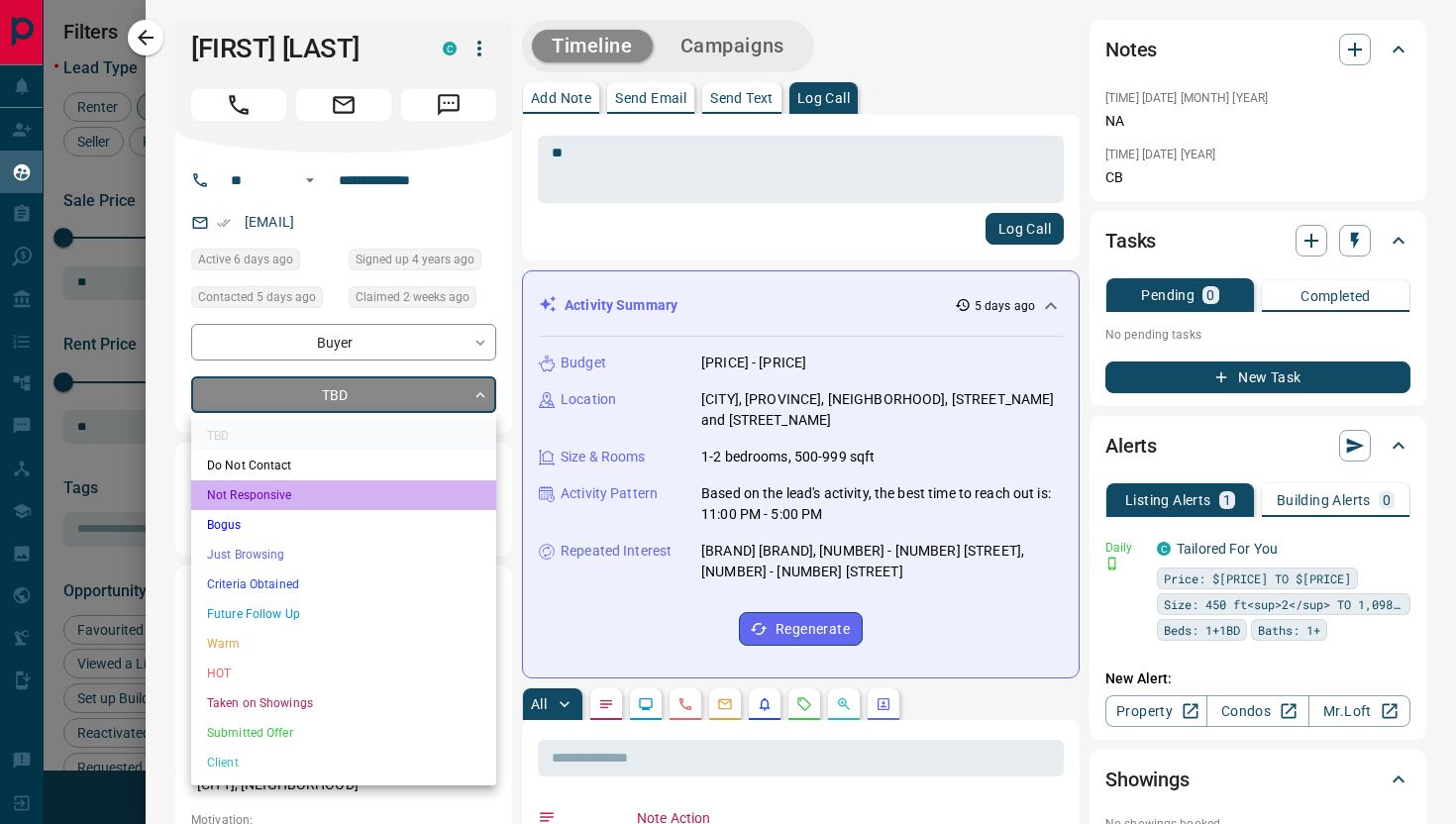 click on "Not Responsive" at bounding box center [344, 495] 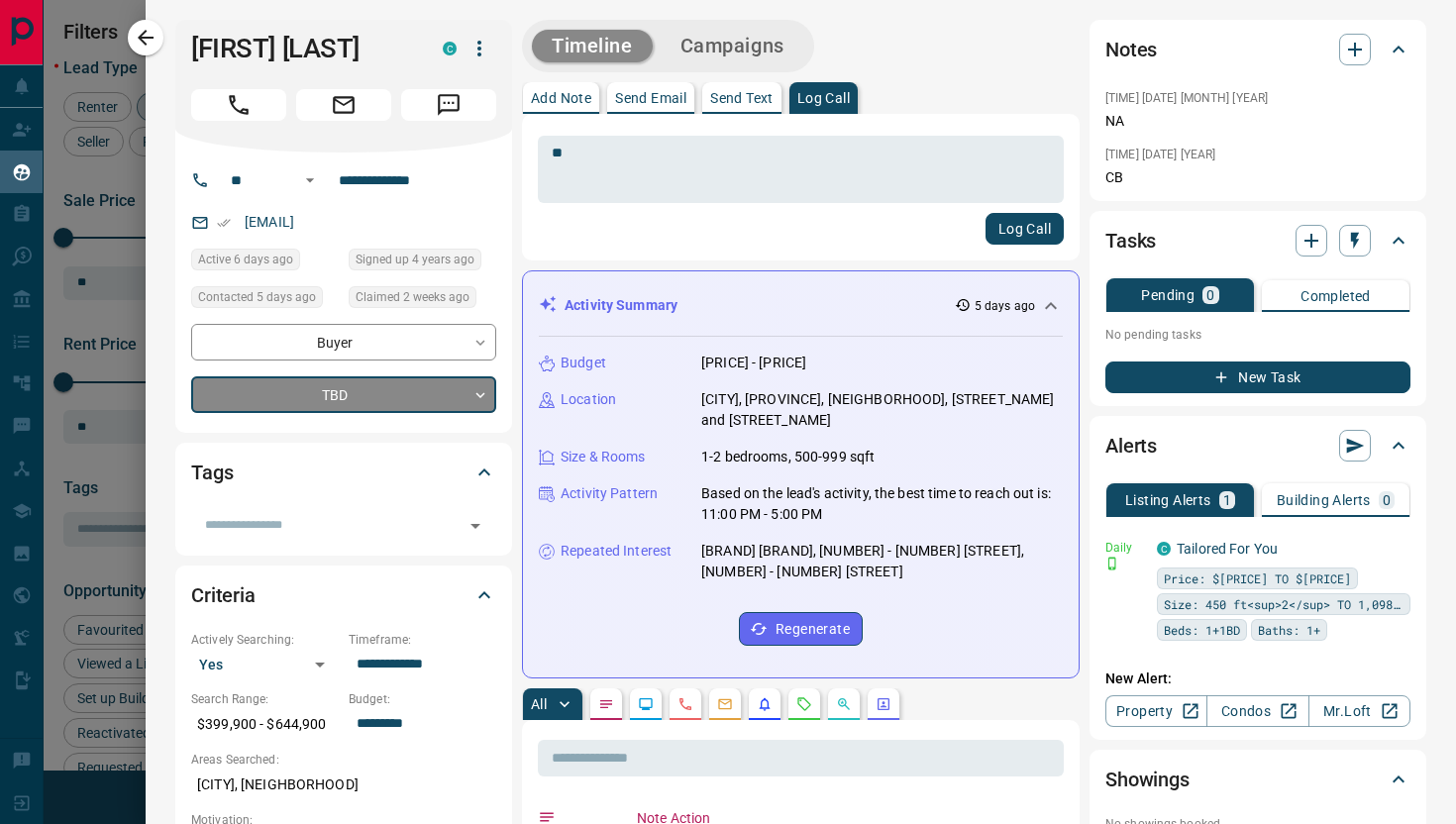 type on "*" 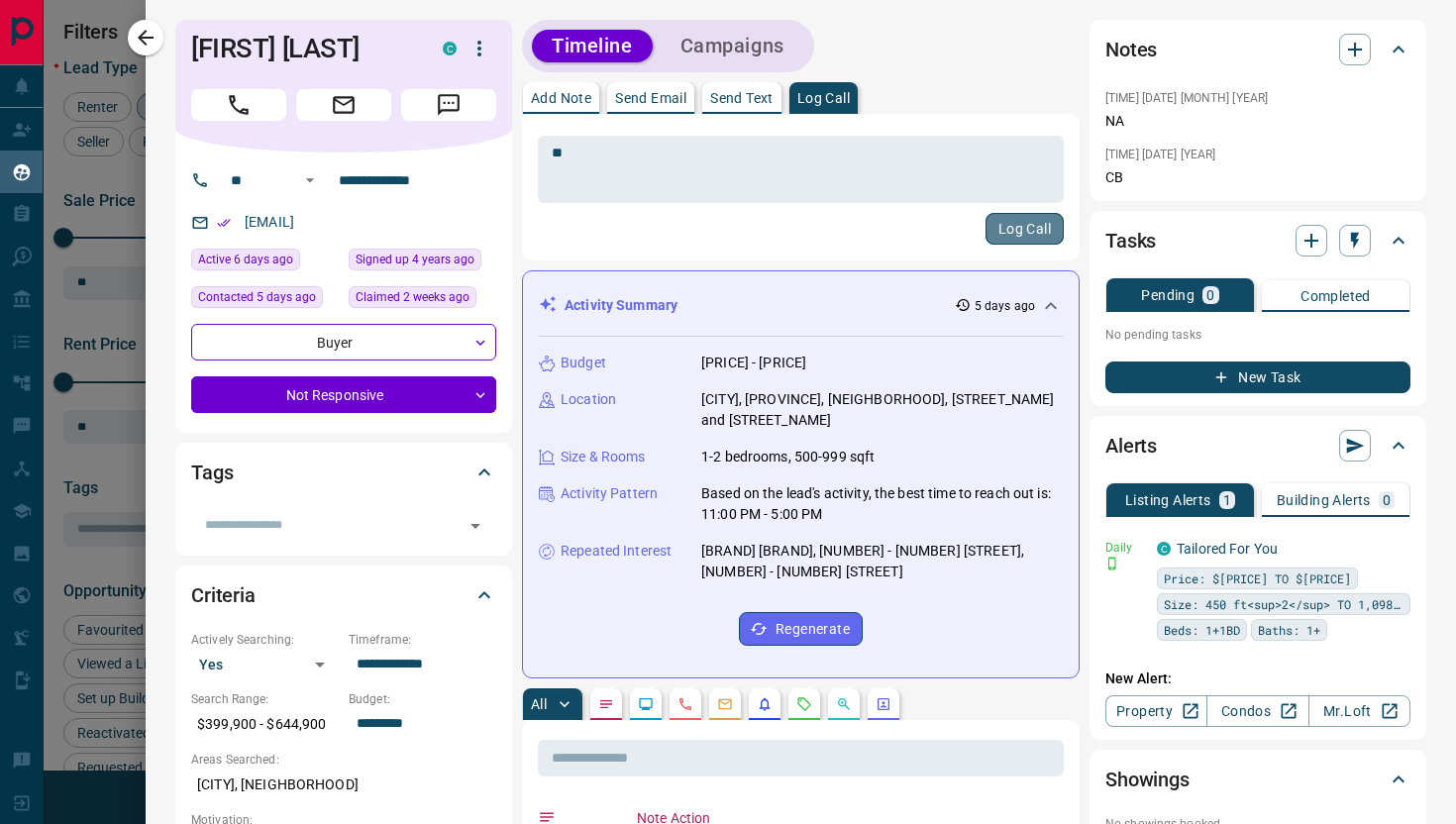 click on "Log Call" at bounding box center [1024, 229] 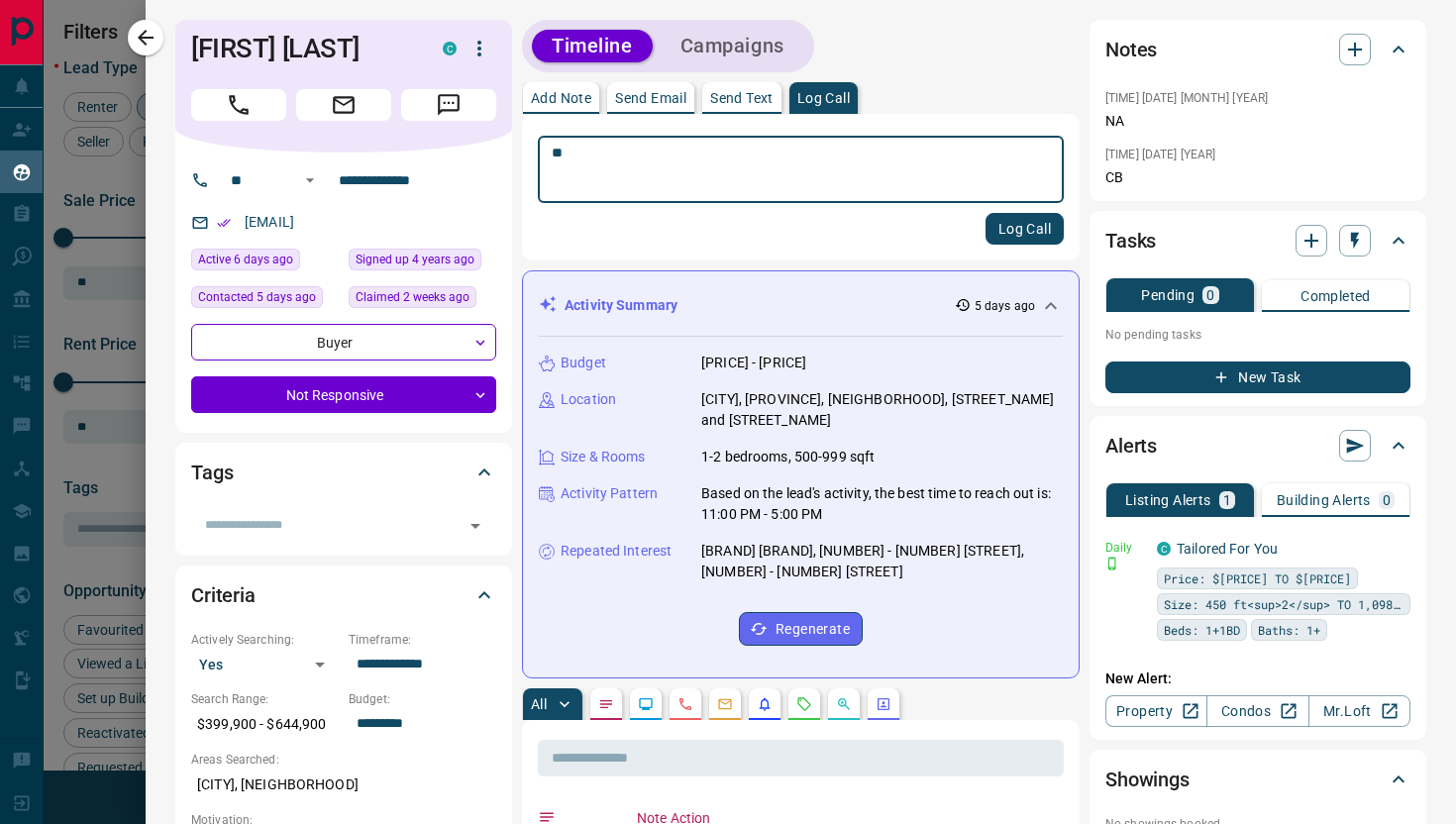 type 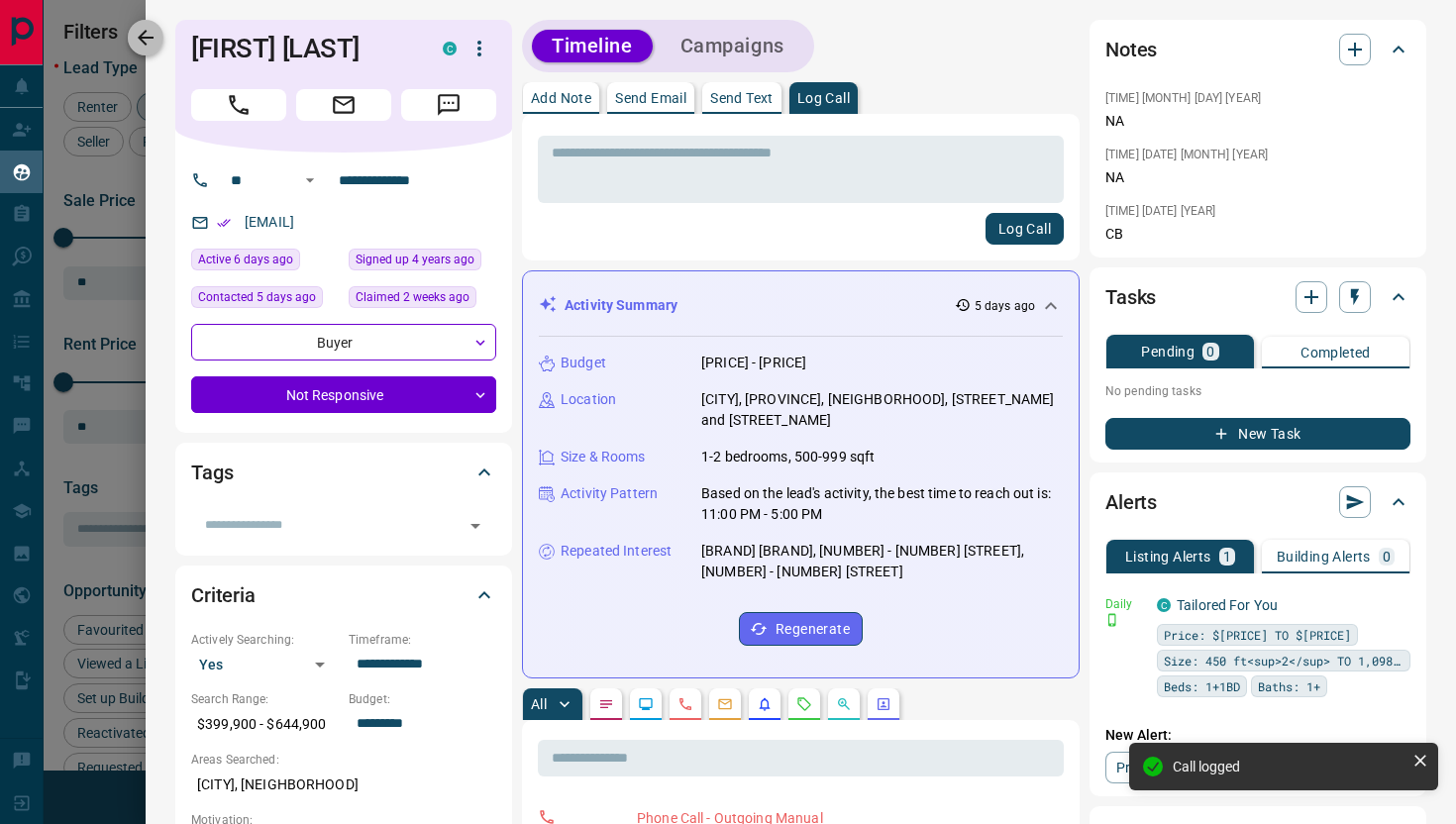 click 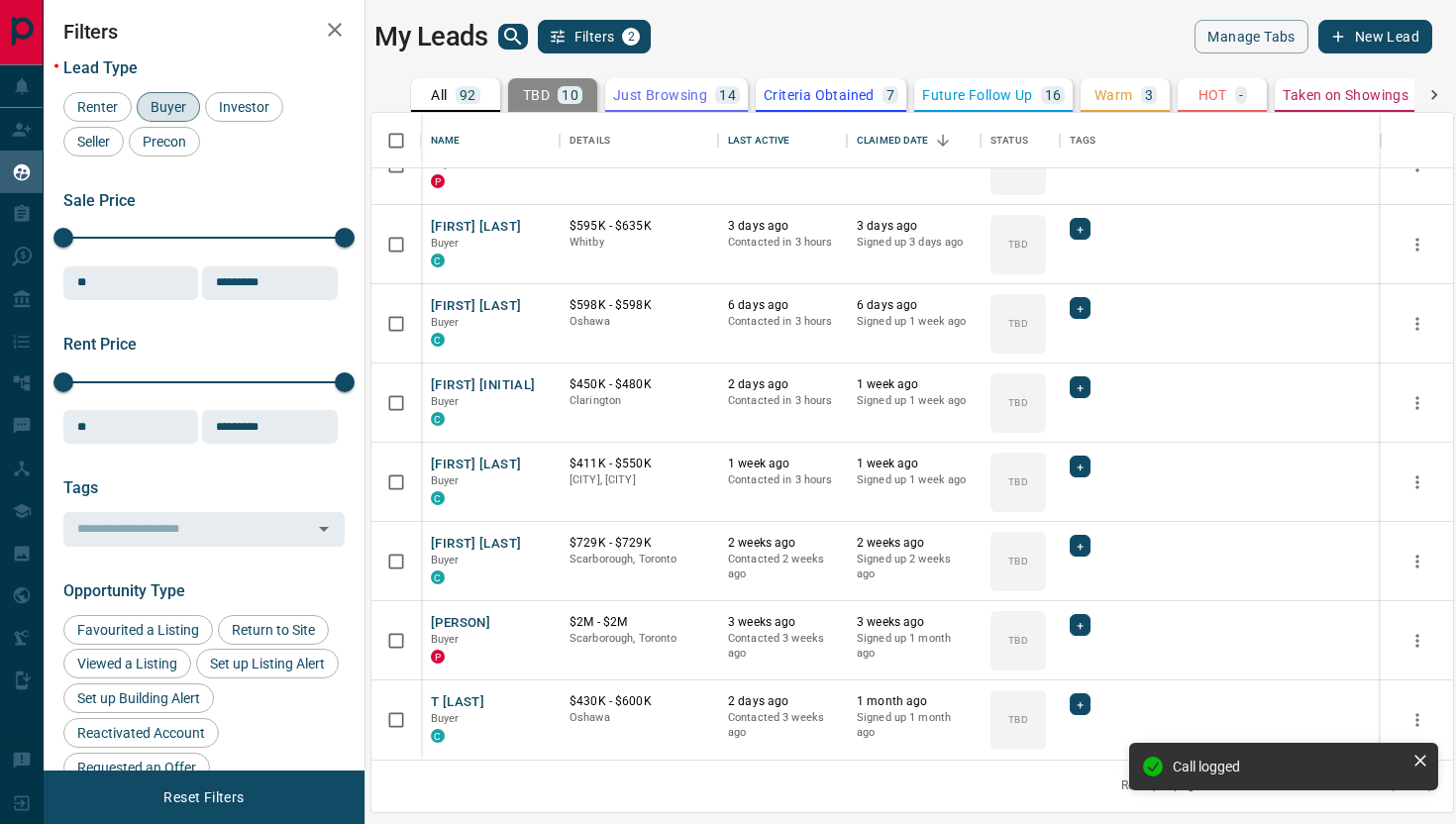 scroll, scrollTop: 201, scrollLeft: 0, axis: vertical 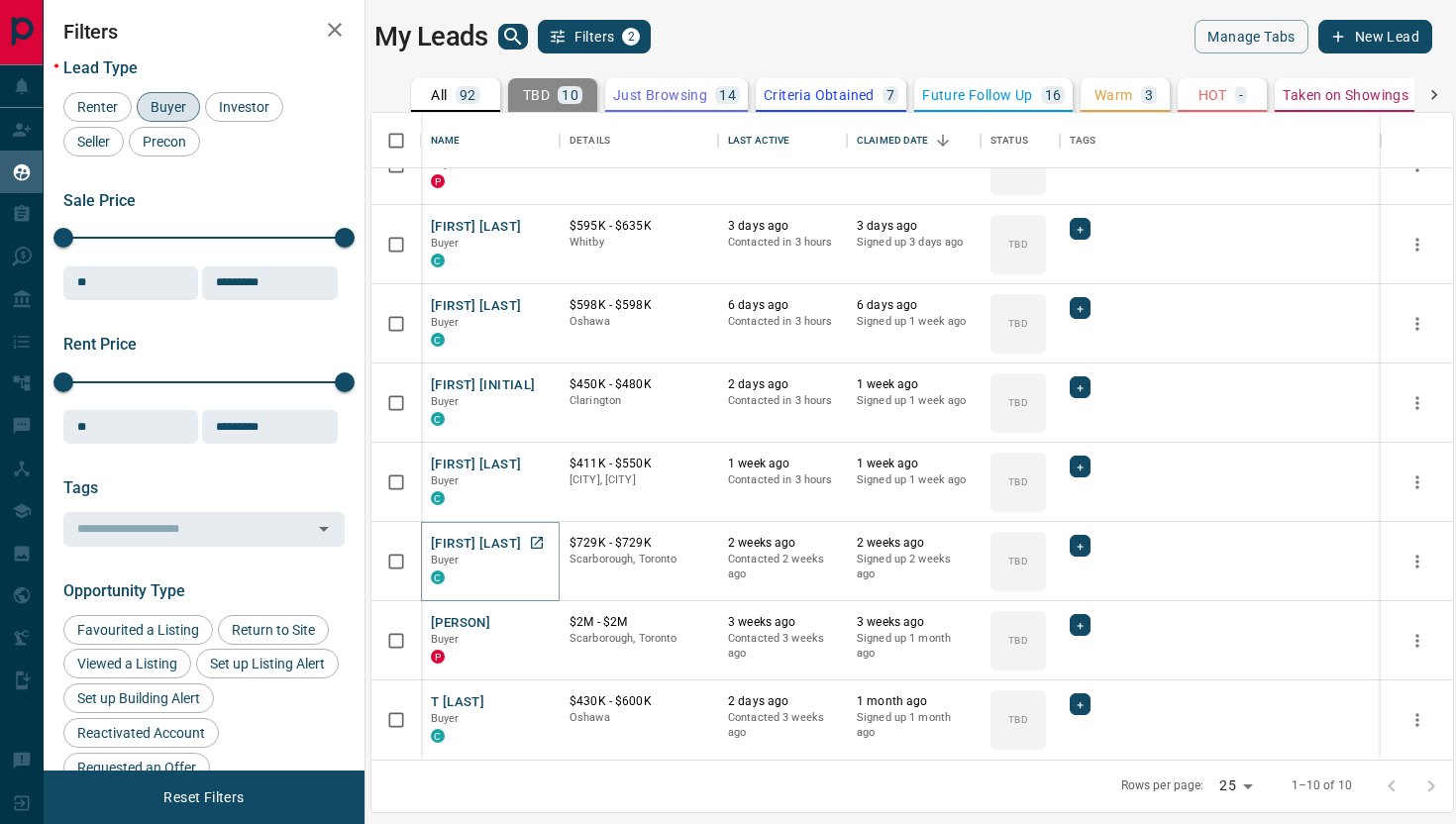 click on "[FIRST] [LAST]" at bounding box center [475, 544] 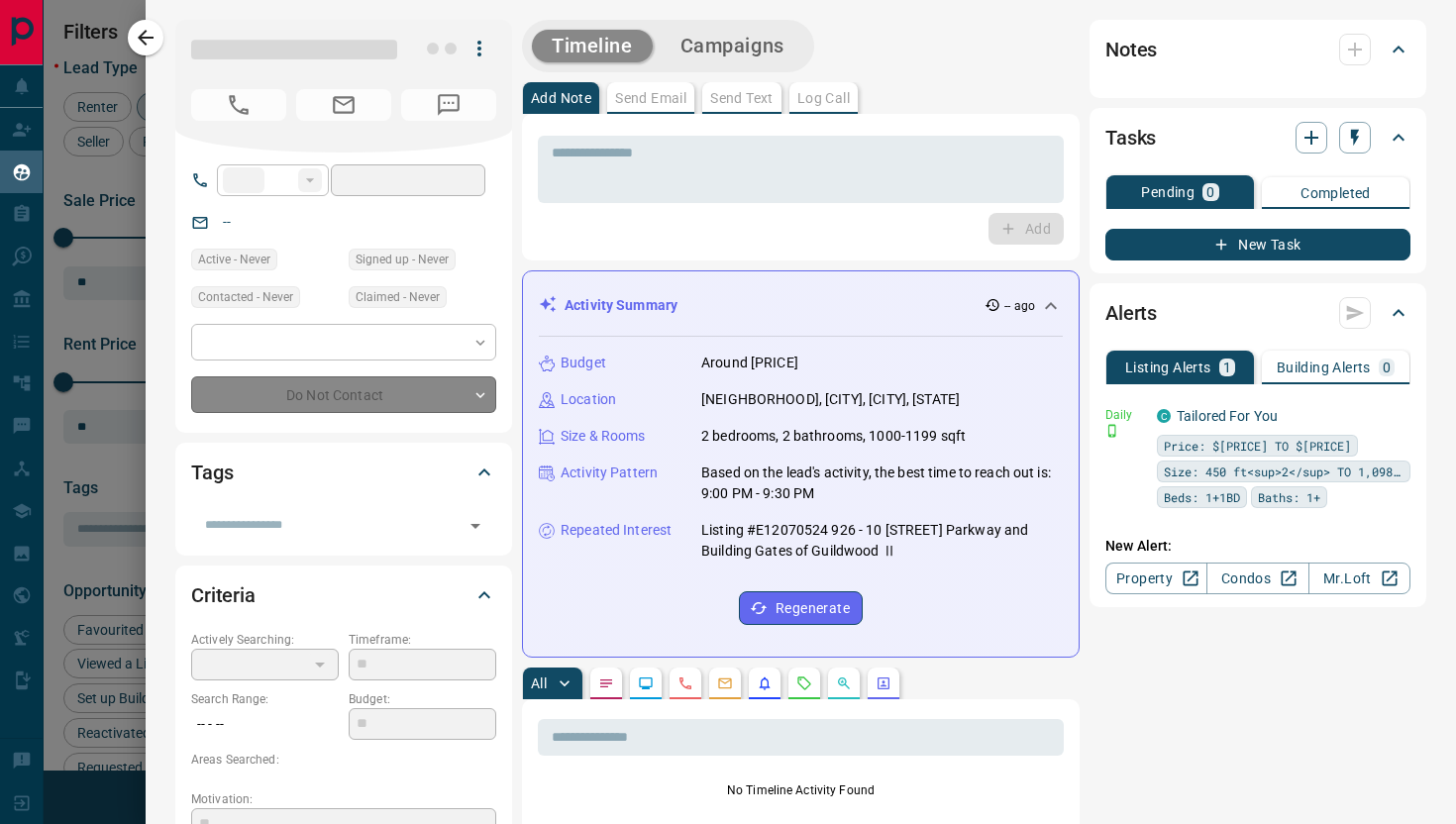 type on "**" 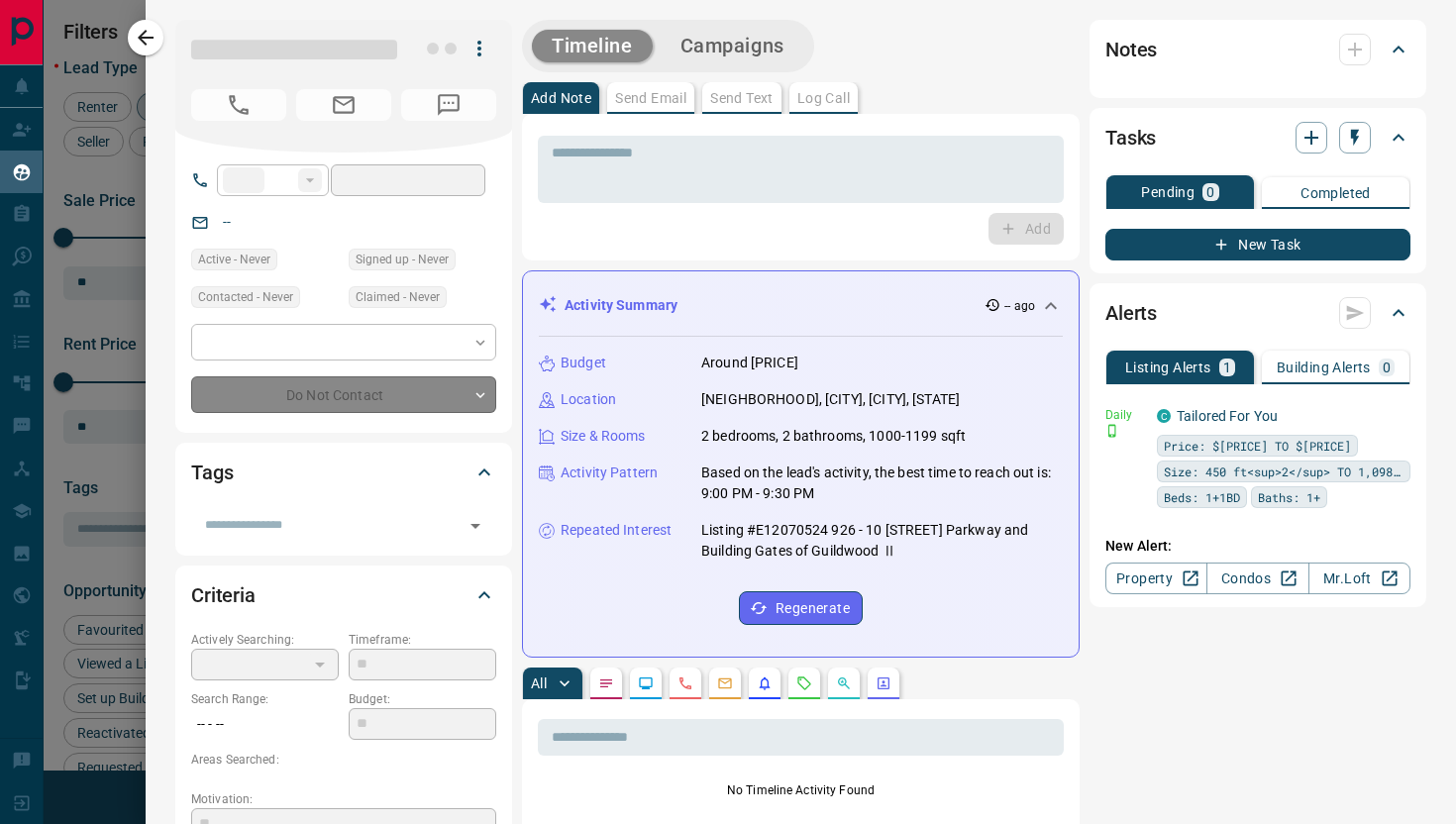 type on "**********" 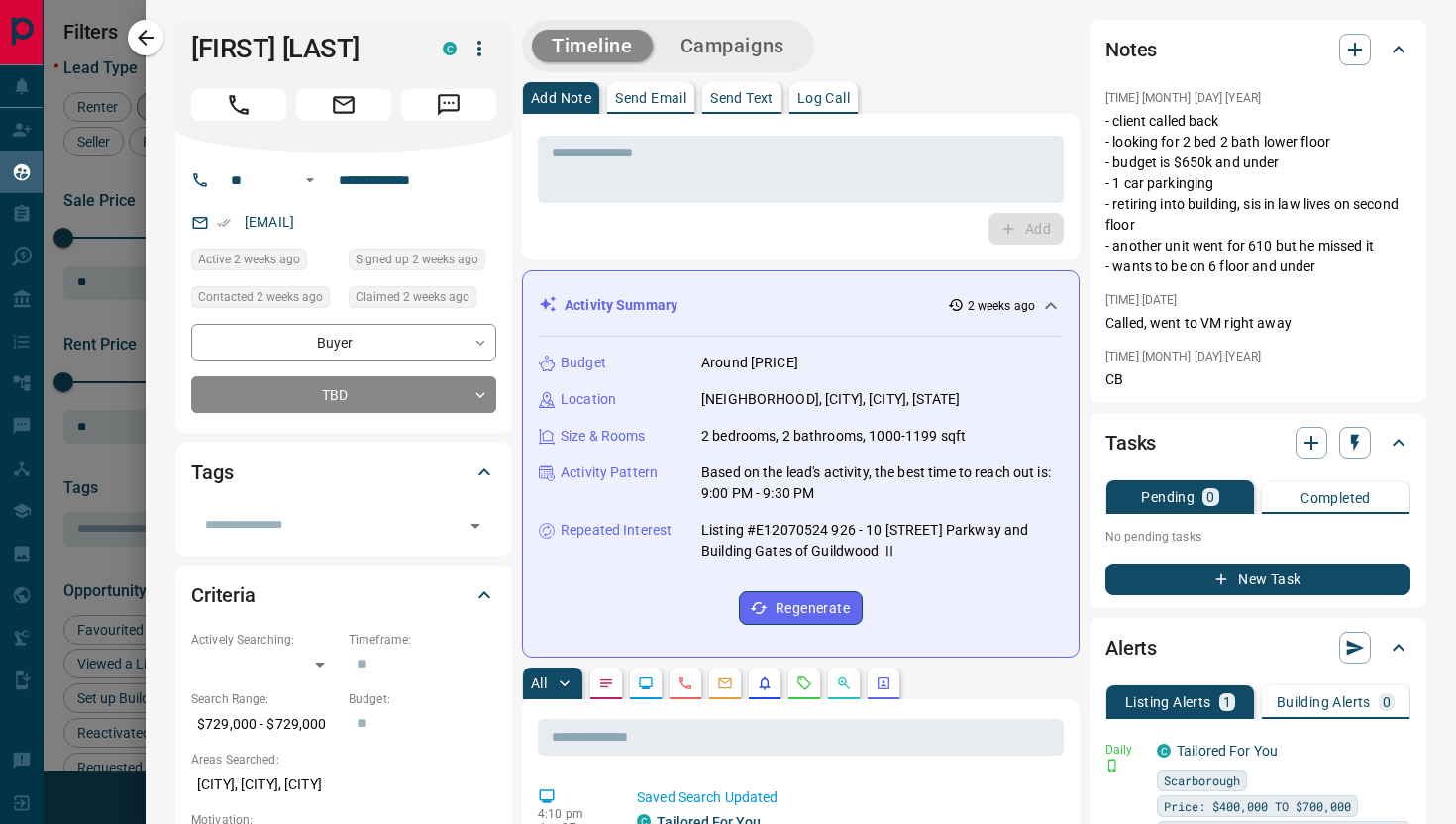 click on "Add" at bounding box center (800, 229) 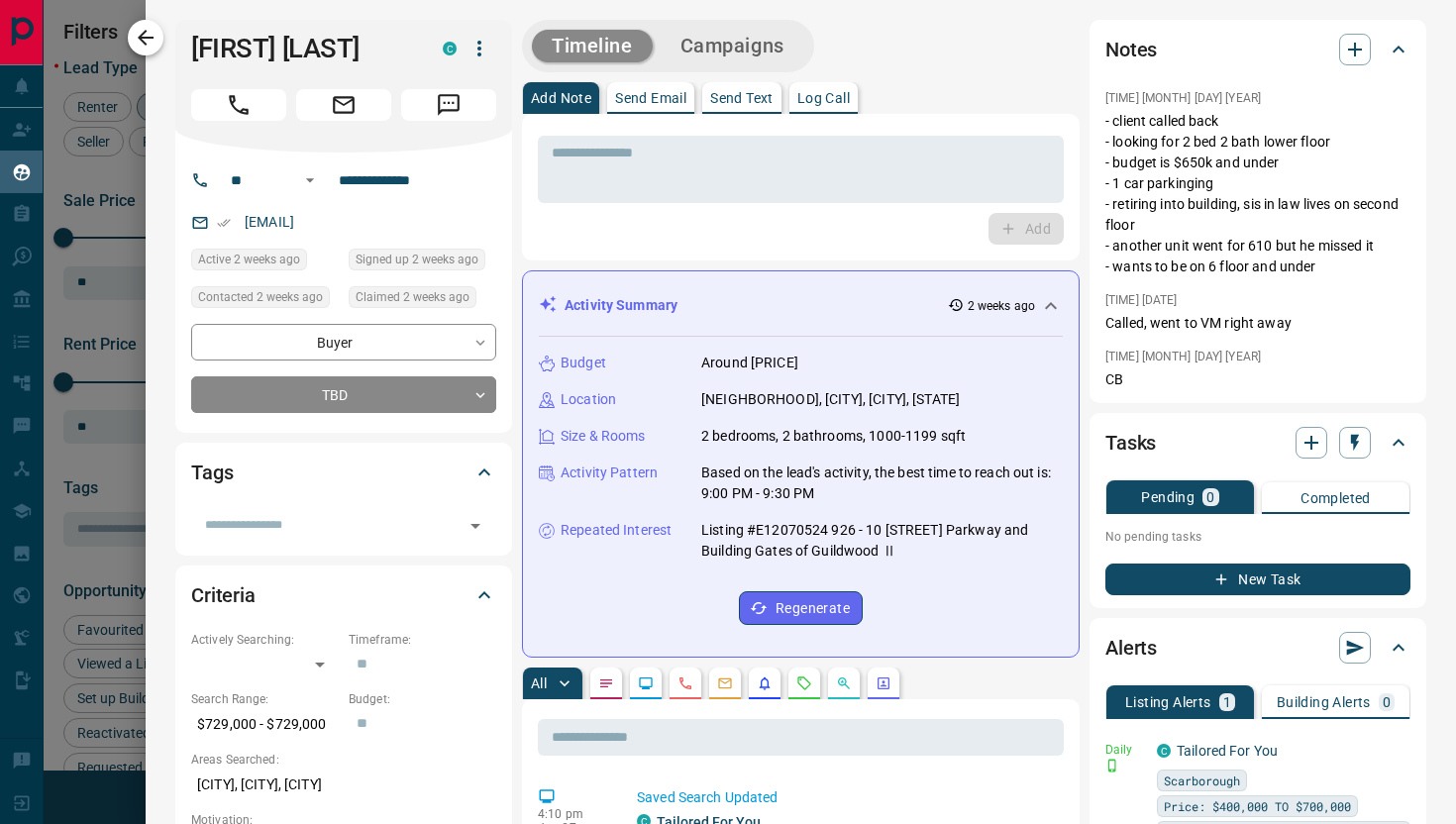 click 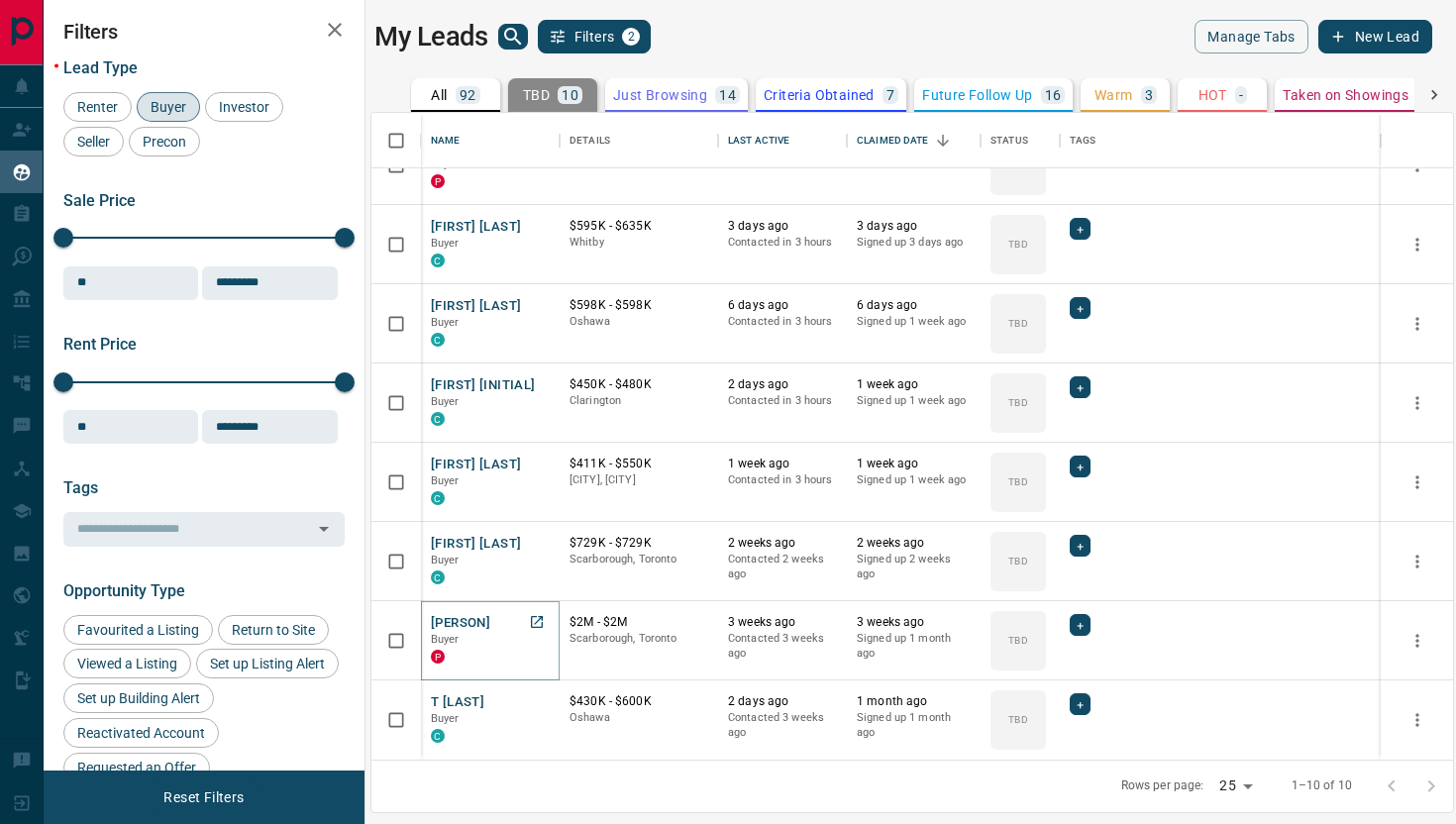 click on "[PERSON]" at bounding box center (461, 623) 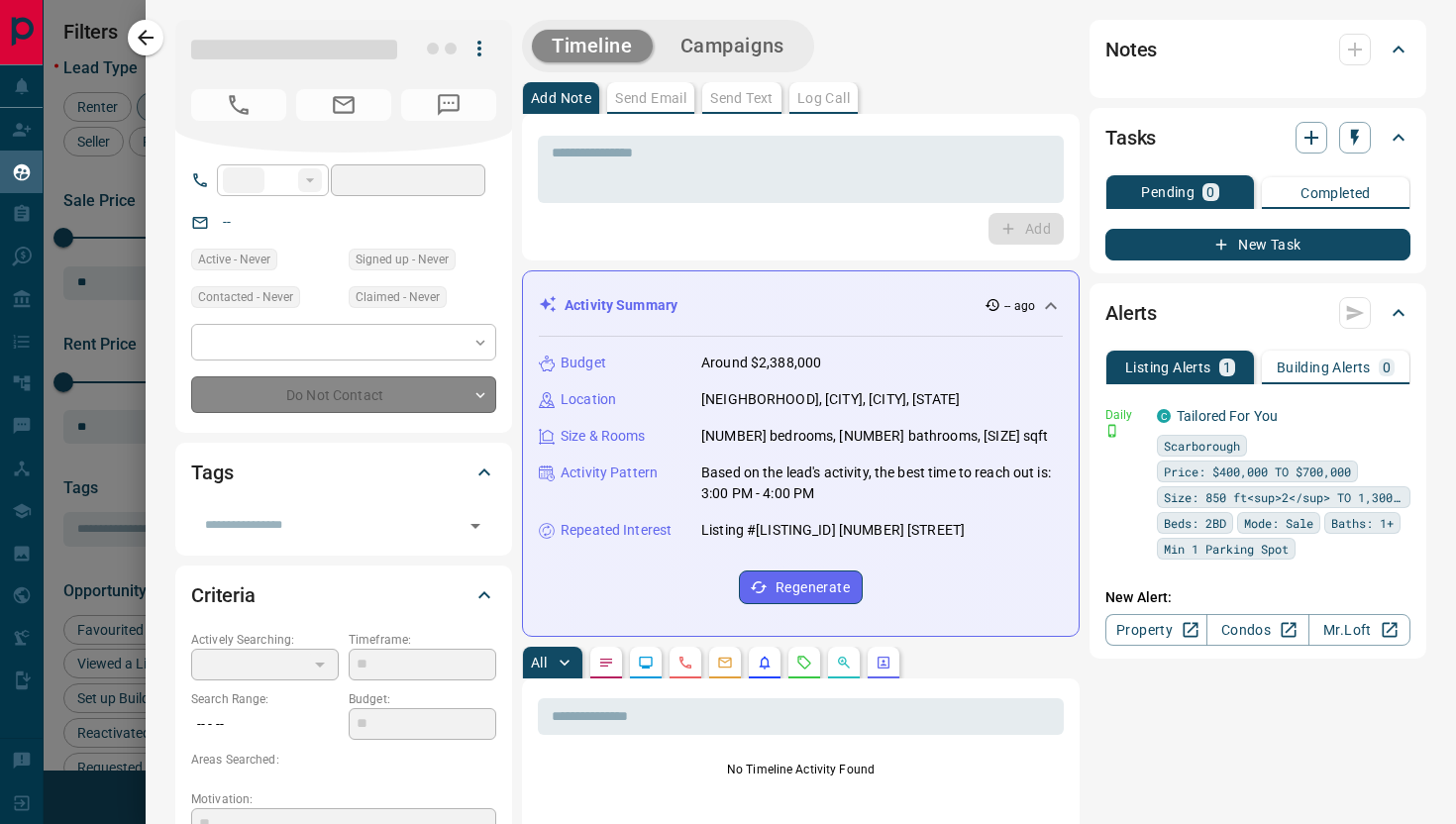 type on "**" 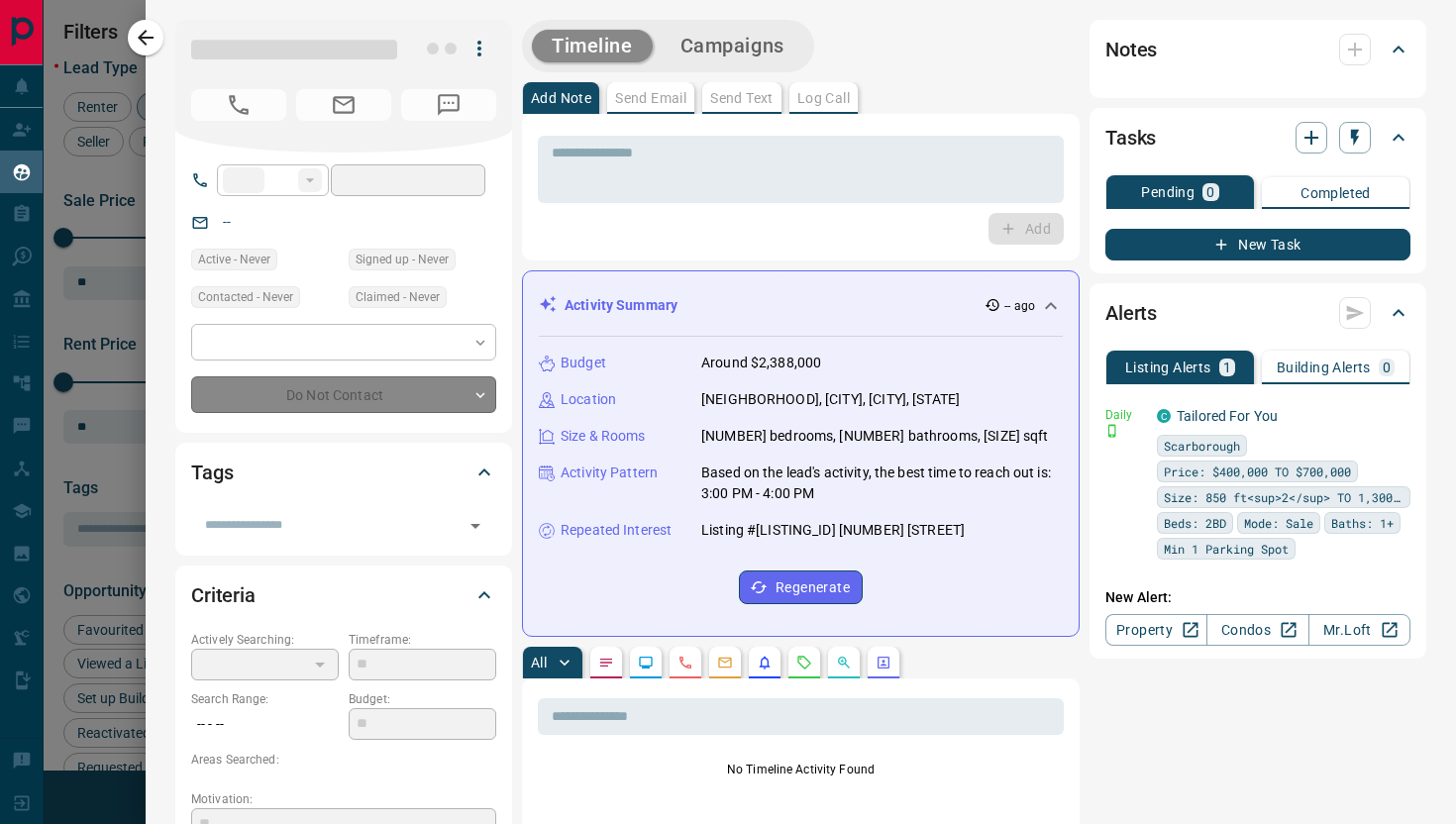 type on "**********" 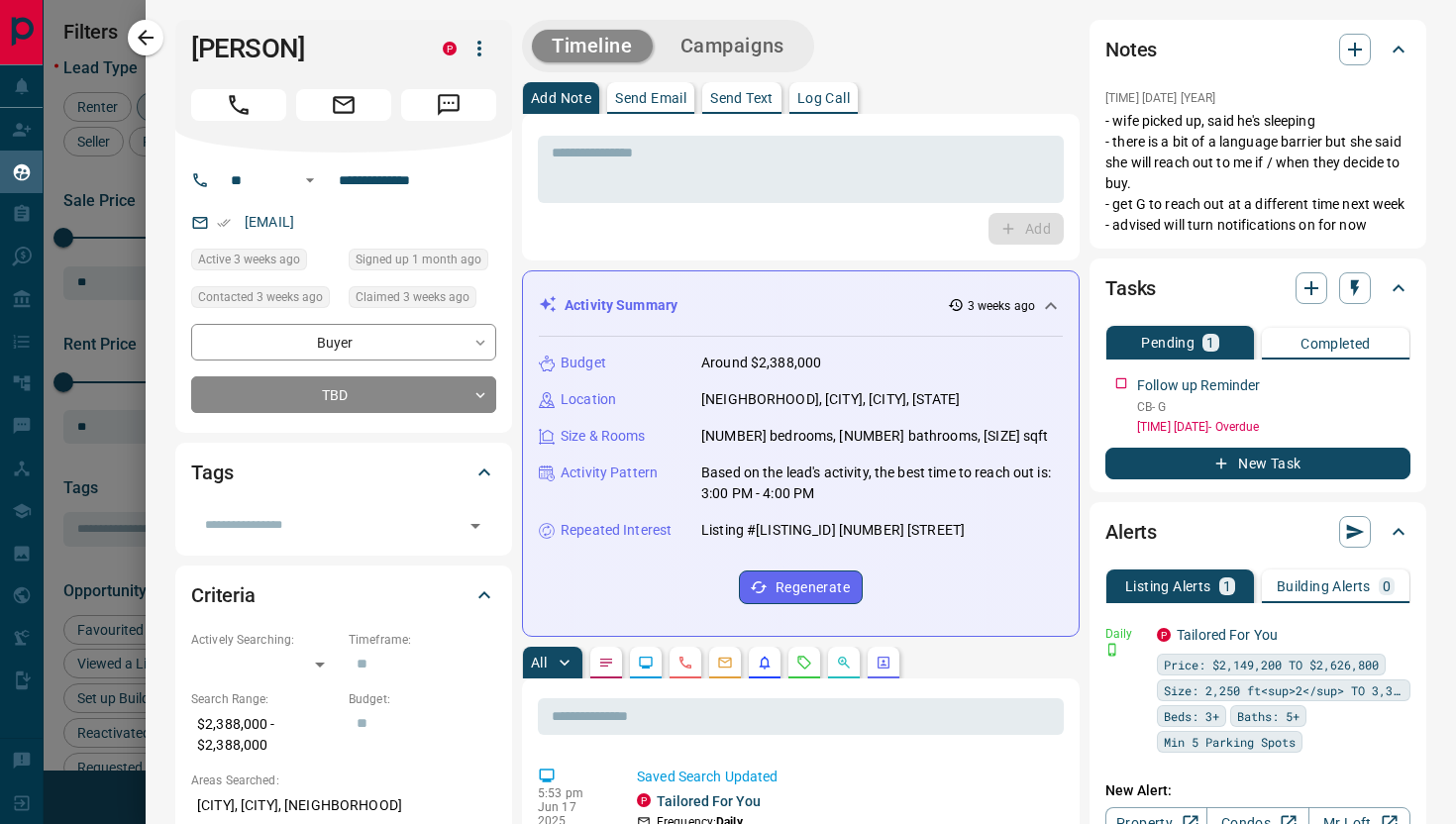 click on "Budget Around $[PRICE] Location [CITY], [CITY], [CITY], [STATE] Size & Rooms [NUMBER] bedrooms, [NUMBER] bathrooms, [SIZE] sqft Activity Pattern Based on the lead's activity, the best time to reach out is: [TIME] - [TIME] Repeated Interest Listing #[LISTING_ID] [NUMBER] [STREET] Regenerate" at bounding box center [800, 478] 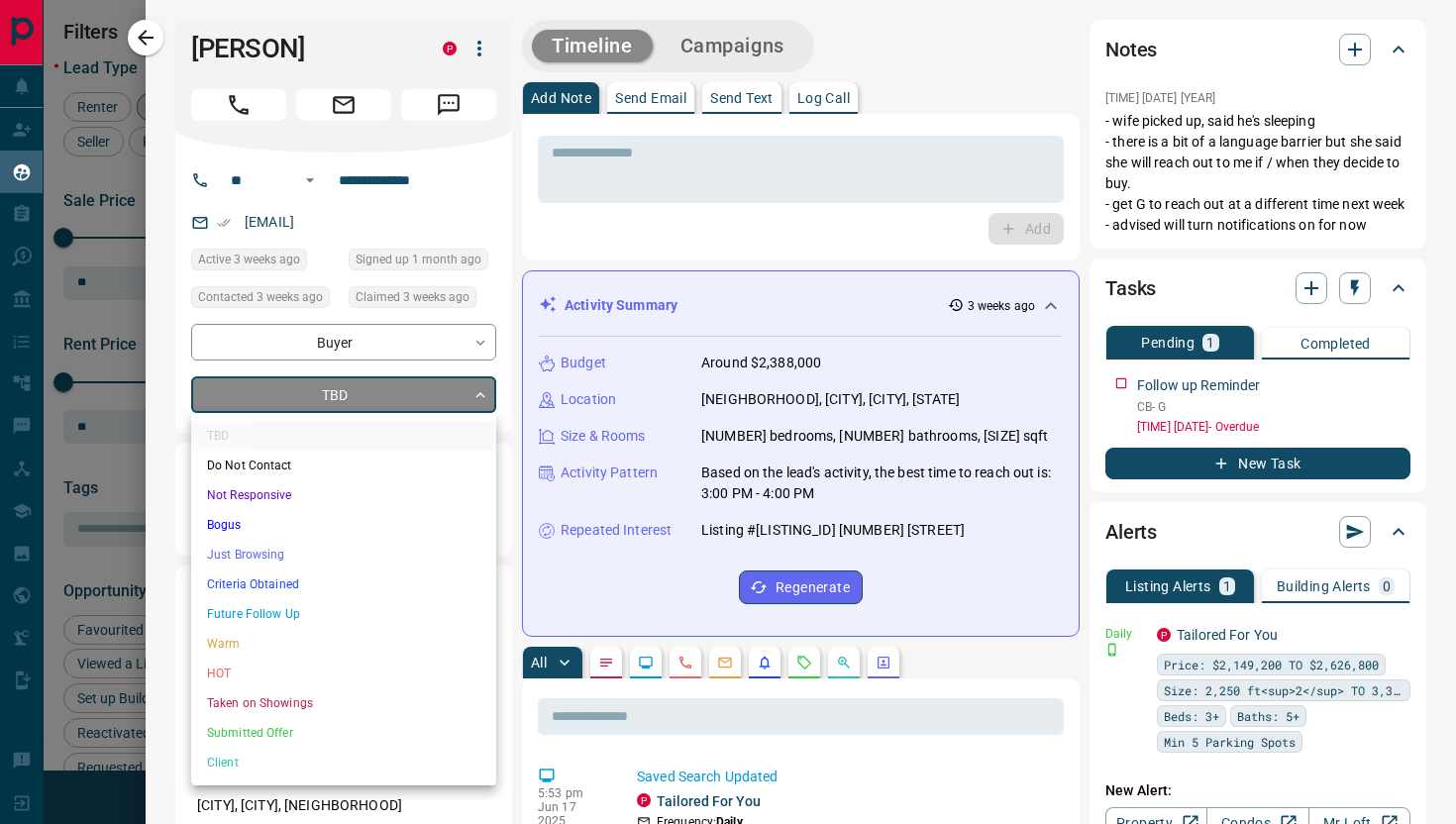 click on "Lead Transfers Claim Leads My Leads Tasks Opportunities Deals Campaigns Automations Messages Broker Bay Training Media Services Agent Resources Precon Worksheet Mobile Apps Disclosure Logout My Leads Filters 2 Manage Tabs New Lead All 92 TBD 10 Do Not Contact - Not Responsive 36 Bogus 5 Just Browsing 14 Criteria Obtained 7 Future Follow Up 16 Warm 3 HOT - Taken on Showings 1 Submitted Offer - Client - Name Details Last Active Claimed Date Status Tags [FIRST] [LAST] Buyer C [PRICE] - [PRICE] [CITY] [TIME_AGO] Contacted in [TIME_AGO] [TIME_AGO] Signed up [TIME_AGO] TBD + [FIRST] [LAST] Buyer C [PRICE] - [PRICE] [CITY], [CITY] [TIME_AGO] Contacted in [TIME_AGO] [TIME_AGO] Signed up [TIME_AGO] TBD + [FIRST] [LAST] Buyer P [PRICE] - [PRICE] [CITY], [CITY] [TIME_AGO] Contacted in [TIME_AGO] [TIME_AGO] Signed up [TIME_AGO] TBD + [FIRST] [LAST] Buyer C [PRICE] - [PRICE] [CITY] [TIME_AGO] Contacted in [TIME_AGO] [TIME_AGO]" at bounding box center (728, 399) 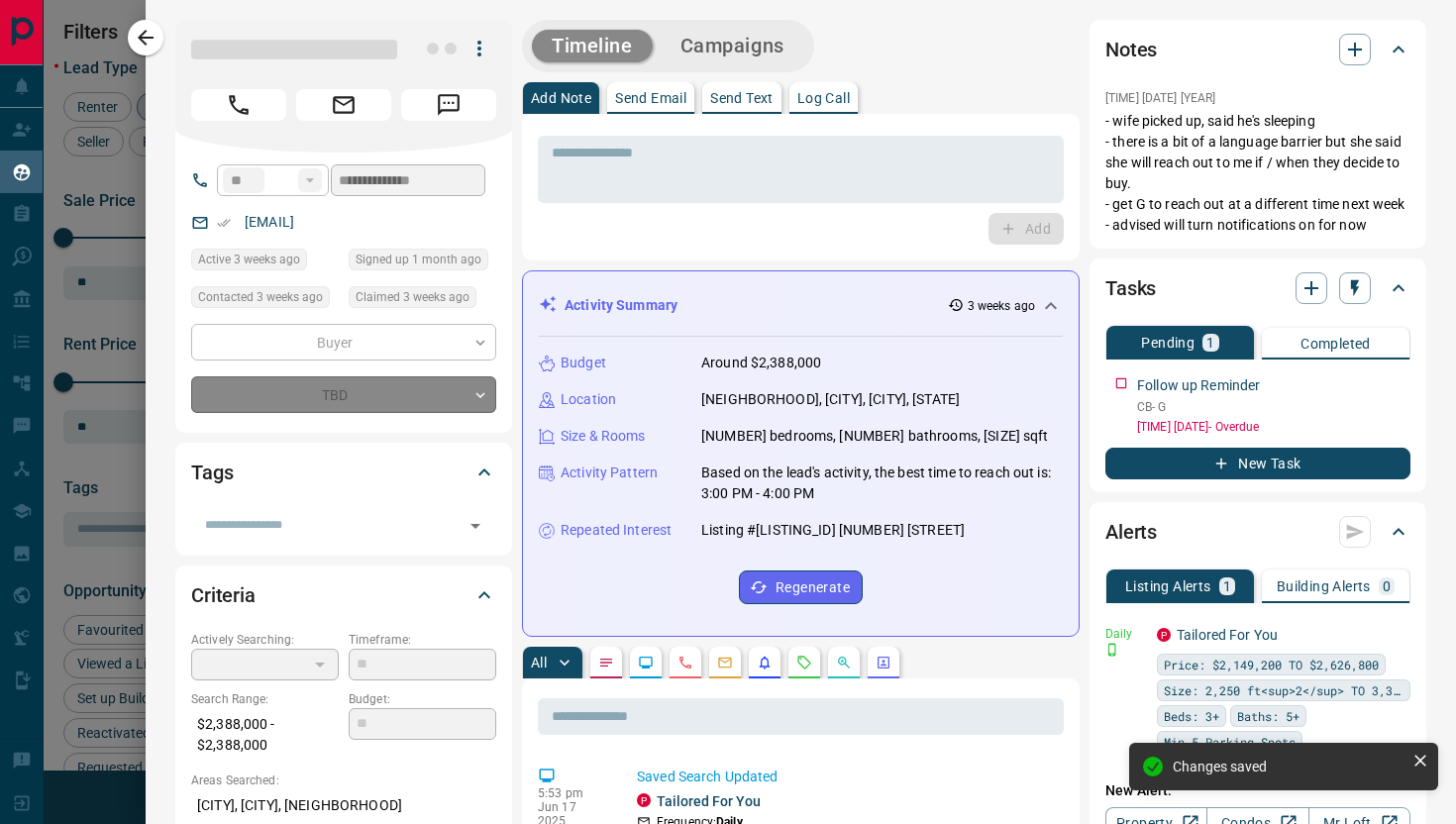 type on "*" 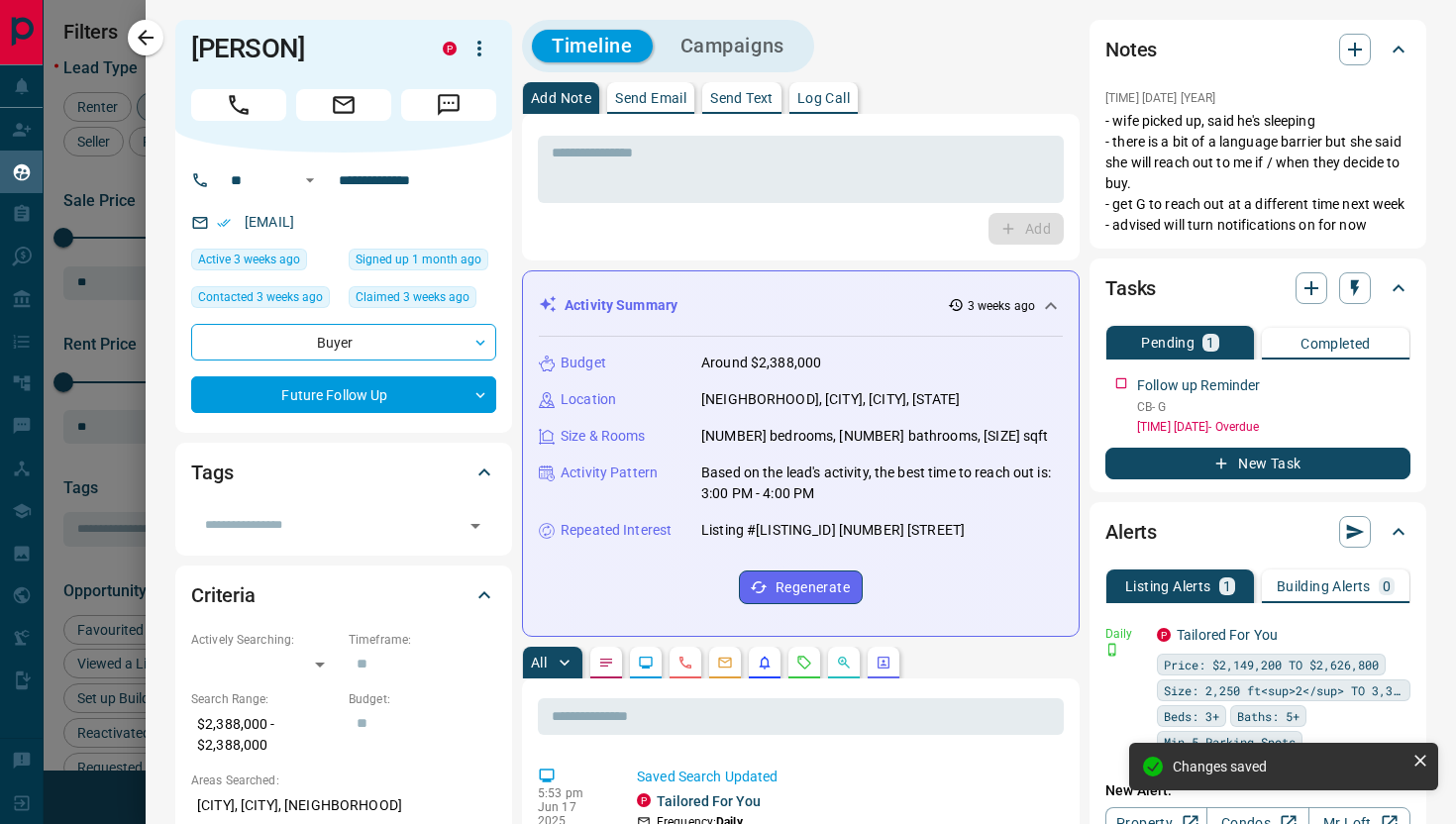 click at bounding box center (728, 412) 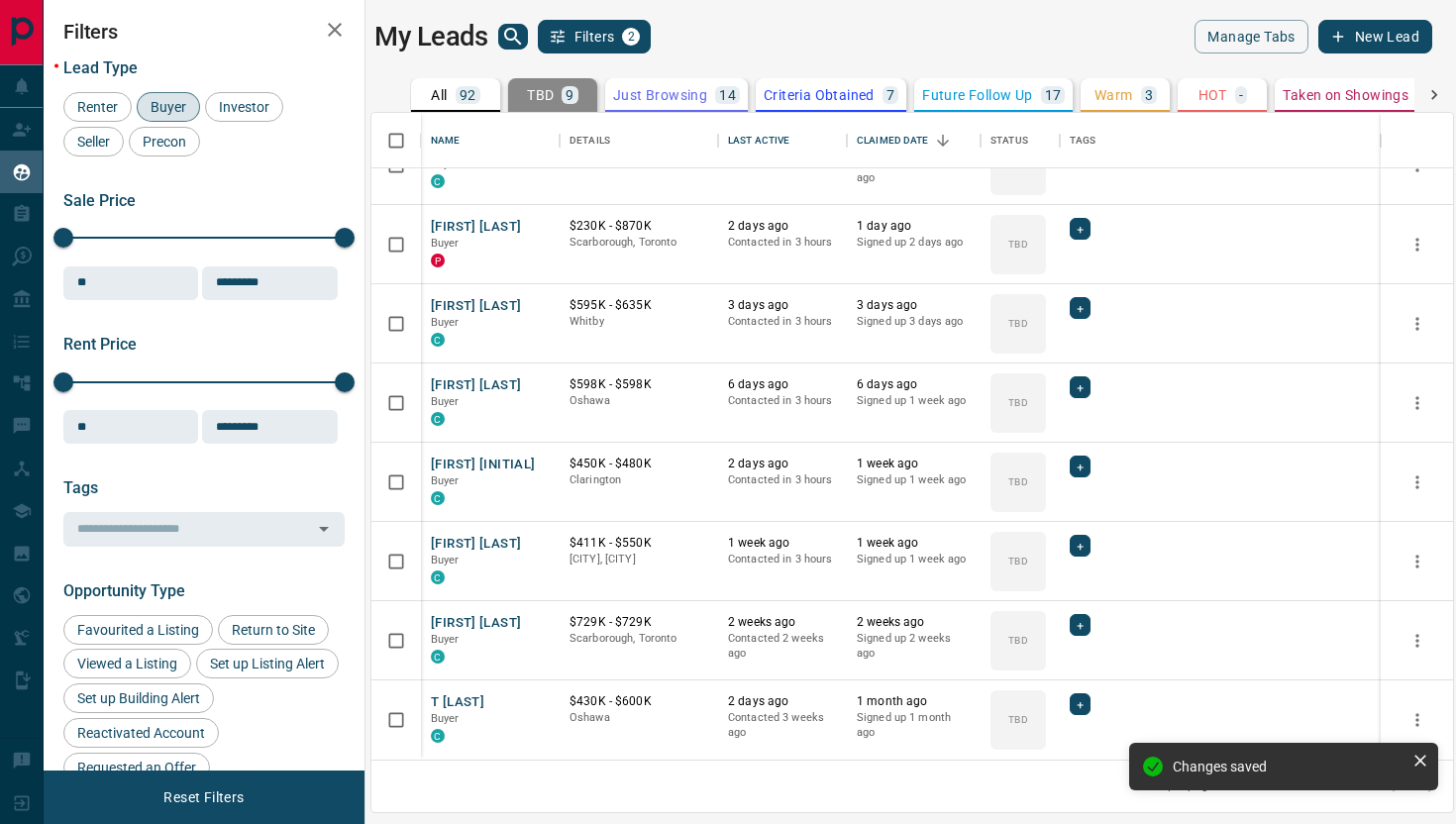 scroll, scrollTop: 122, scrollLeft: 0, axis: vertical 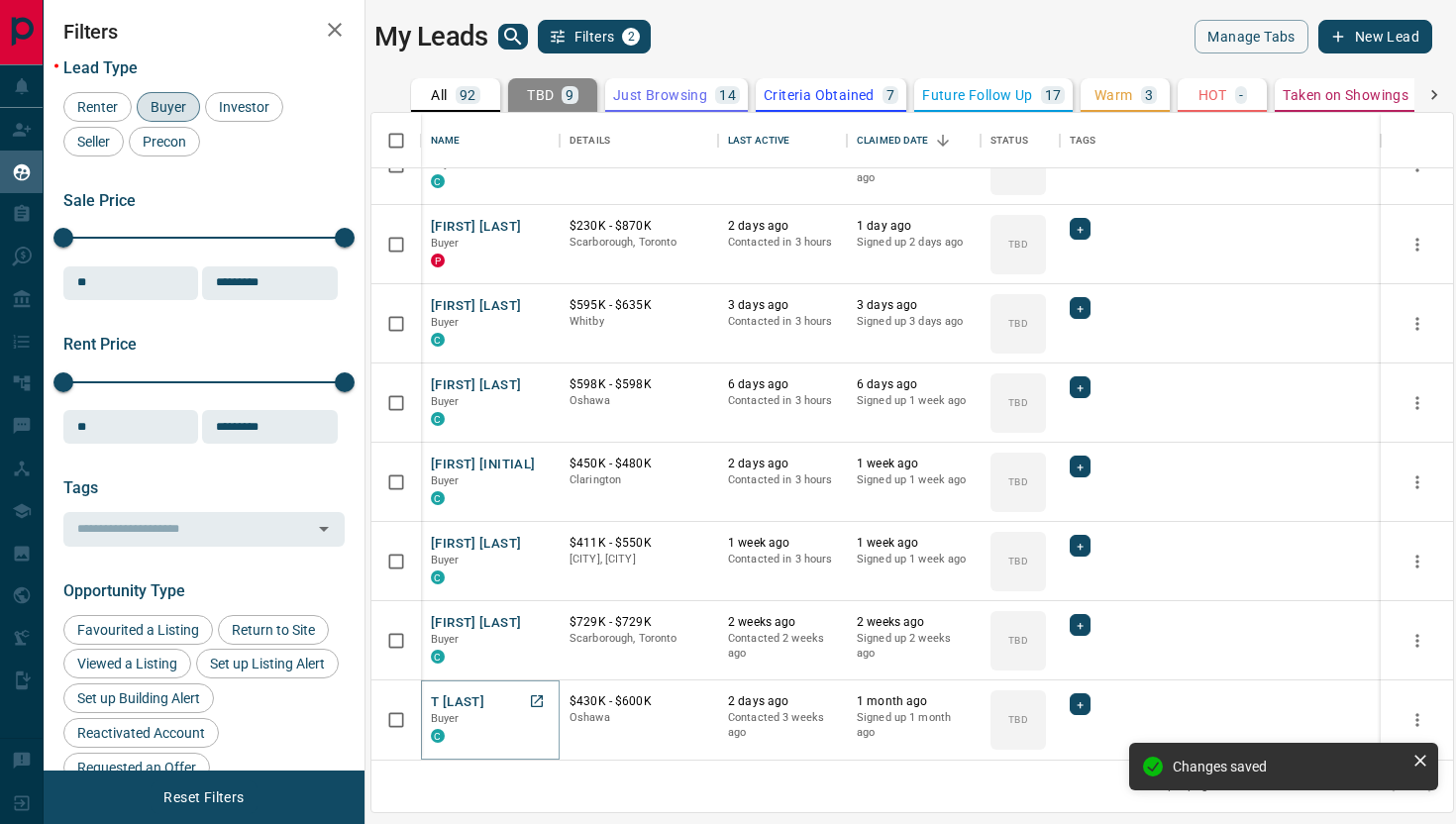 click on "T [LAST]" at bounding box center (458, 702) 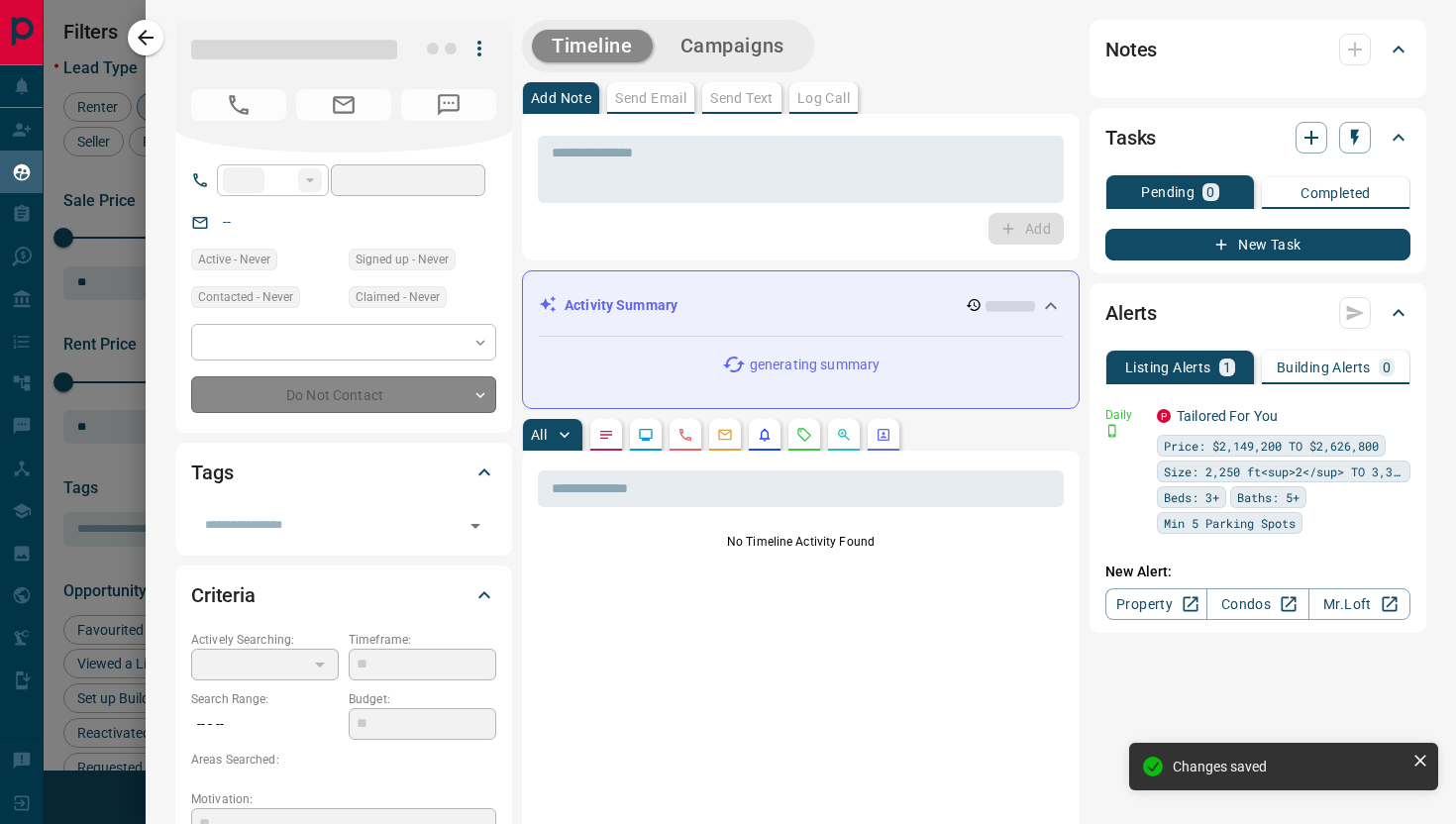 type on "**" 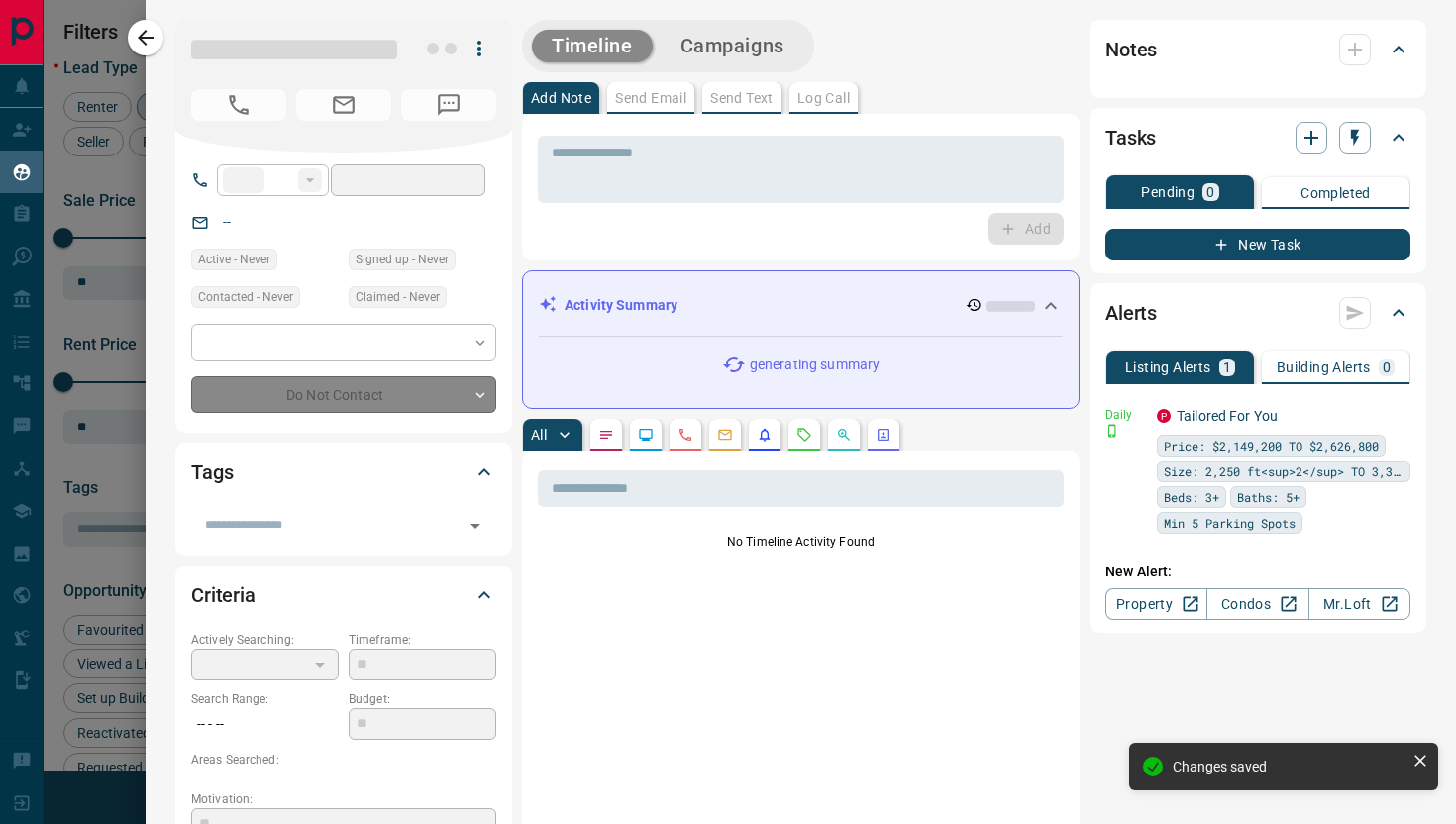 type on "**********" 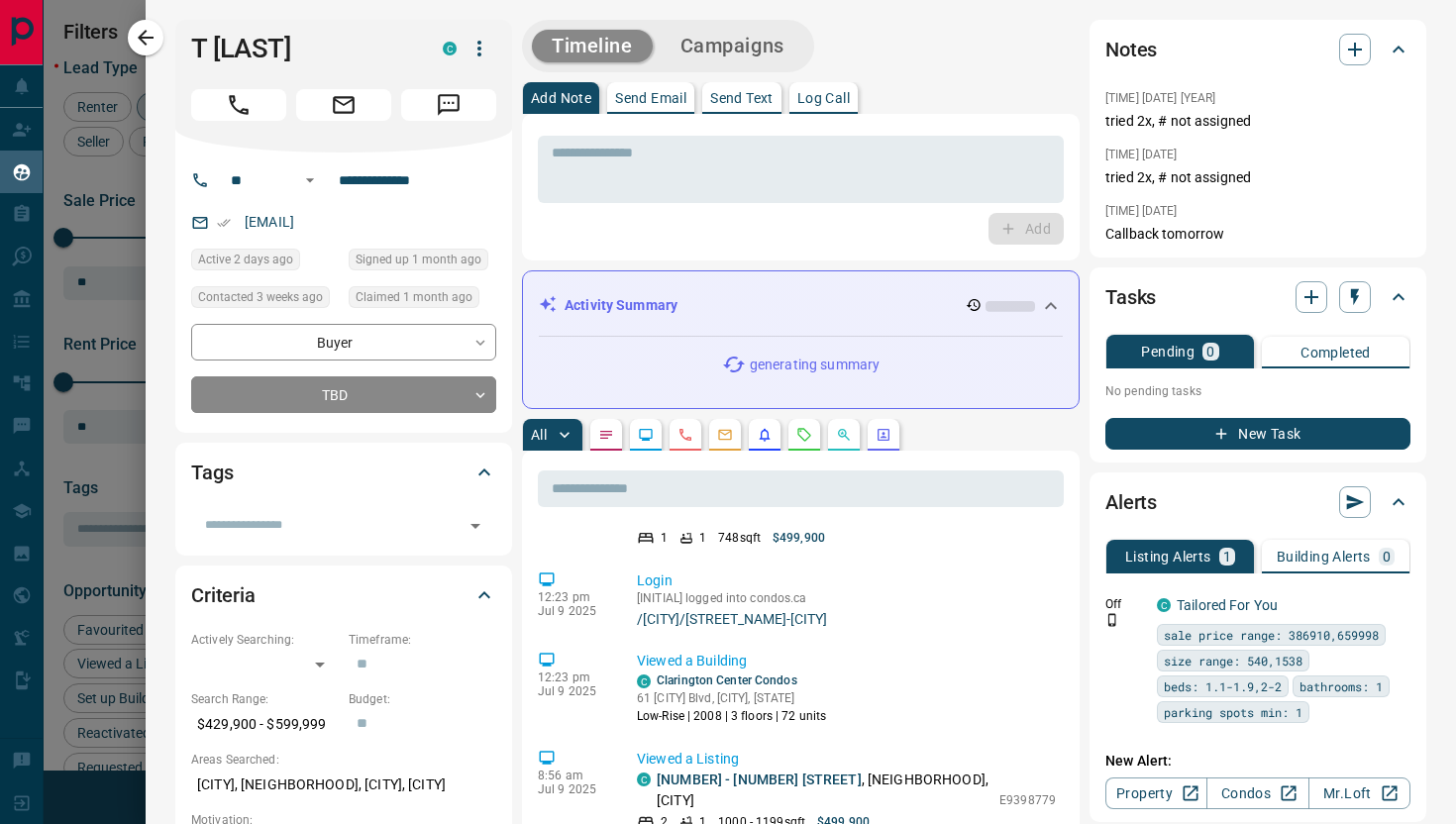 scroll, scrollTop: 0, scrollLeft: 0, axis: both 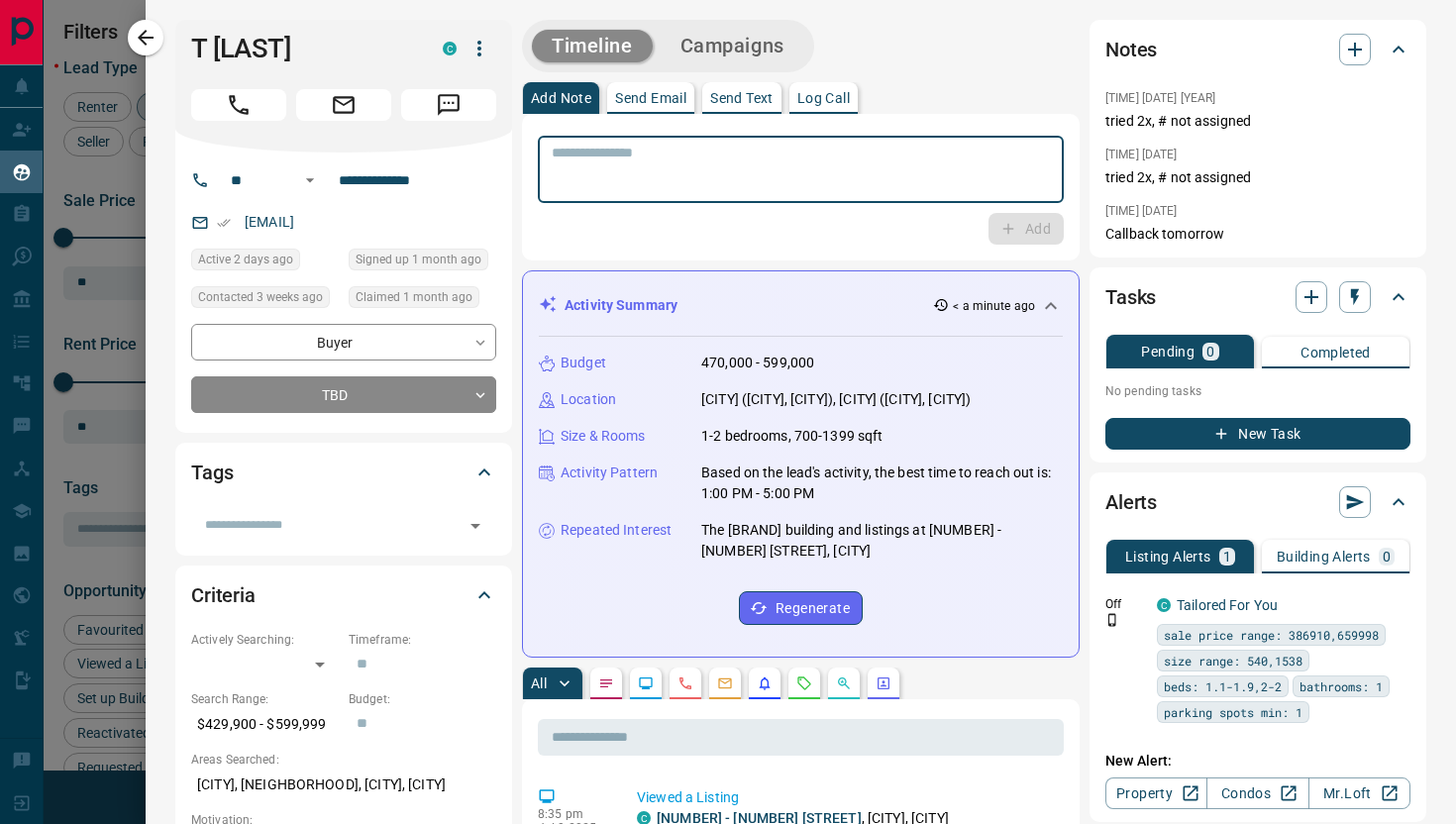 click at bounding box center (800, 169) 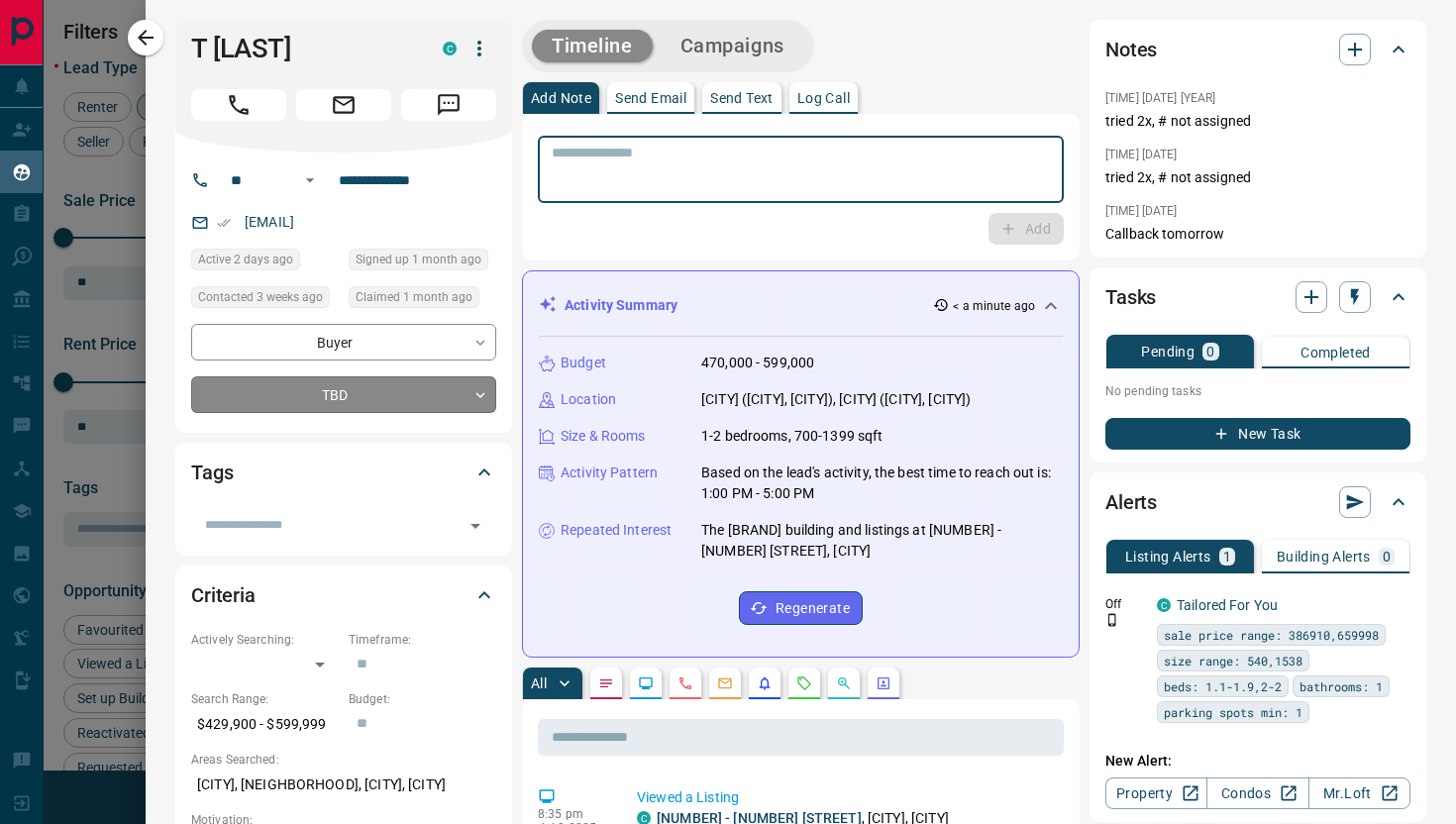 click on "Lead Transfers Claim Leads My Leads Tasks Opportunities Deals Campaigns Automations Messages Broker Bay Training Media Services Agent Resources Precon Worksheet Mobile Apps Disclosure Logout My Leads Filters 2 Manage Tabs New Lead All 92 TBD 9 Do Not Contact - Not Responsive 36 Bogus 5 Just Browsing 14 Criteria Obtained 7 Future Follow Up 17 Warm 3 HOT - Taken on Showings 1 Submitted Offer - Client - Name Details Last Active Claimed Date Status Tags [FIRST] [LAST] Buyer C $[PRICE] - $[PRICE] [CITY], [CITY] [TIME] ago Contacted in [TIME] [TIME] ago Signed up [TIME] ago TBD + [FIRST] [LAST] Buyer C $[PRICE] - $[PRICE] [CITY], [CITY] [TIME] ago Contacted in [TIME] [TIME] ago Signed up [TIME] ago TBD + [FIRST] [LAST] Buyer P $[PRICE] - $[PRICE] [CITY], [CITY] [TIME] ago Contacted in [TIME] [TIME] ago Signed up [TIME] ago TBD + [FIRST] [LAST] Buyer C $[PRICE] - $[PRICE] [CITY] [TIME] ago Contacted in [TIME] [TIME] ago Signed up [TIME] ago" at bounding box center [728, 399] 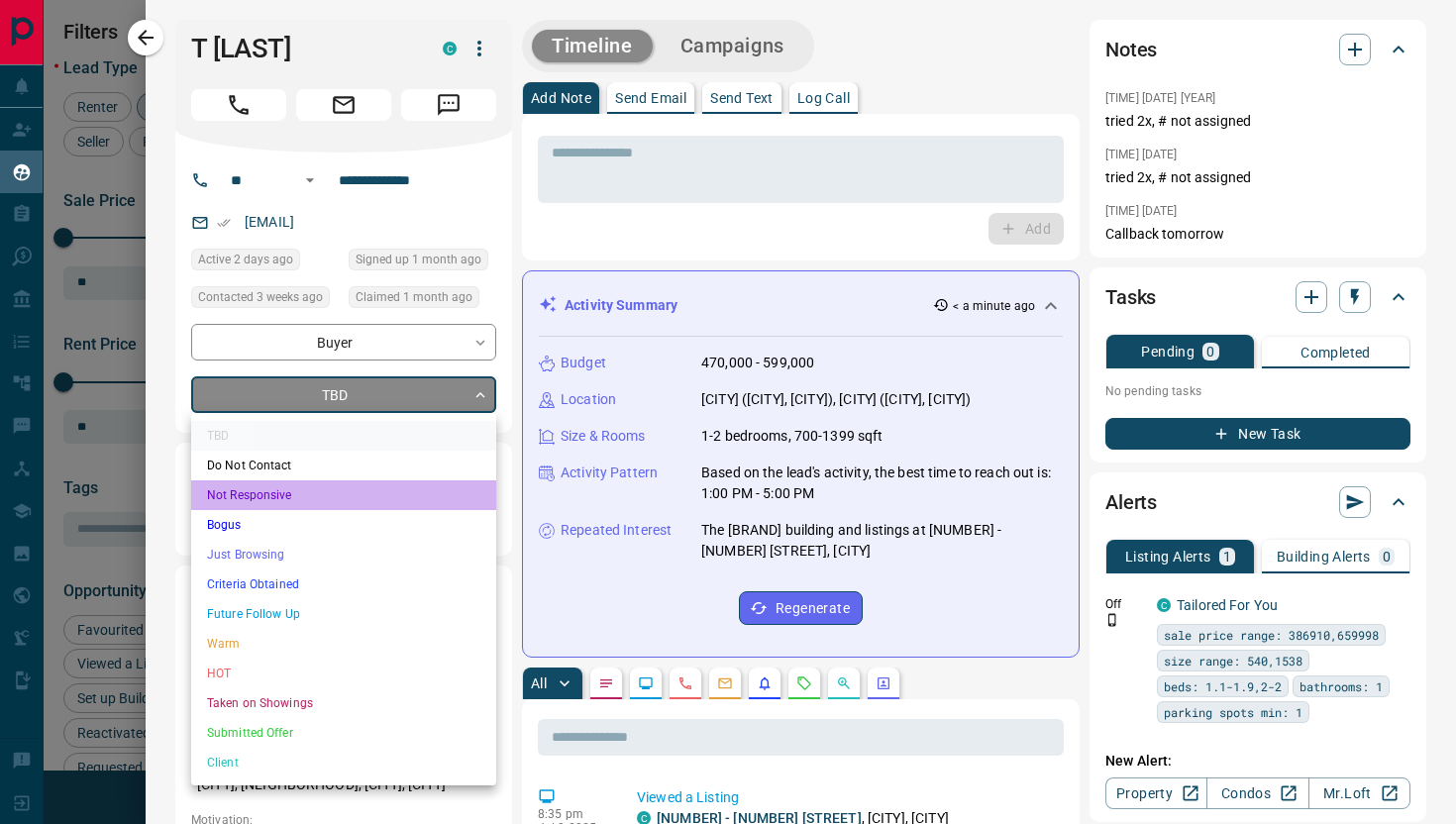 click on "Not Responsive" at bounding box center [344, 495] 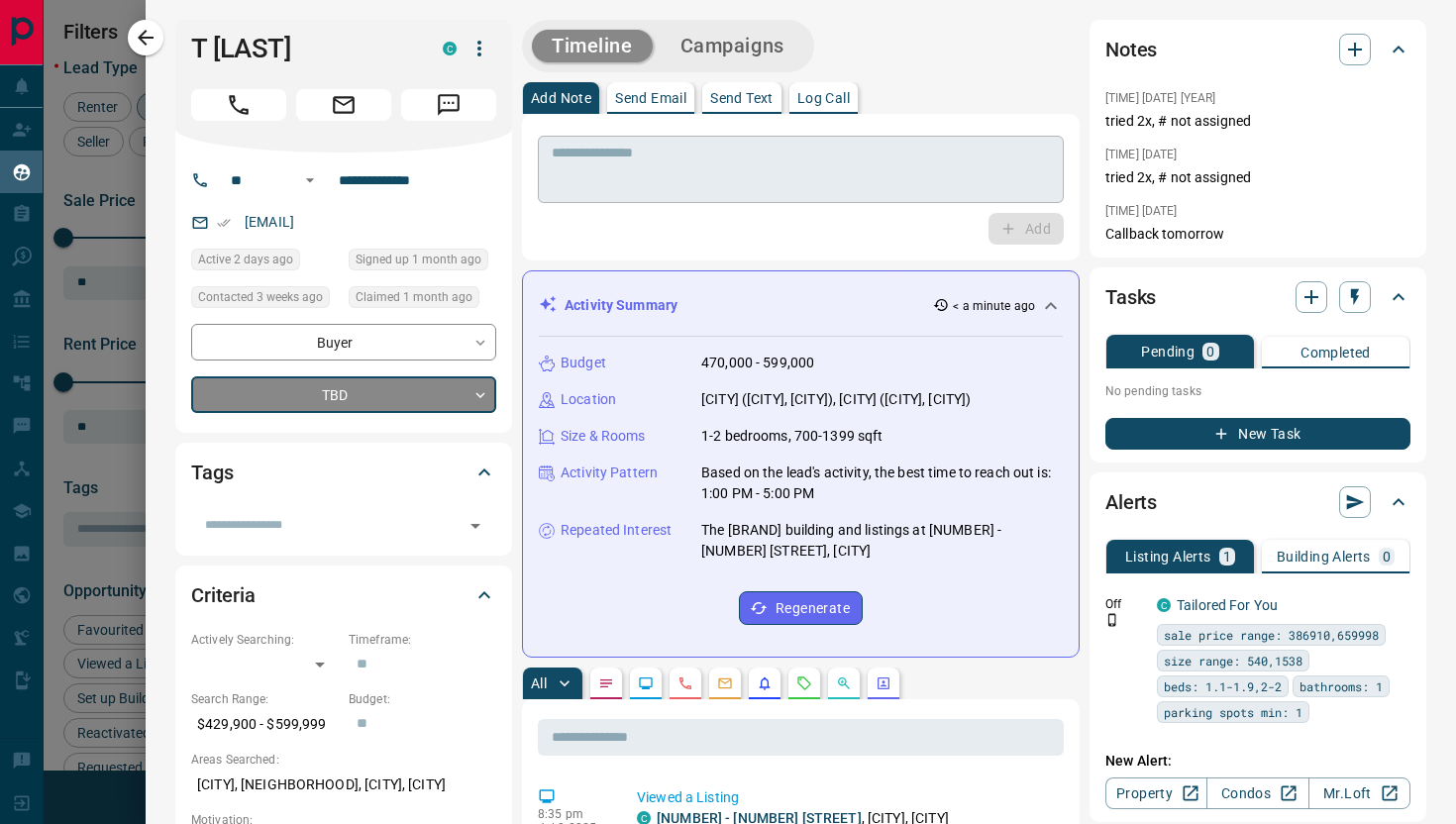 type on "*" 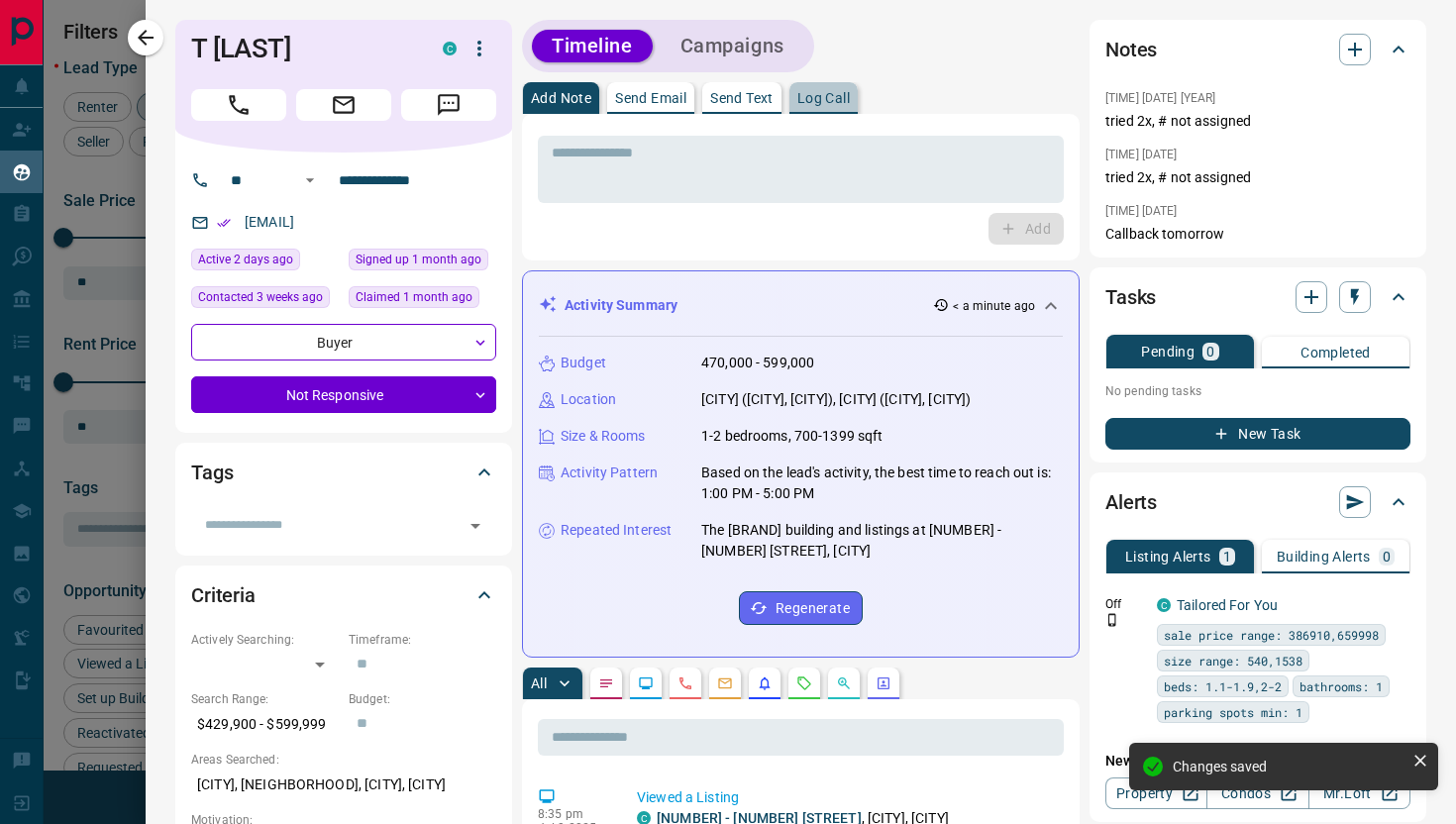 click on "Log Call" at bounding box center [823, 98] 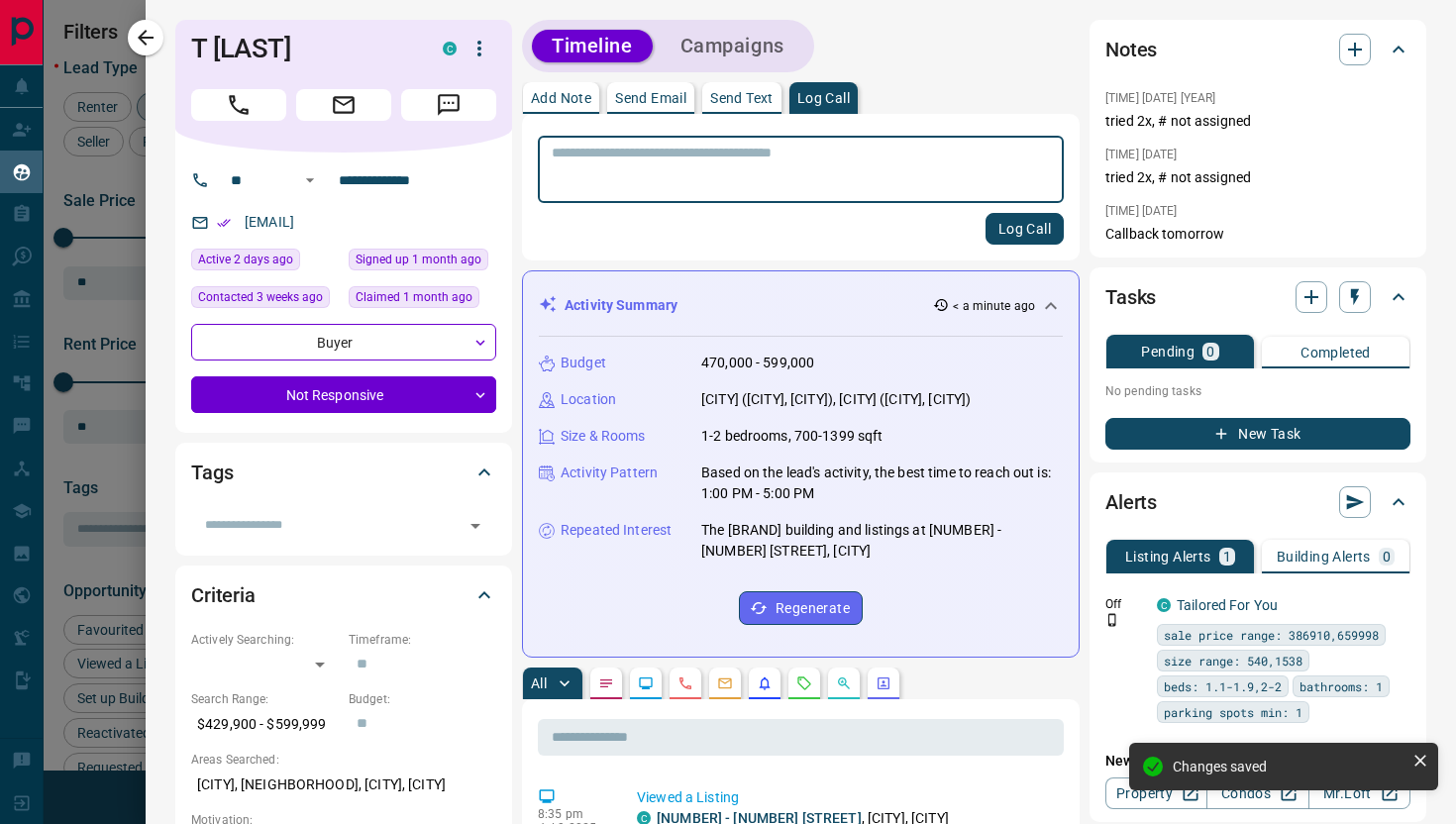 click at bounding box center [800, 169] 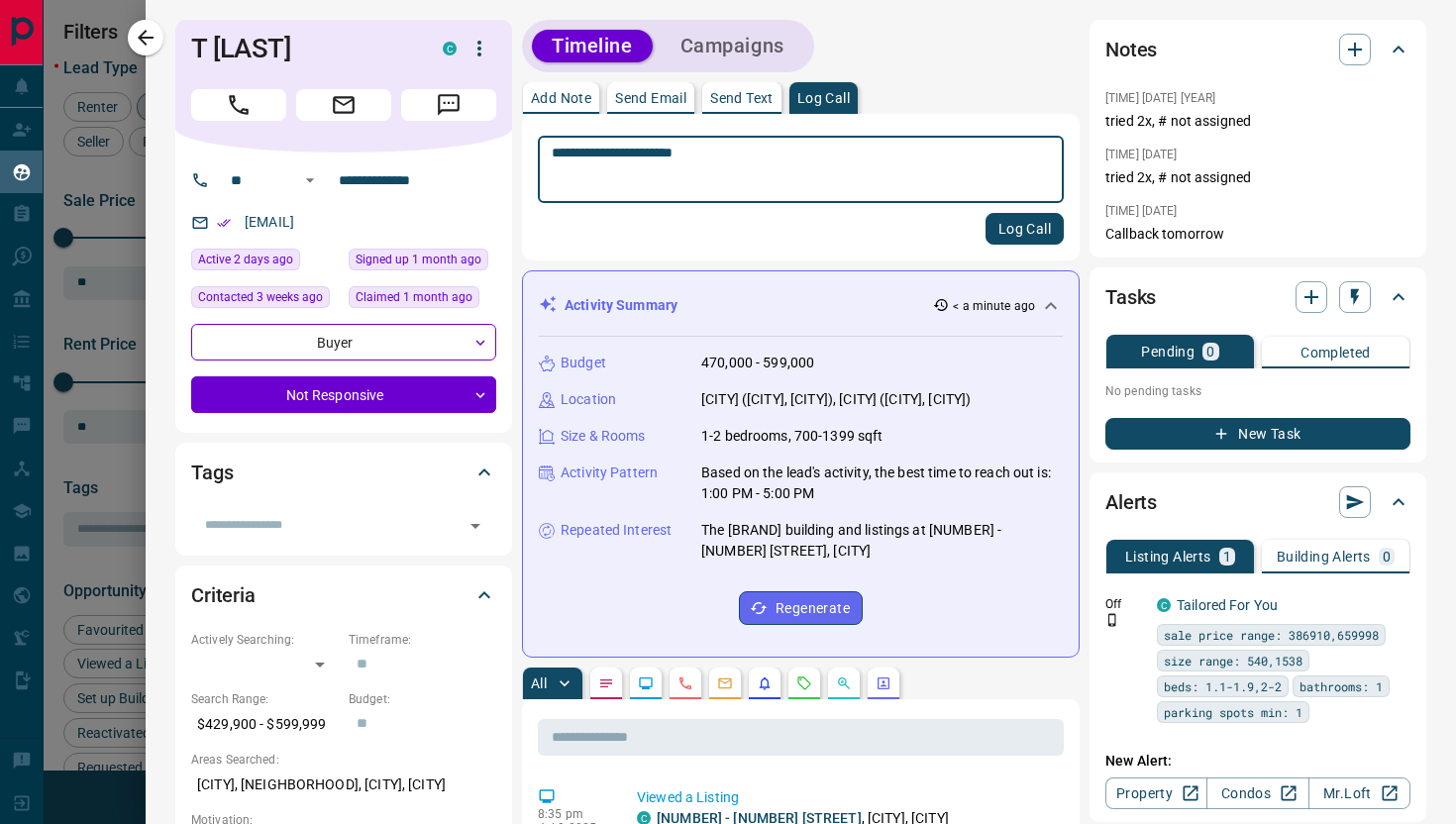 type on "**********" 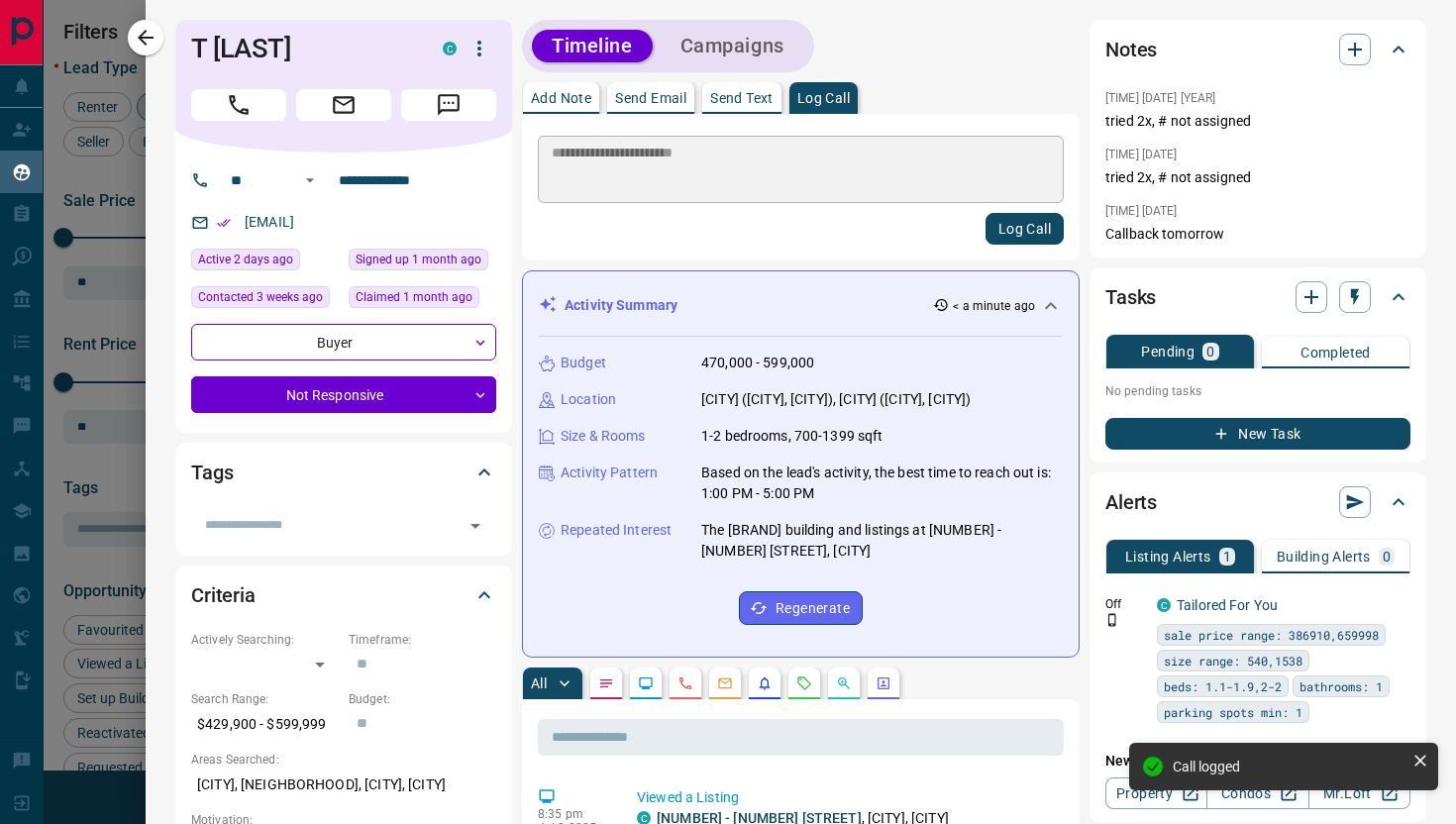 type 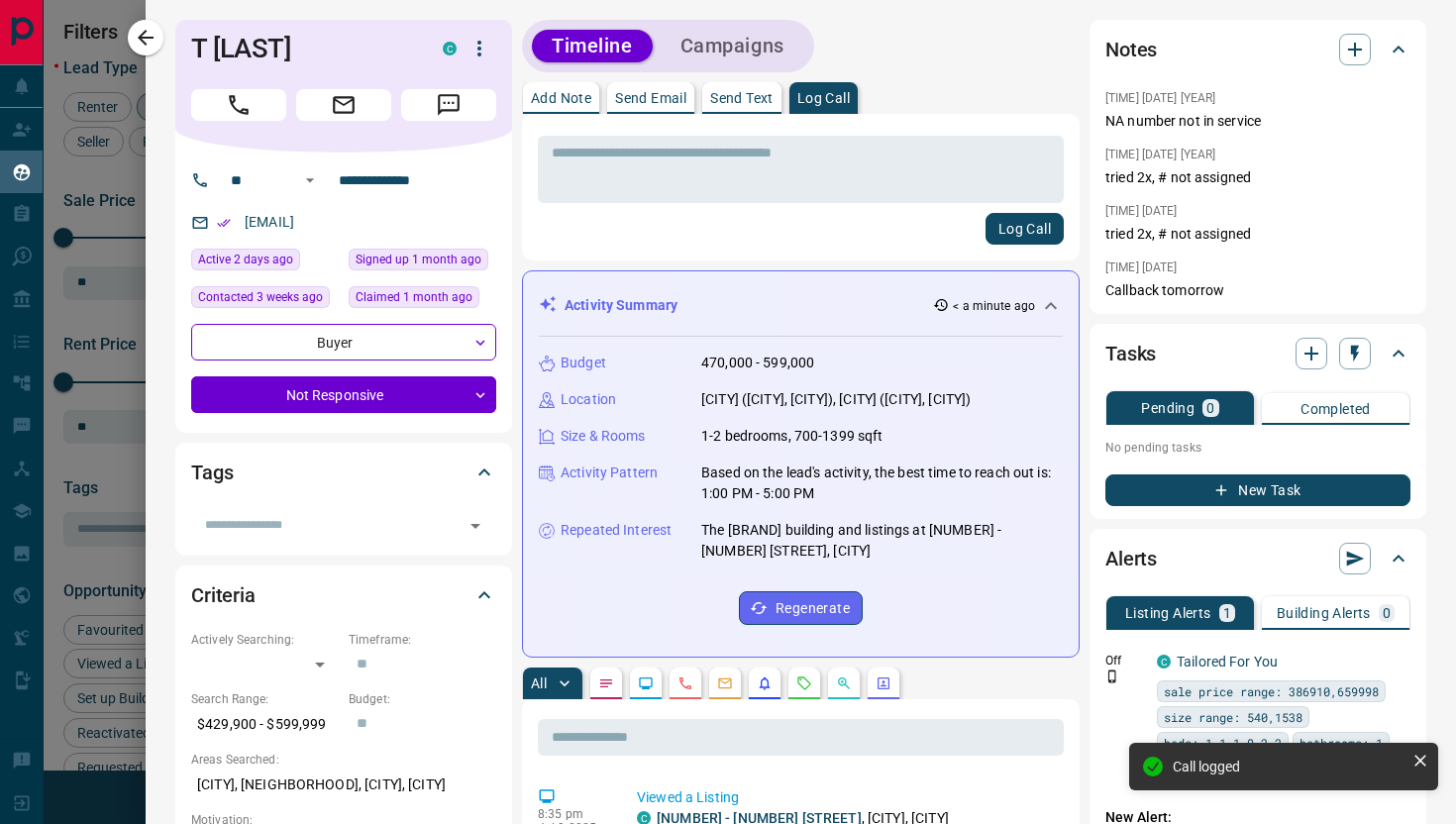 click at bounding box center (728, 412) 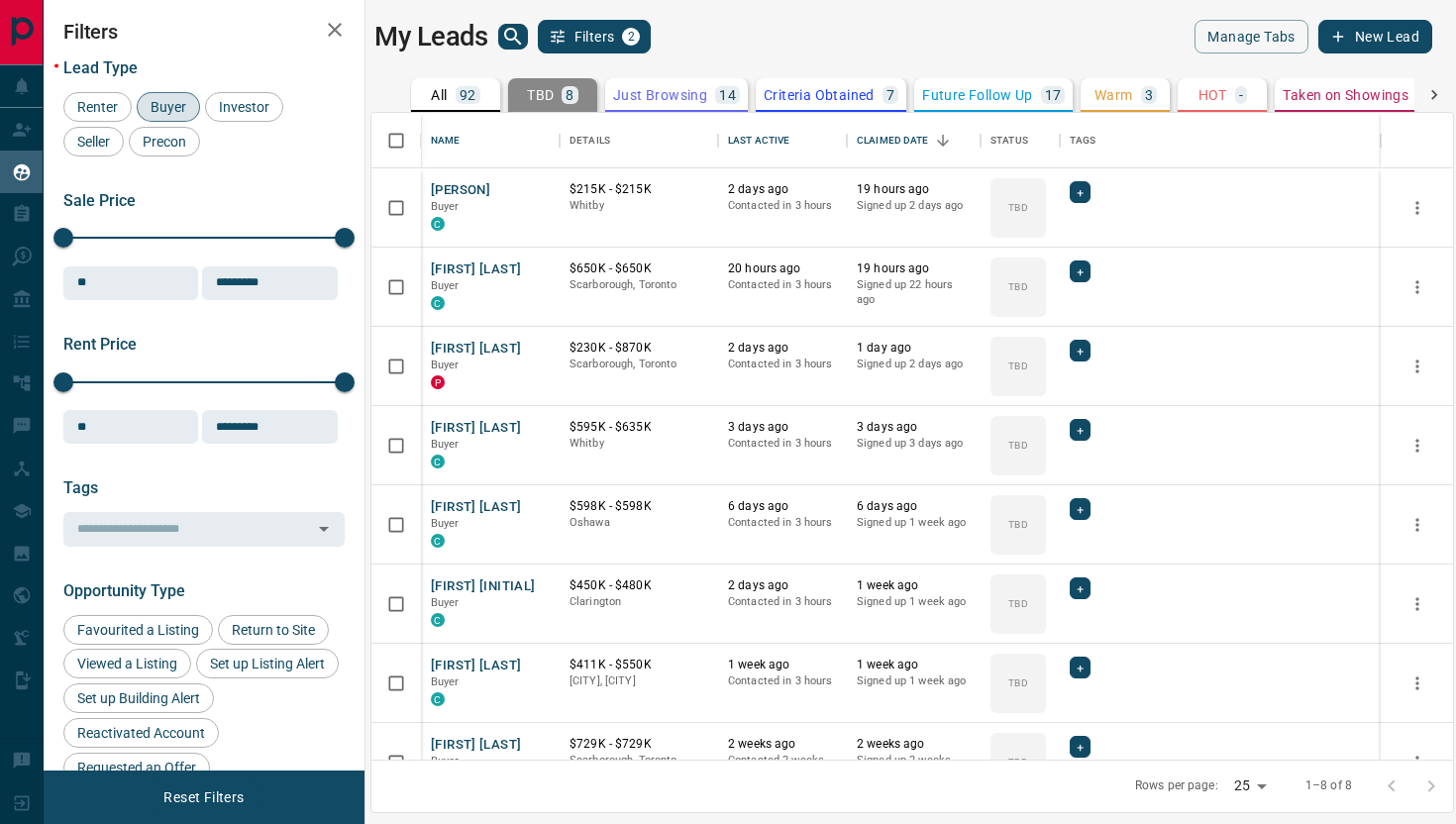 scroll, scrollTop: 43, scrollLeft: 0, axis: vertical 